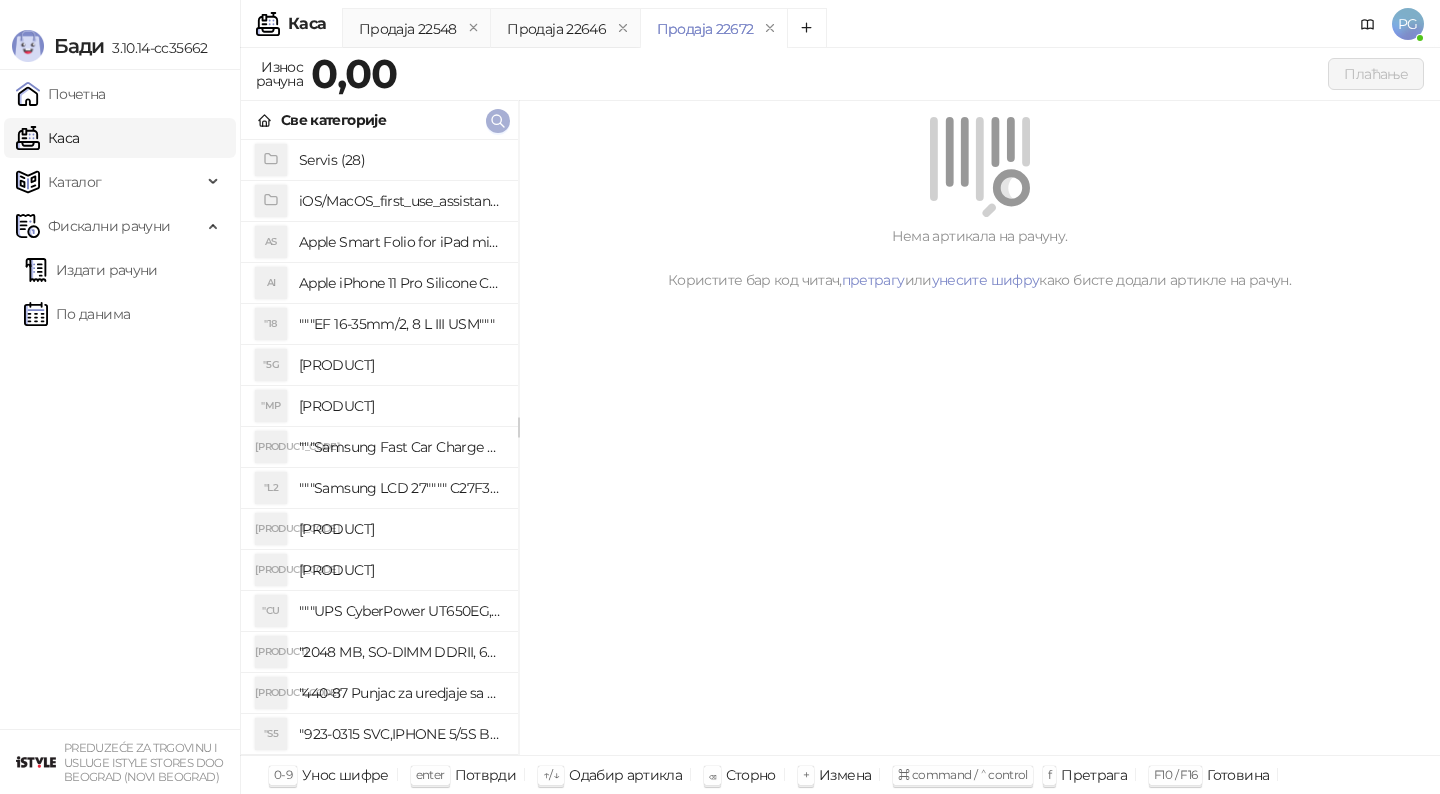 scroll, scrollTop: 0, scrollLeft: 0, axis: both 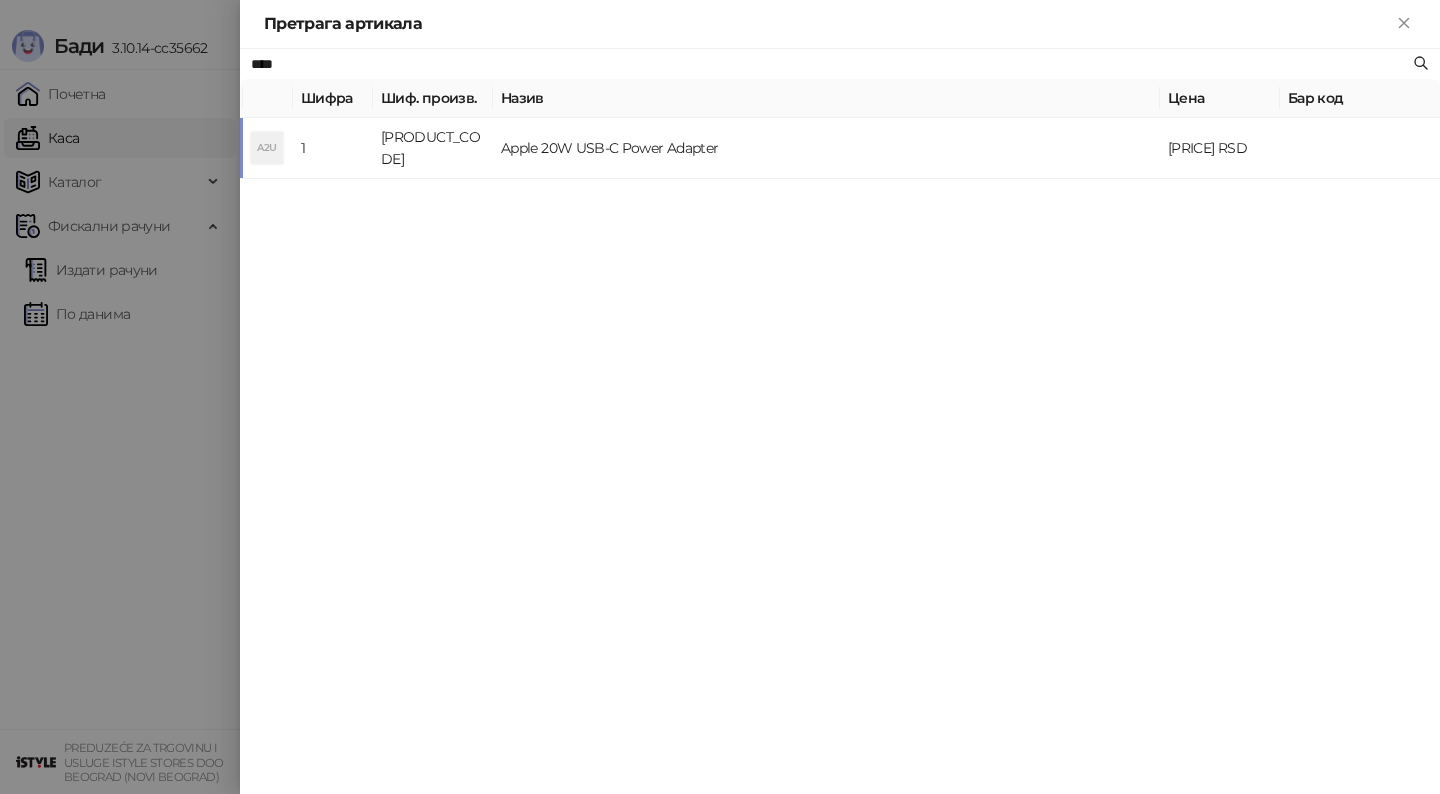 click on "Apple 20W USB-C Power Adapter" at bounding box center [826, 148] 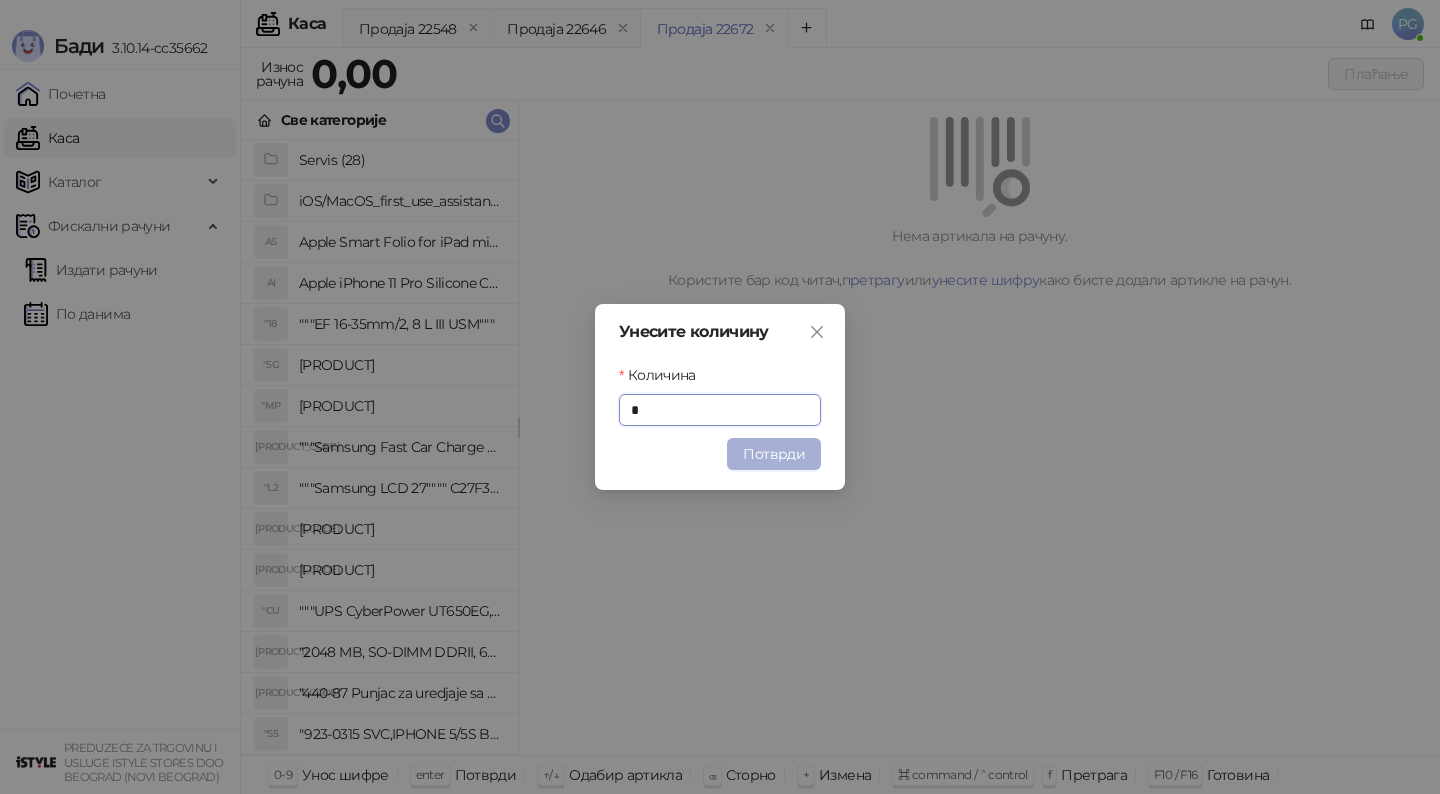 click on "Потврди" at bounding box center [774, 454] 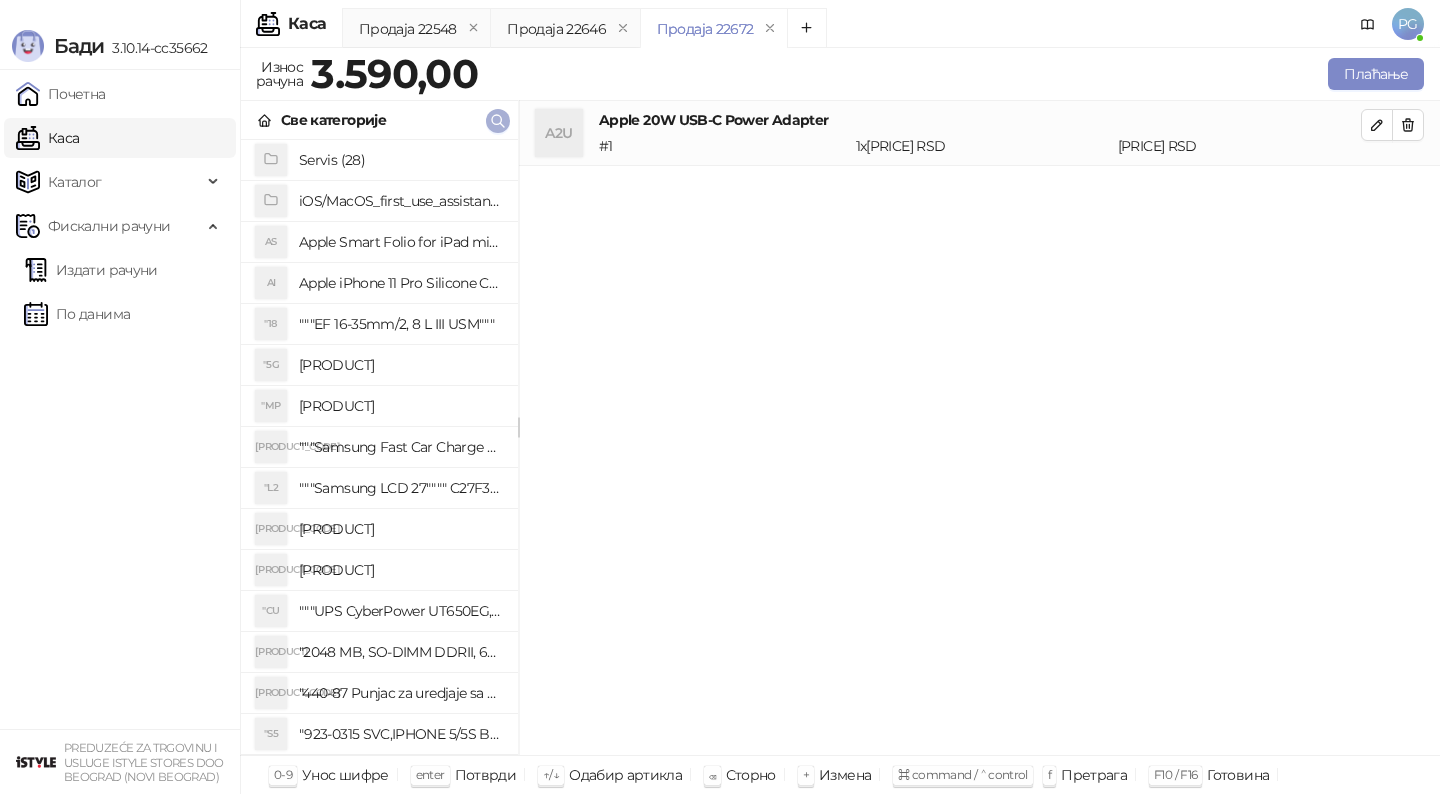 click at bounding box center [498, 121] 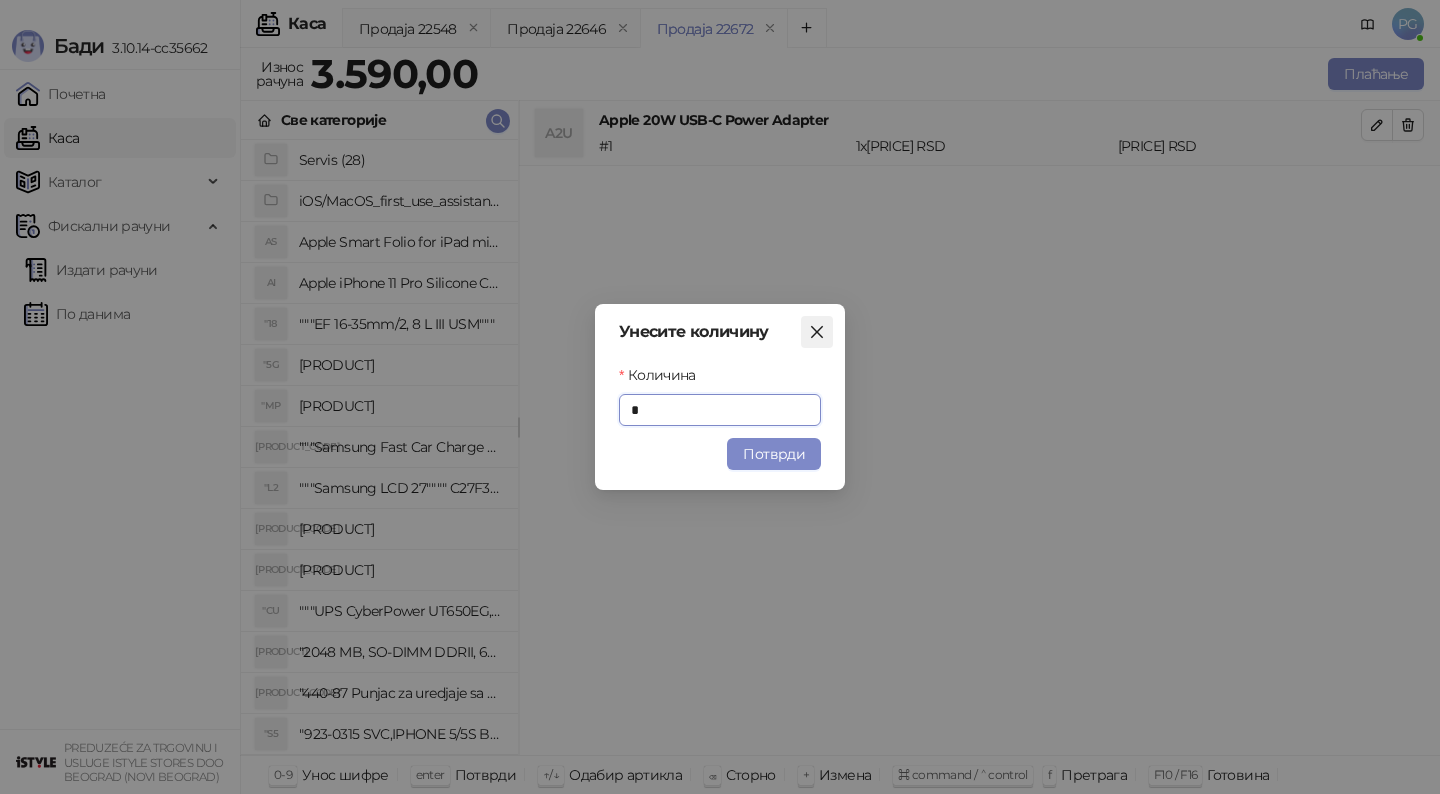 click at bounding box center (817, 332) 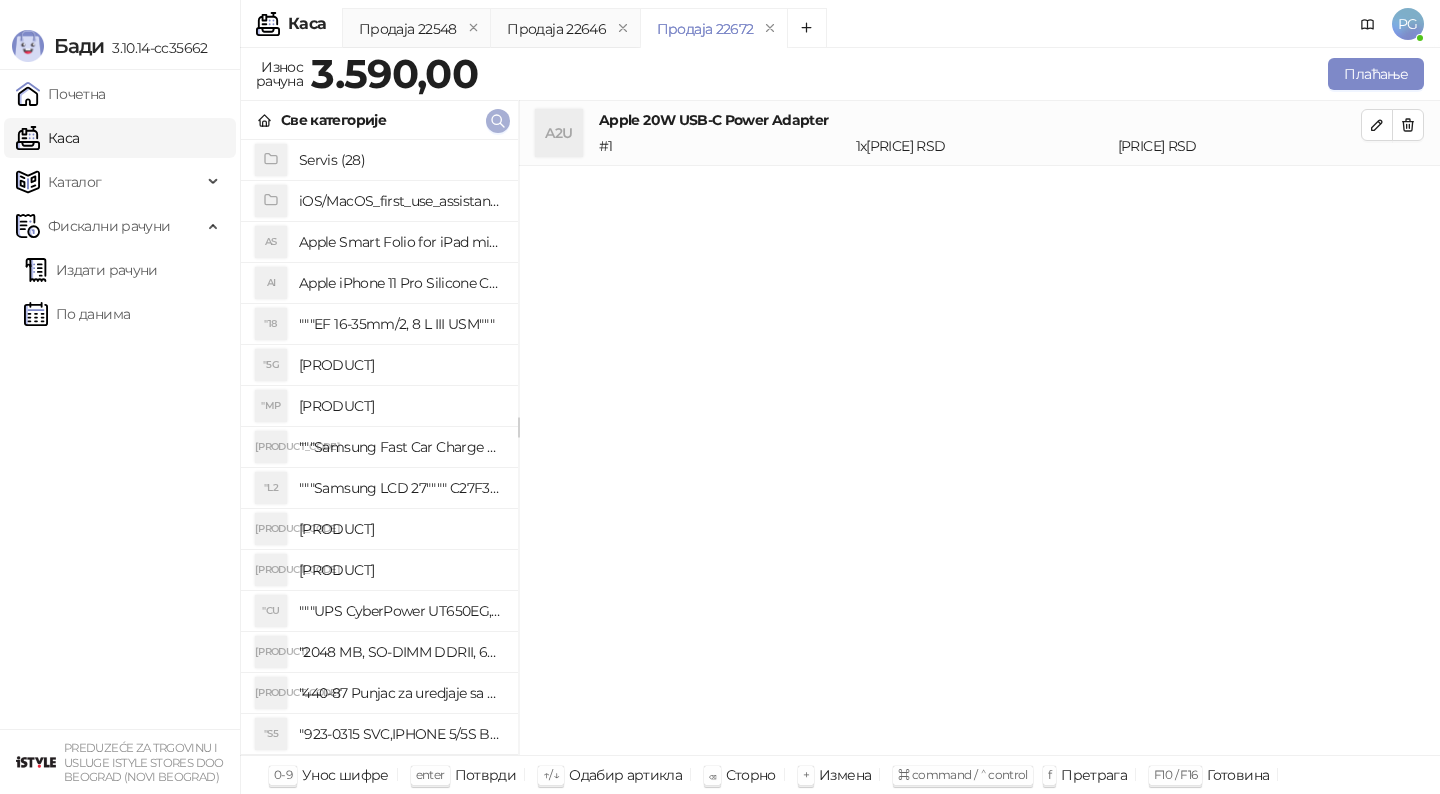 click at bounding box center [498, 120] 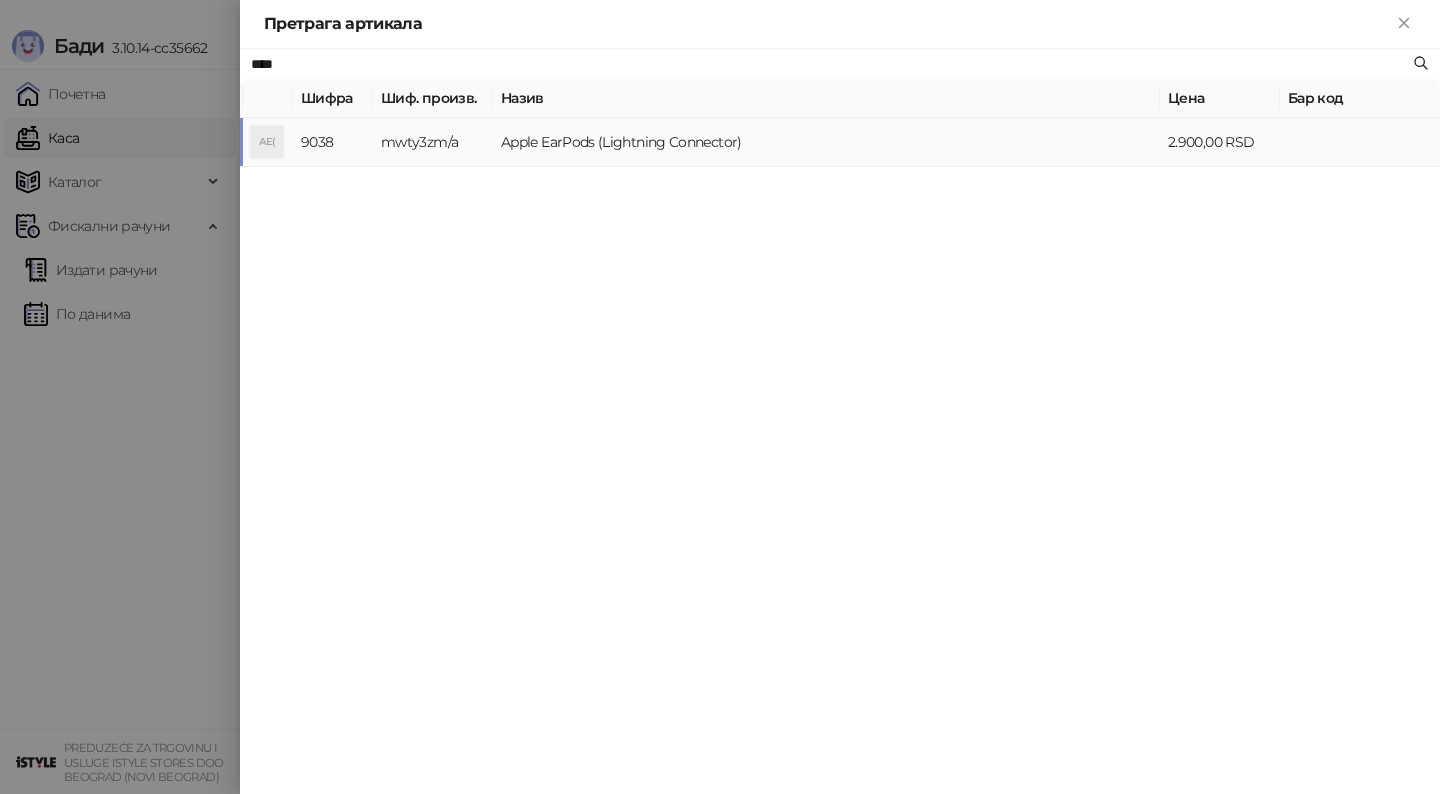 type on "****" 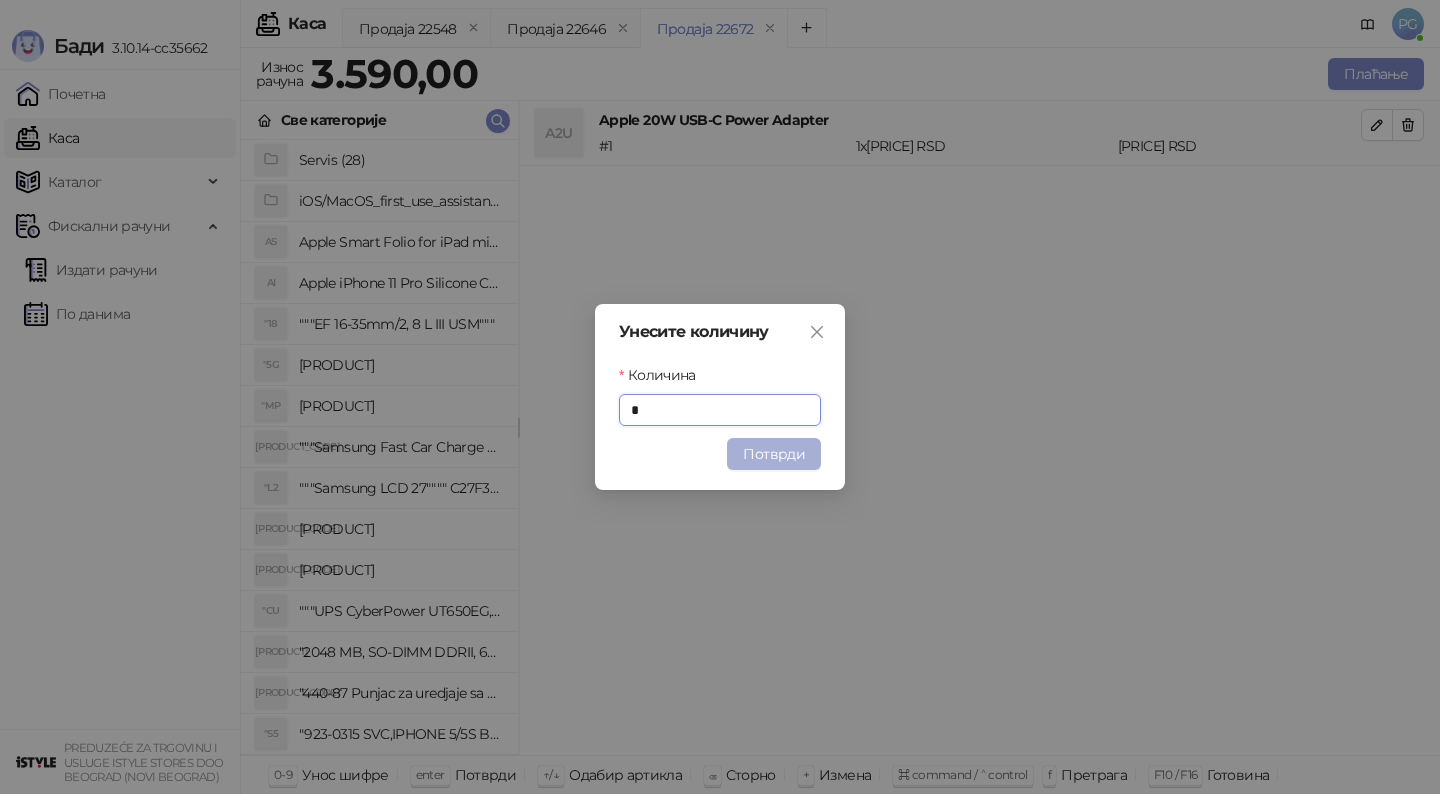 click on "Потврди" at bounding box center (774, 454) 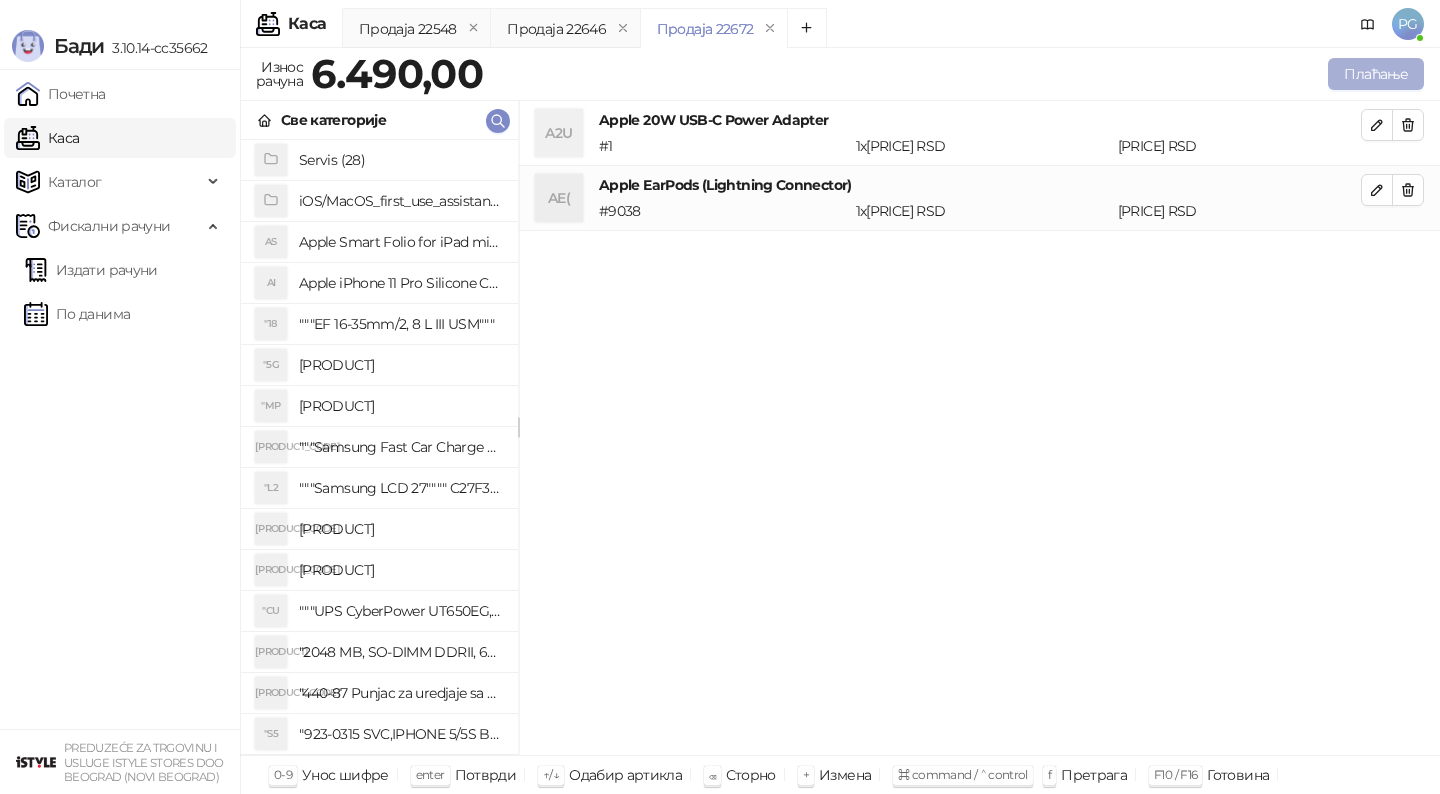 click on "Плаћање" at bounding box center [1376, 74] 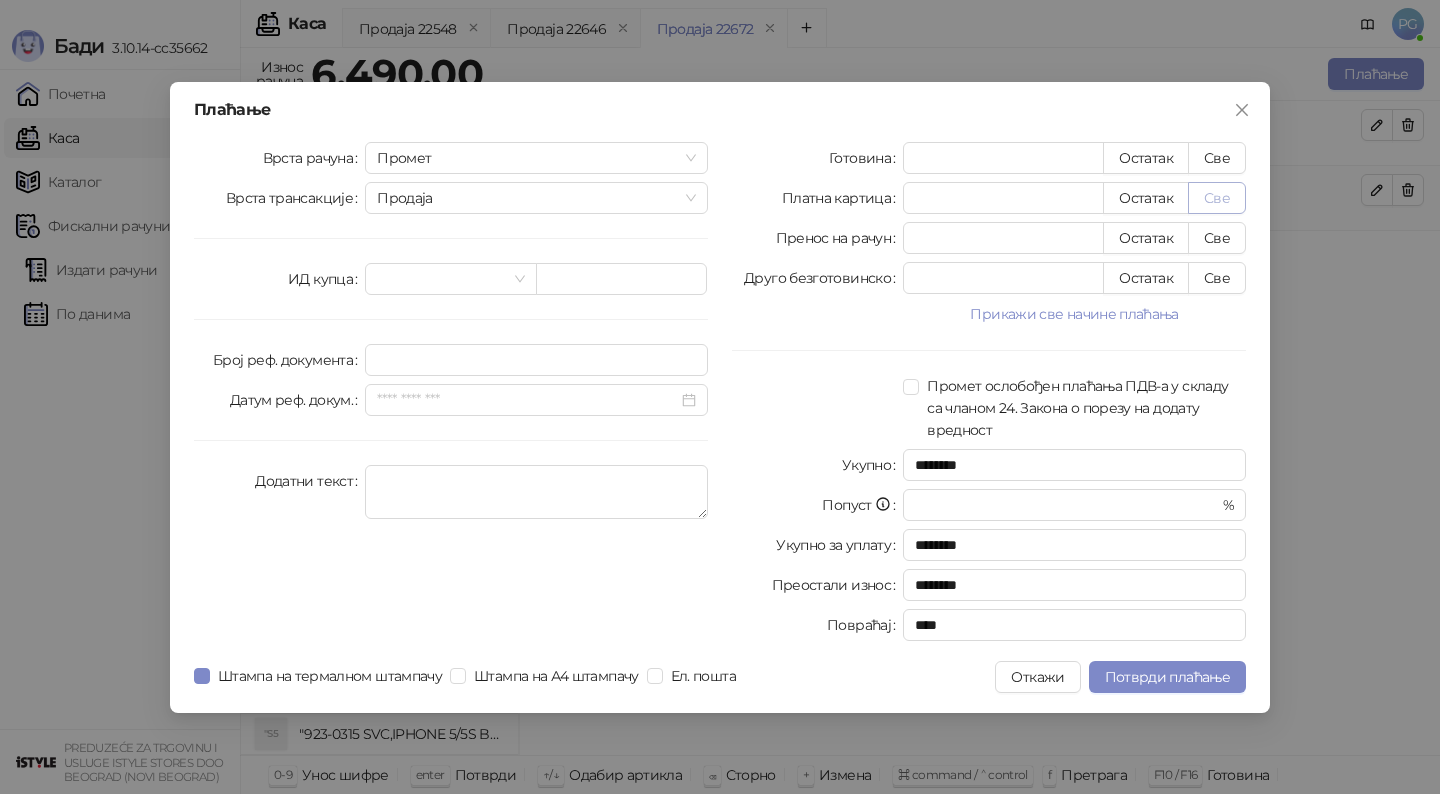 click on "Све" at bounding box center (1217, 198) 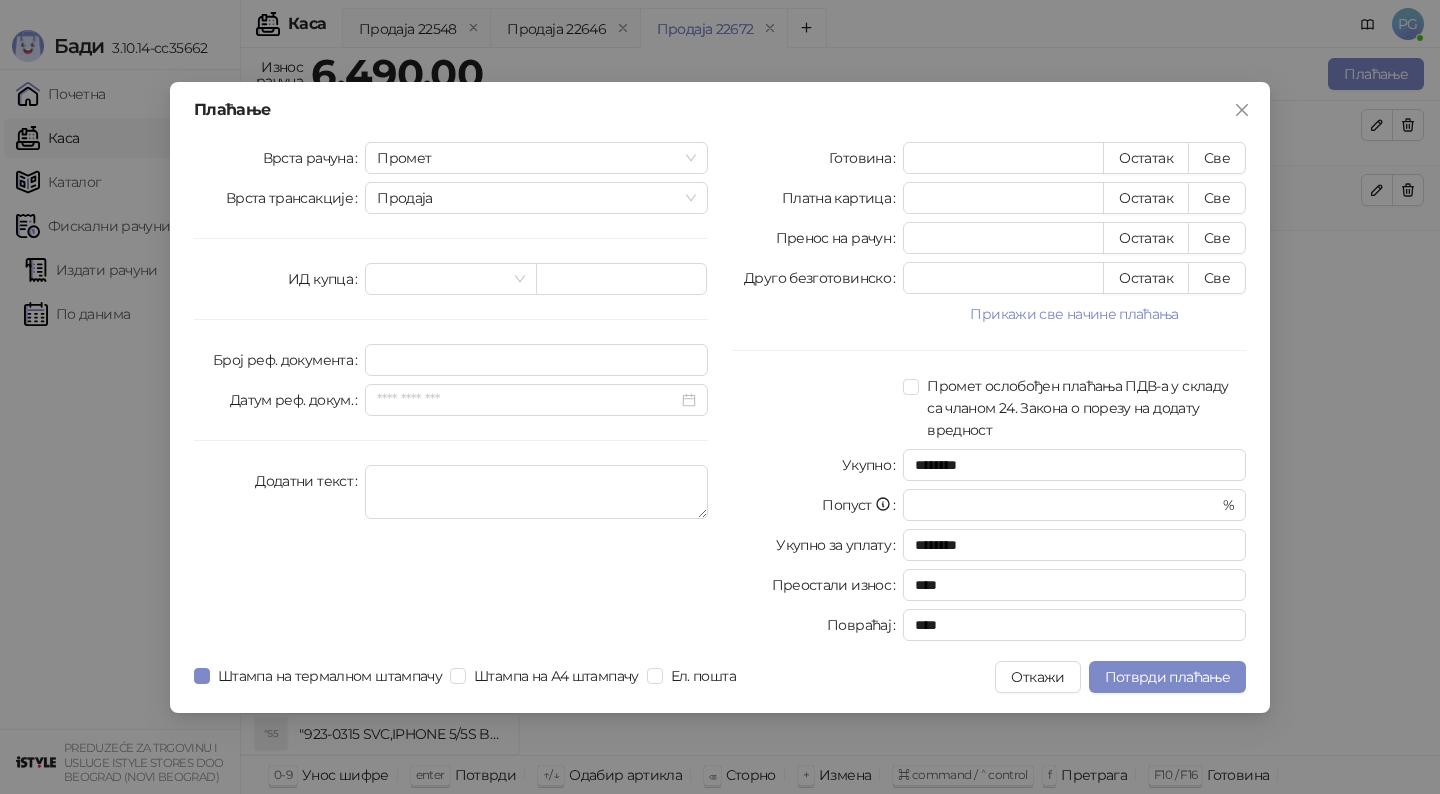 click on "Штампа на термалном штампачу Штампа на А4 штампачу Ел. пошта" at bounding box center [469, 677] 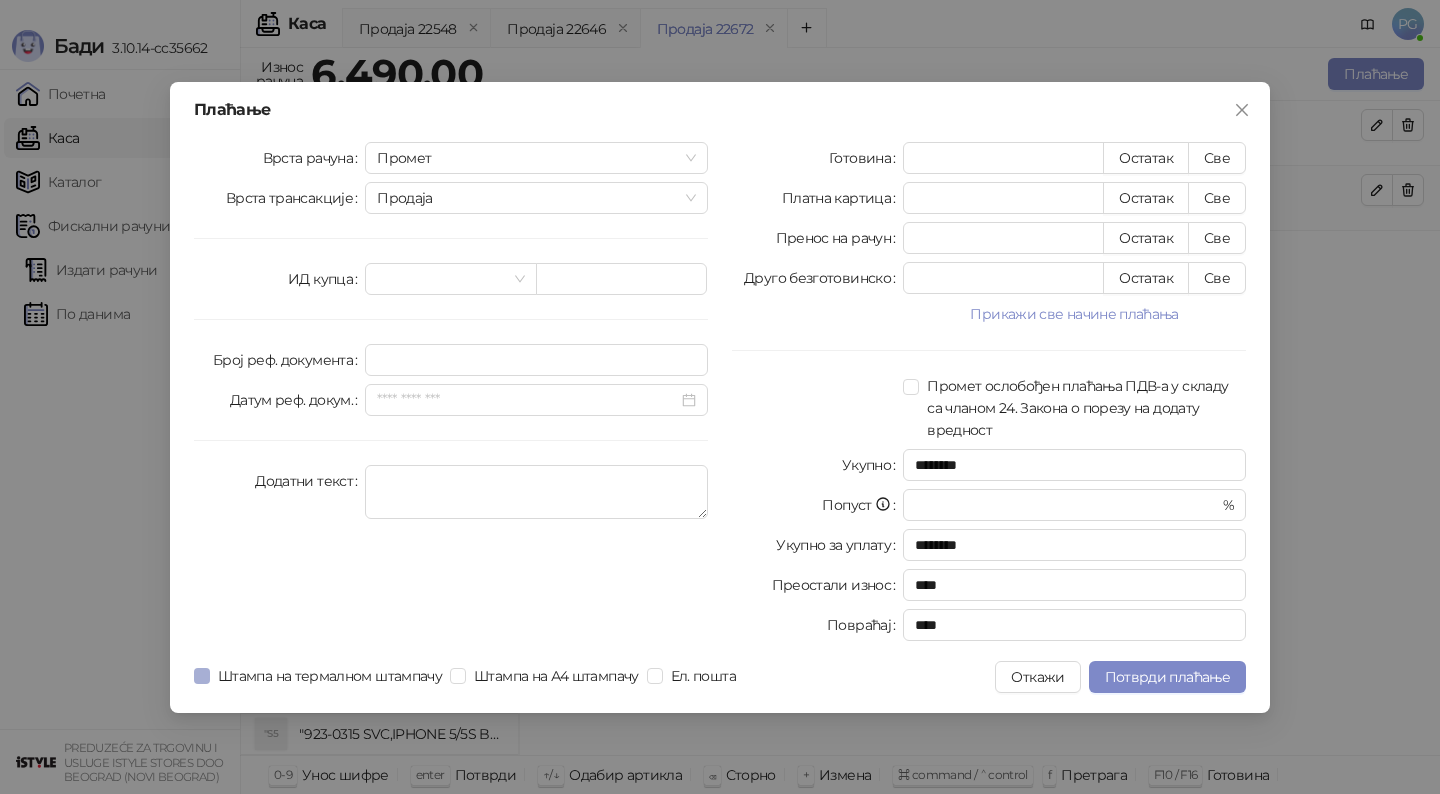 click on "Штампа на термалном штампачу" at bounding box center (330, 676) 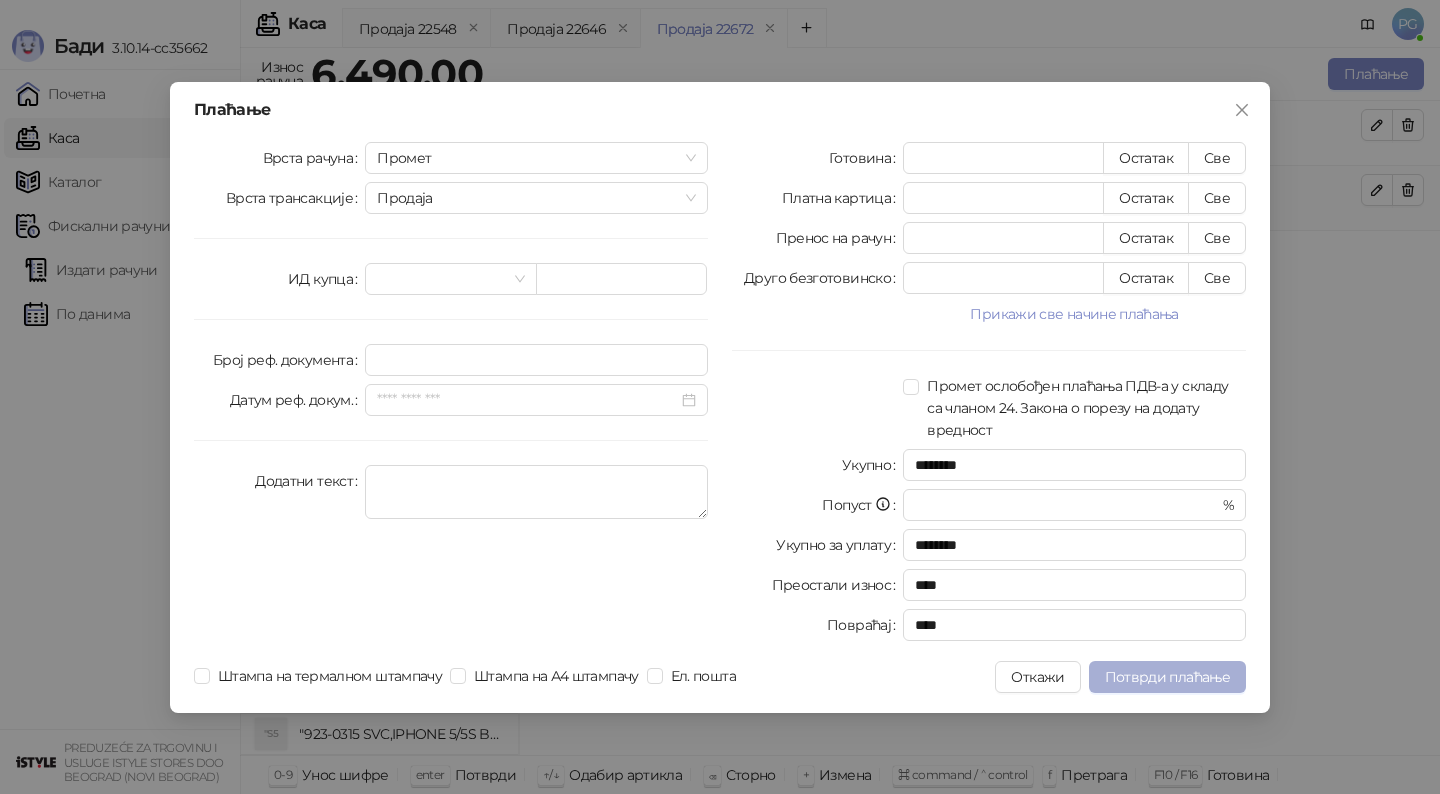 click on "Потврди плаћање" at bounding box center (1167, 677) 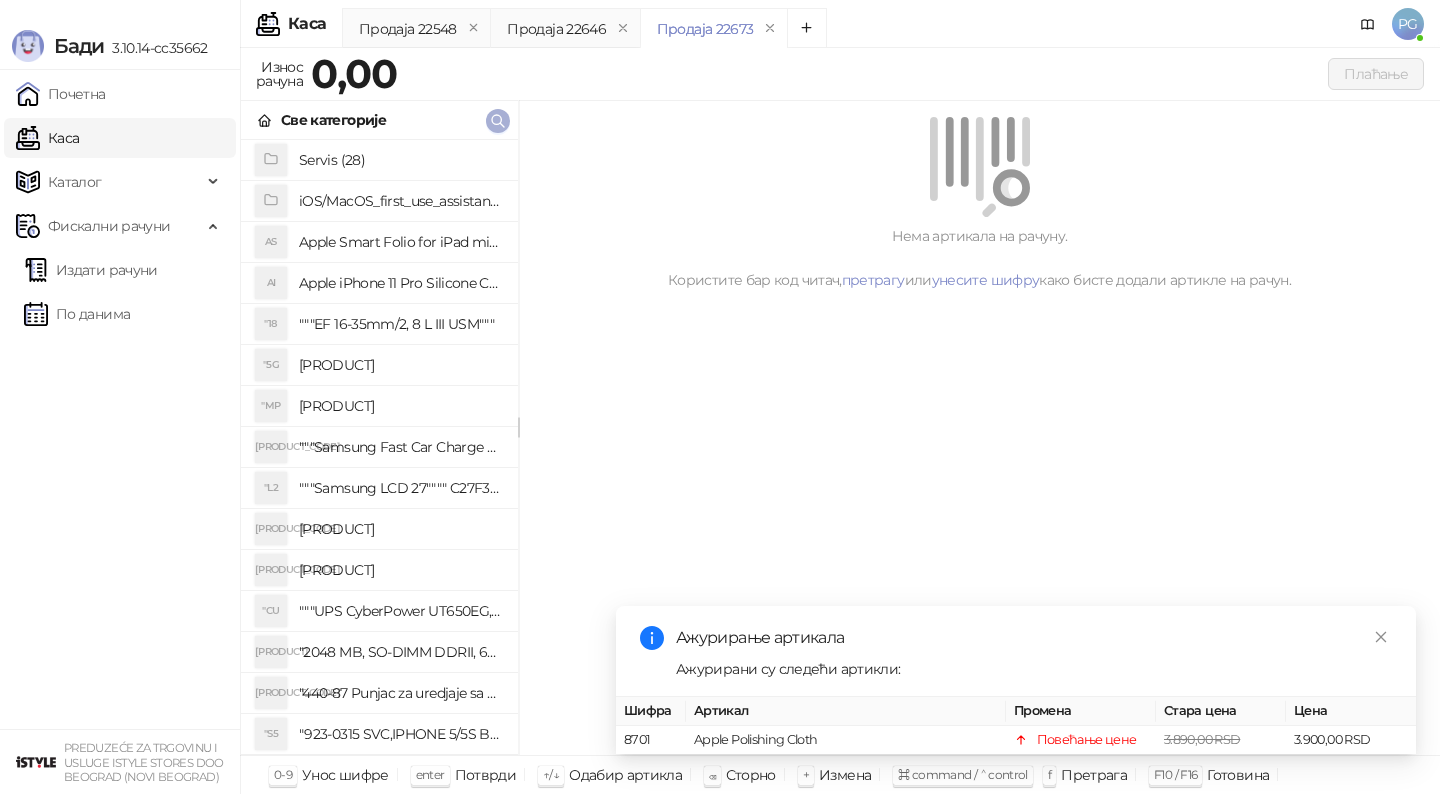 click 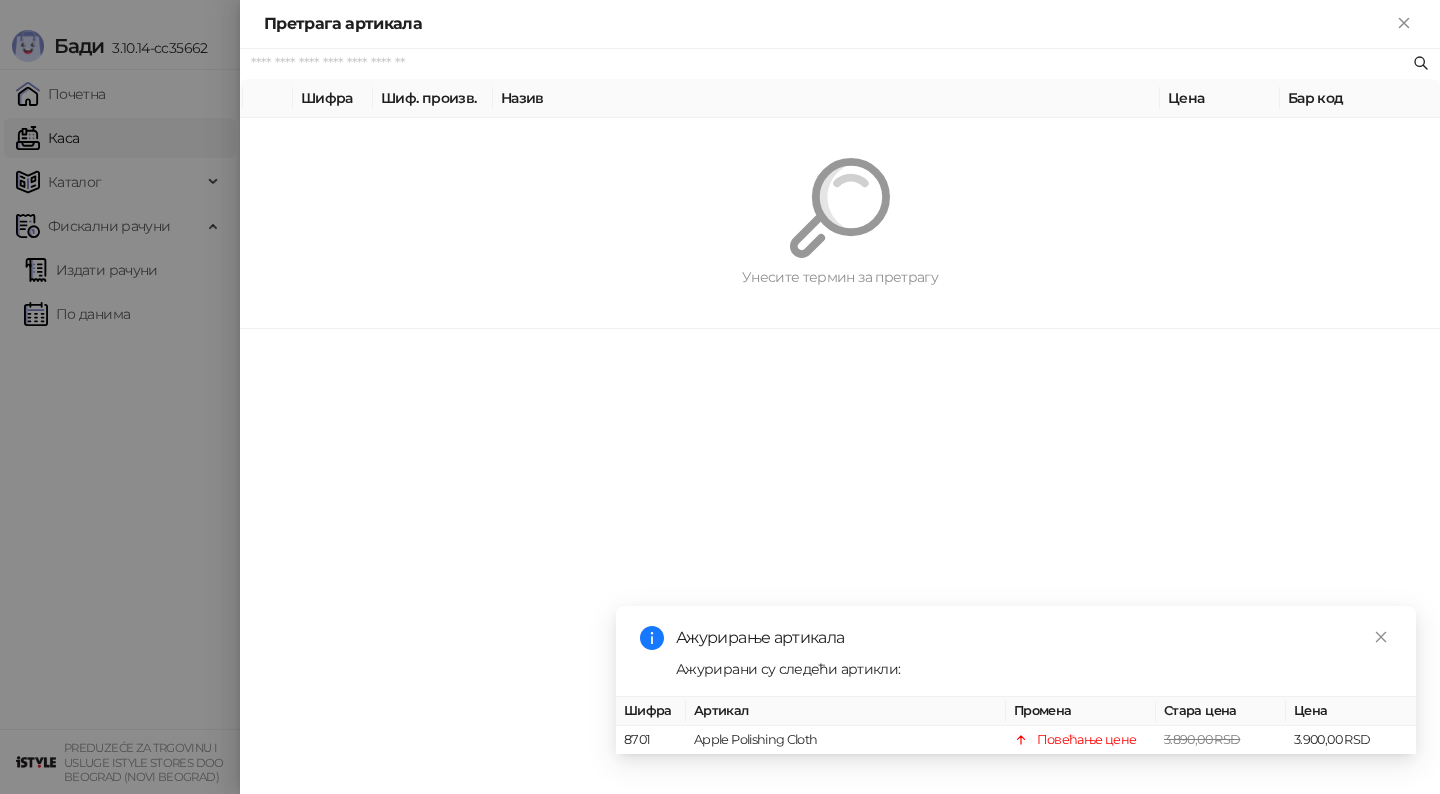 paste on "*********" 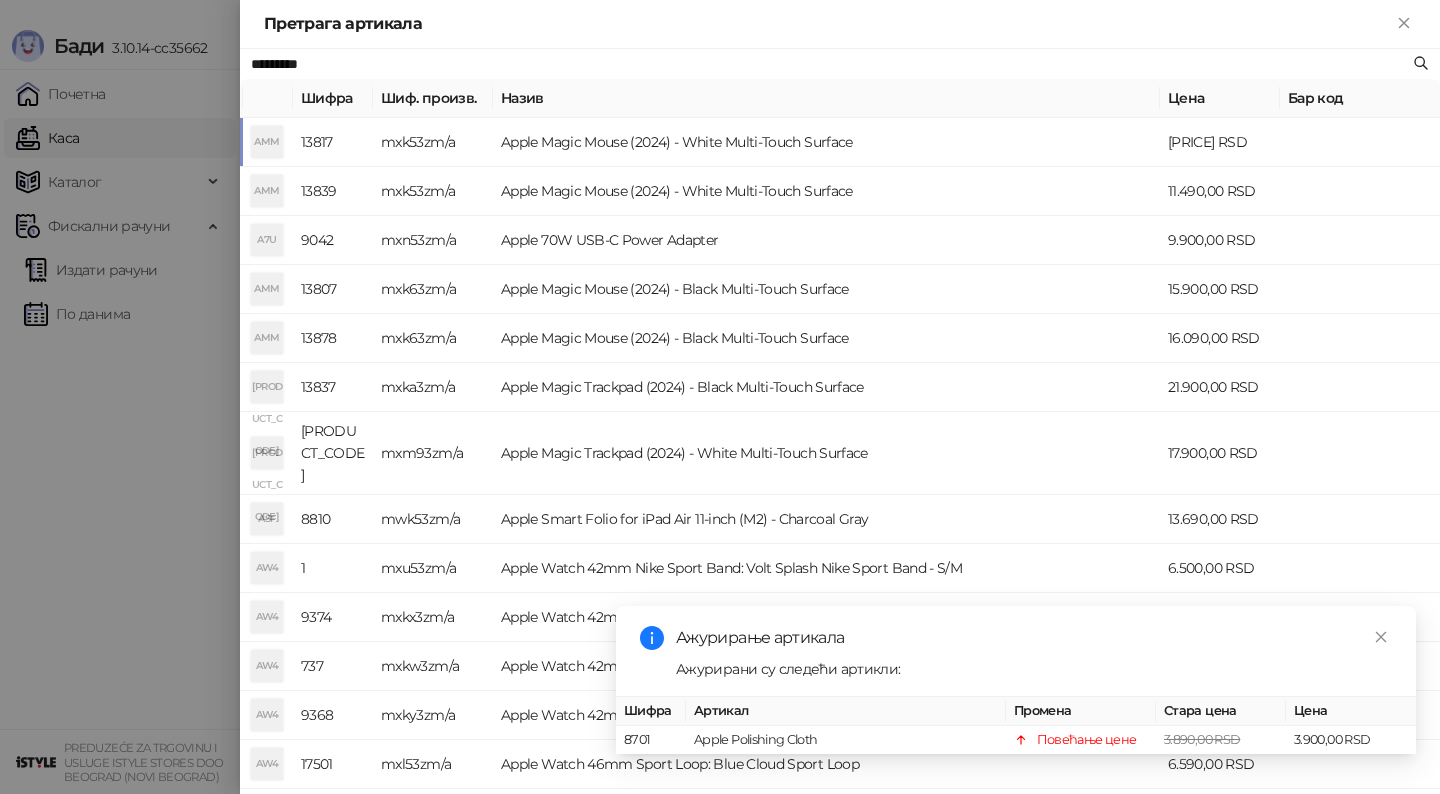 type on "*********" 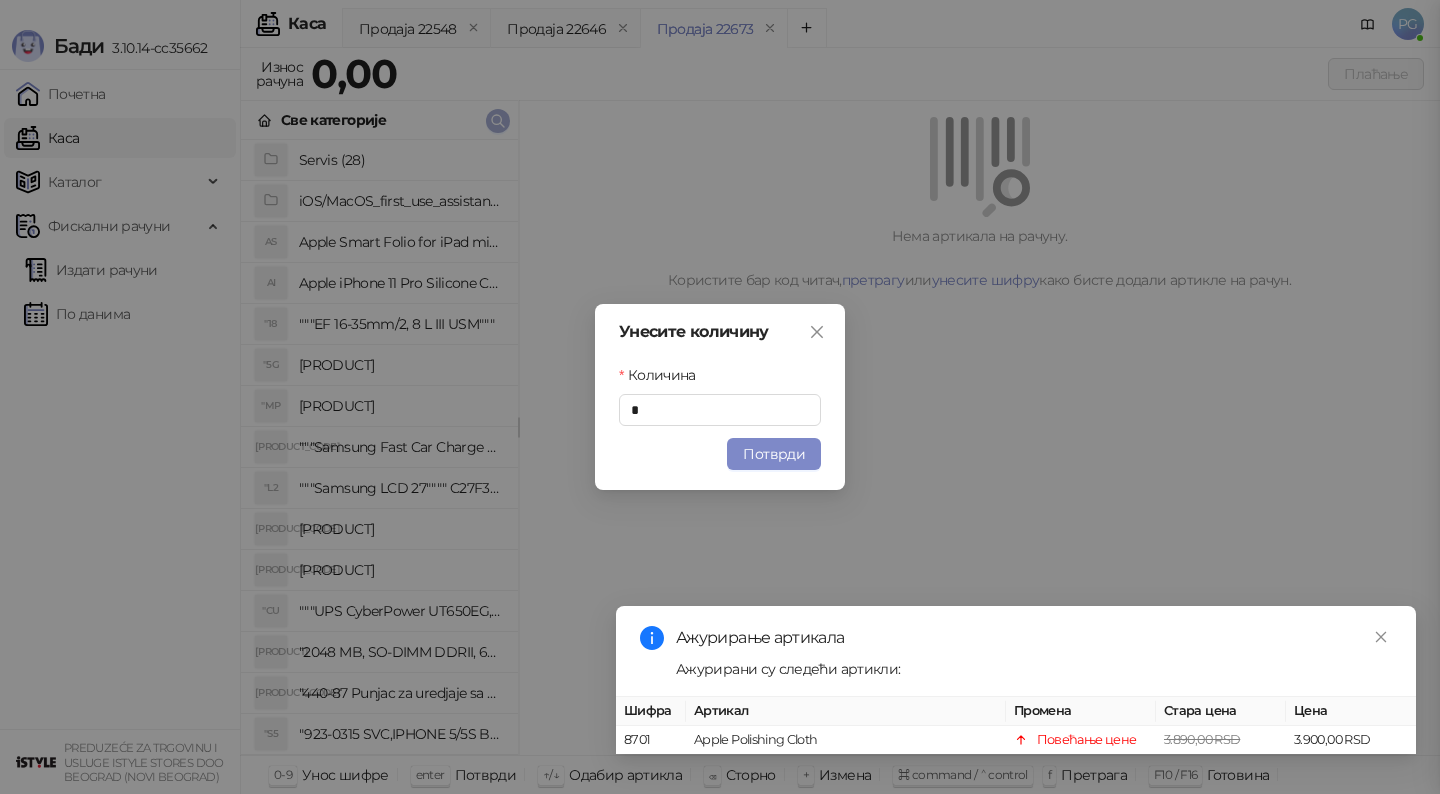 type 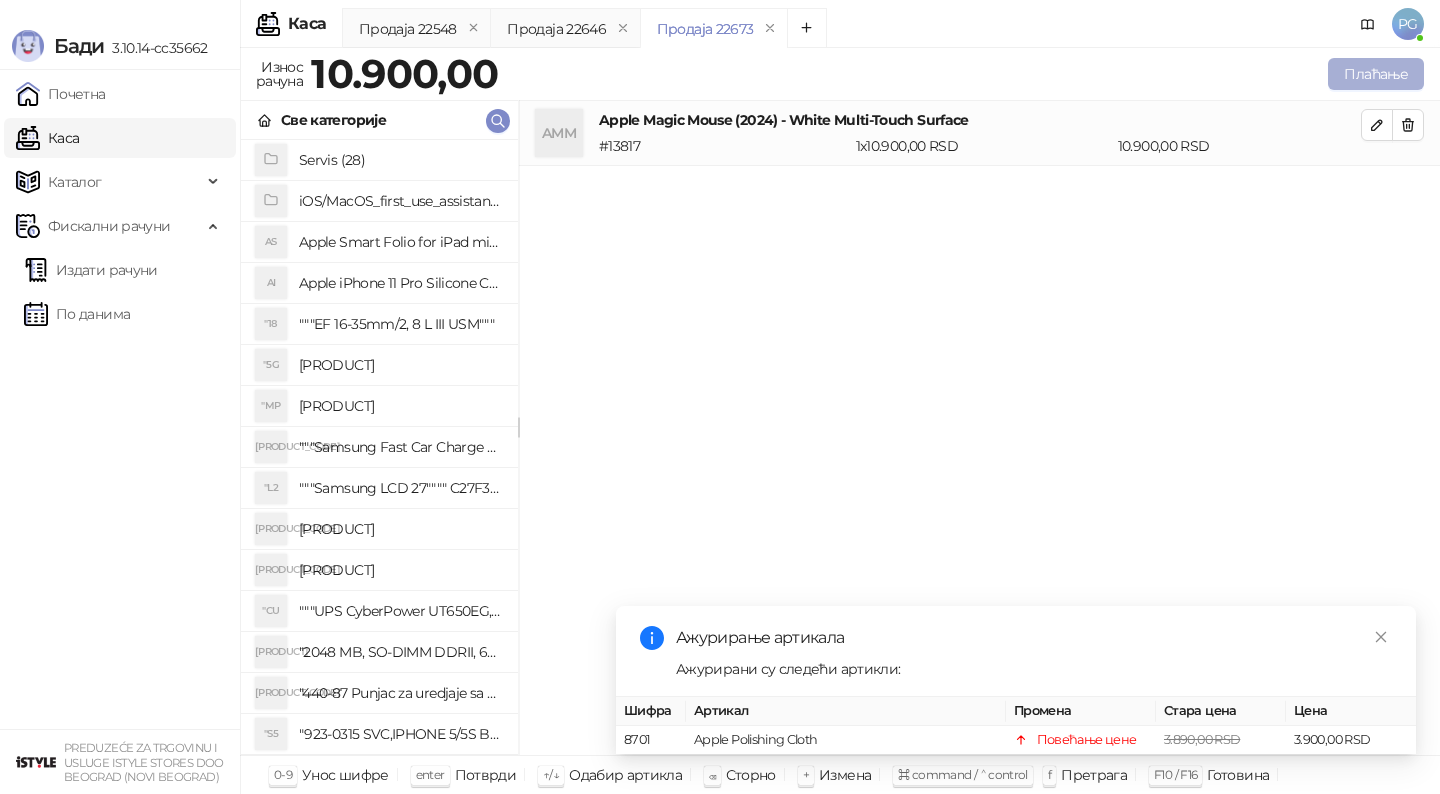 click on "Плаћање" at bounding box center [1376, 74] 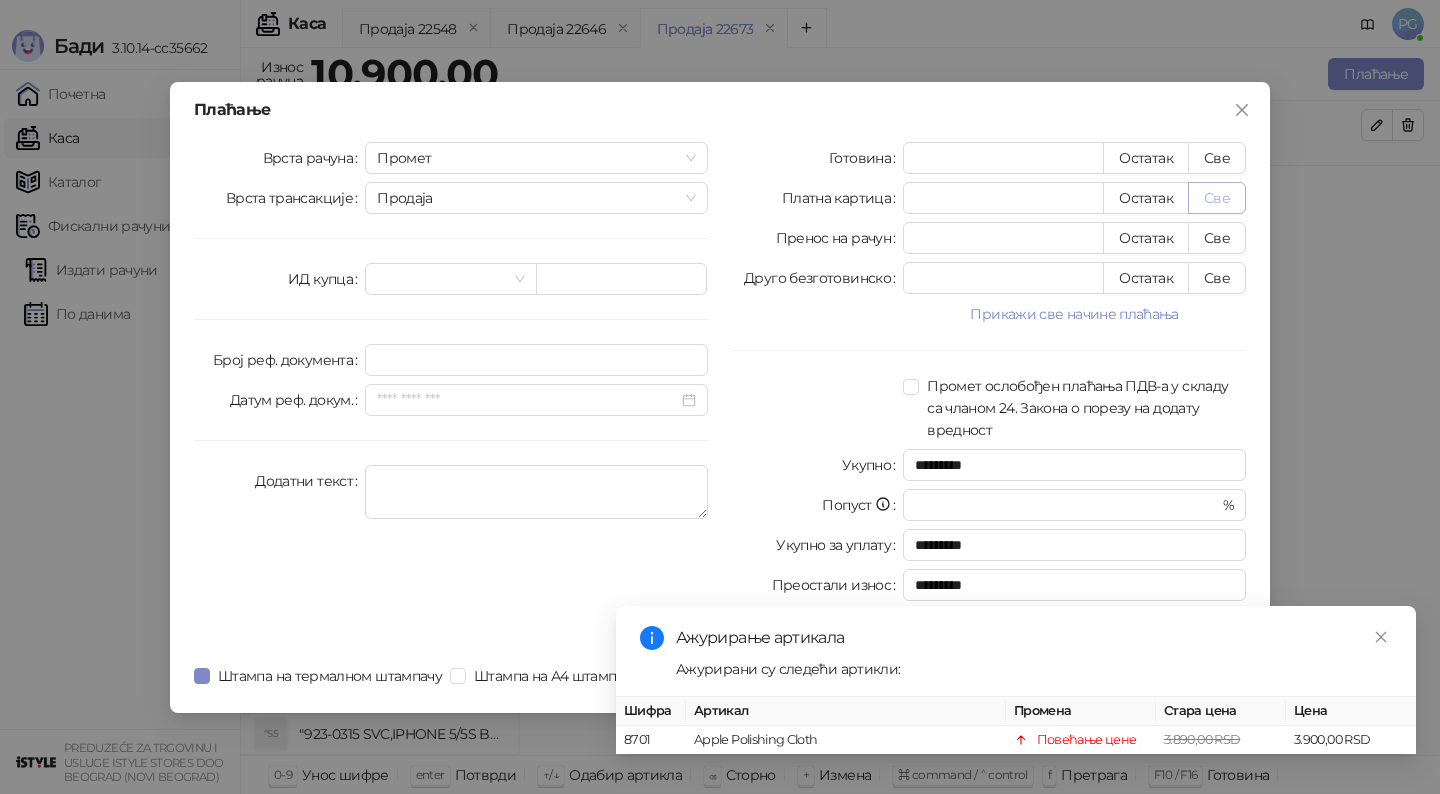 click on "Све" at bounding box center [1217, 198] 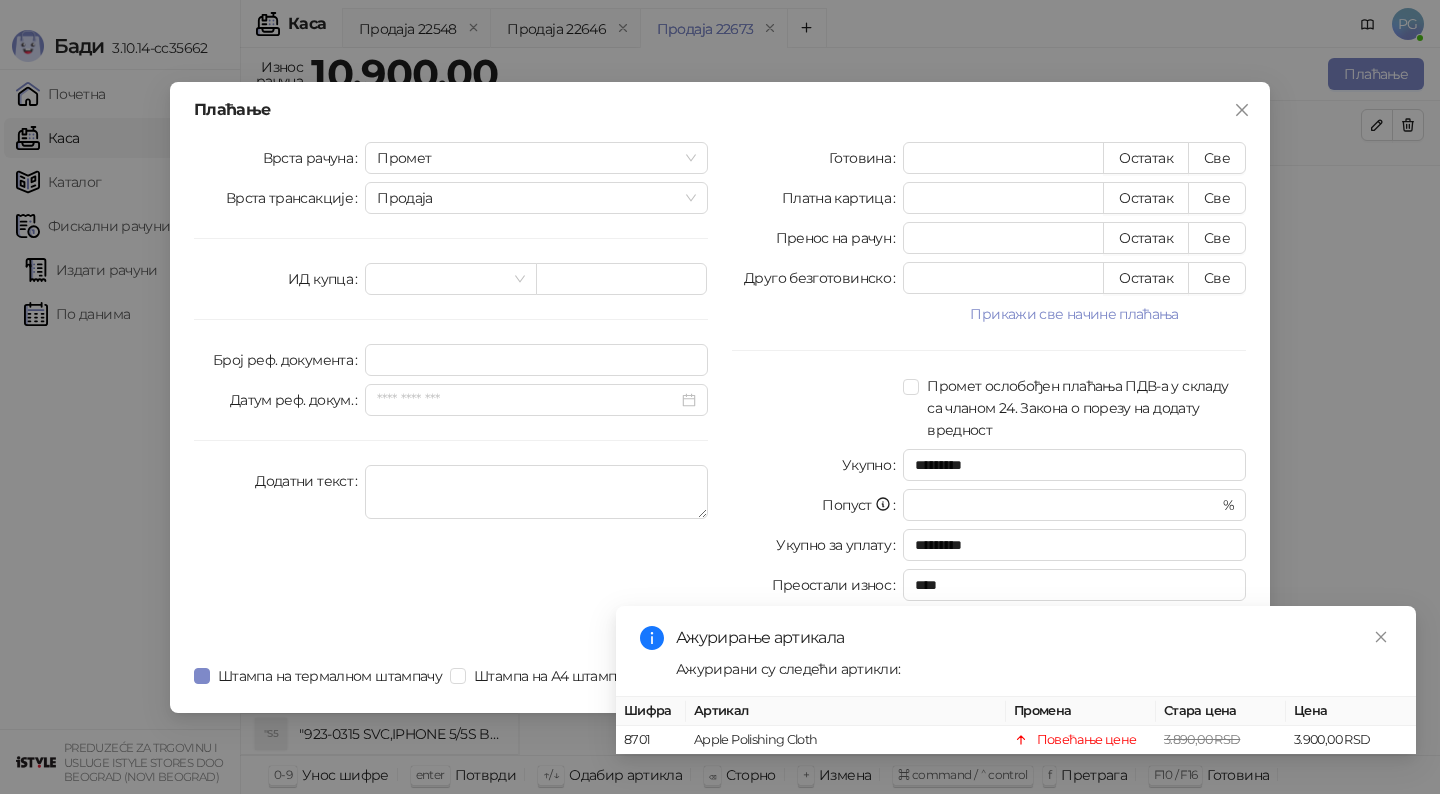 click on "Ажурирање артикала Ажурирани су следећи артикли: Шифра Артикал Промена Стара цена Цена           8701 Apple Polishing Cloth     Повећање цене 3.890,00 RSD 3.900,00 RSD" at bounding box center [1016, 690] 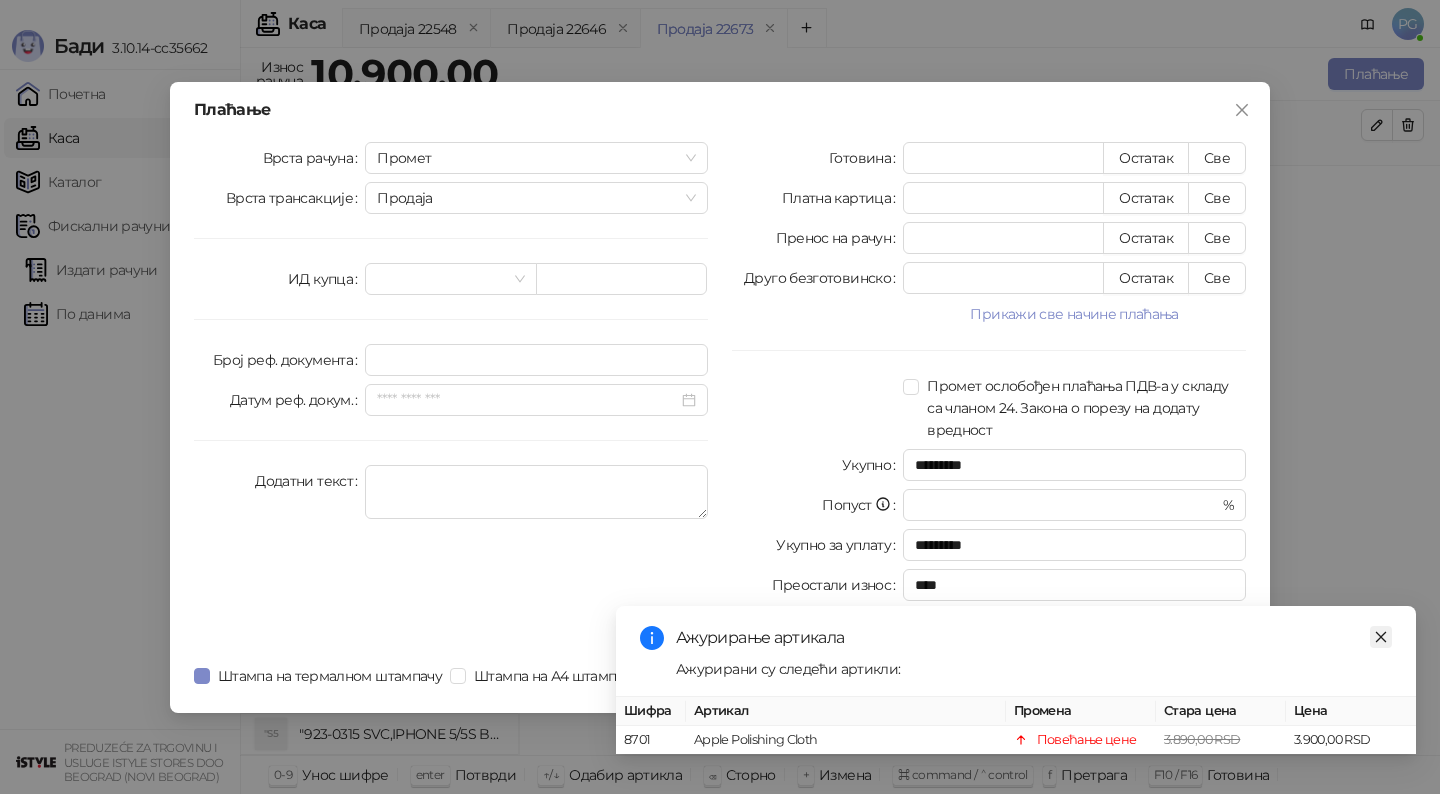 click 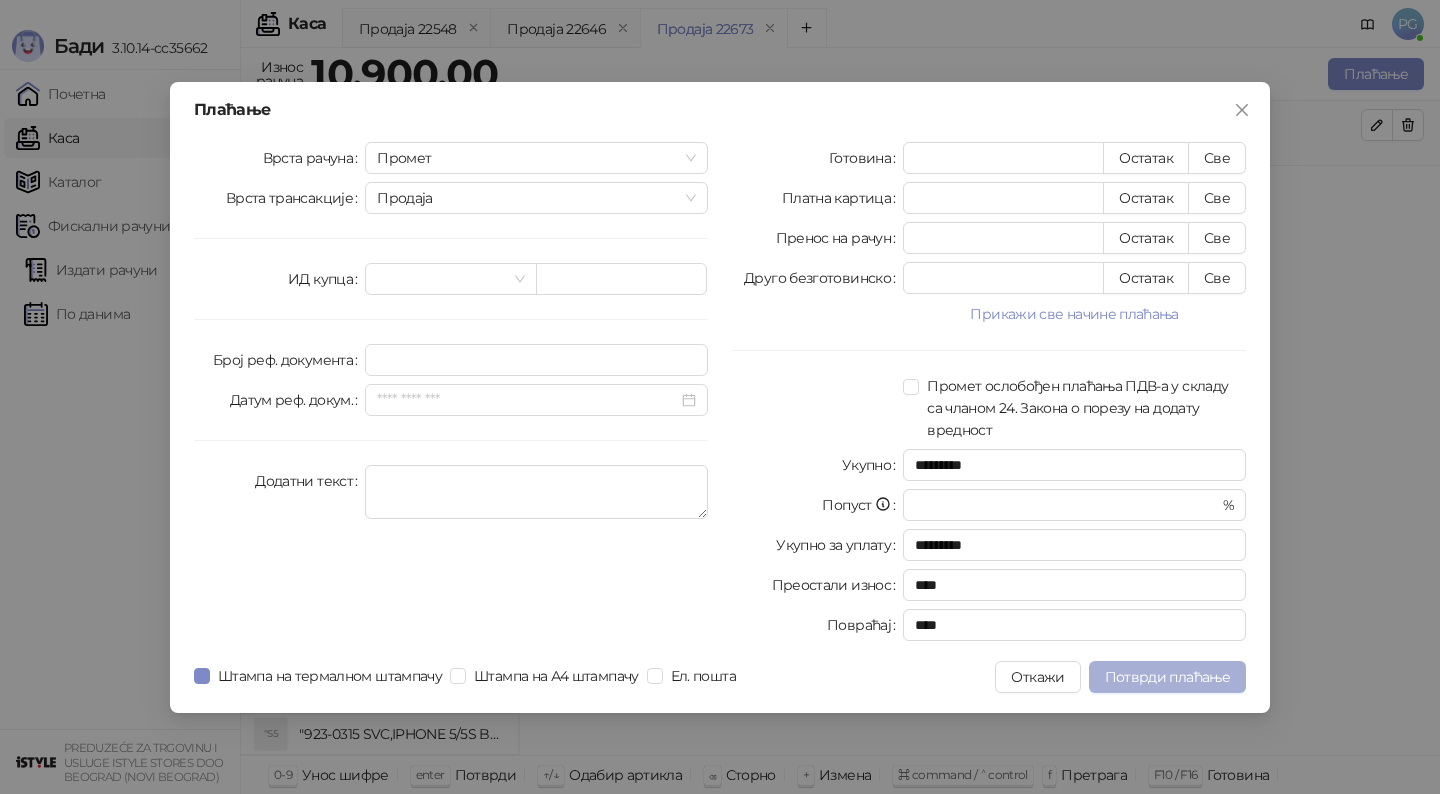 click on "Потврди плаћање" at bounding box center (1167, 677) 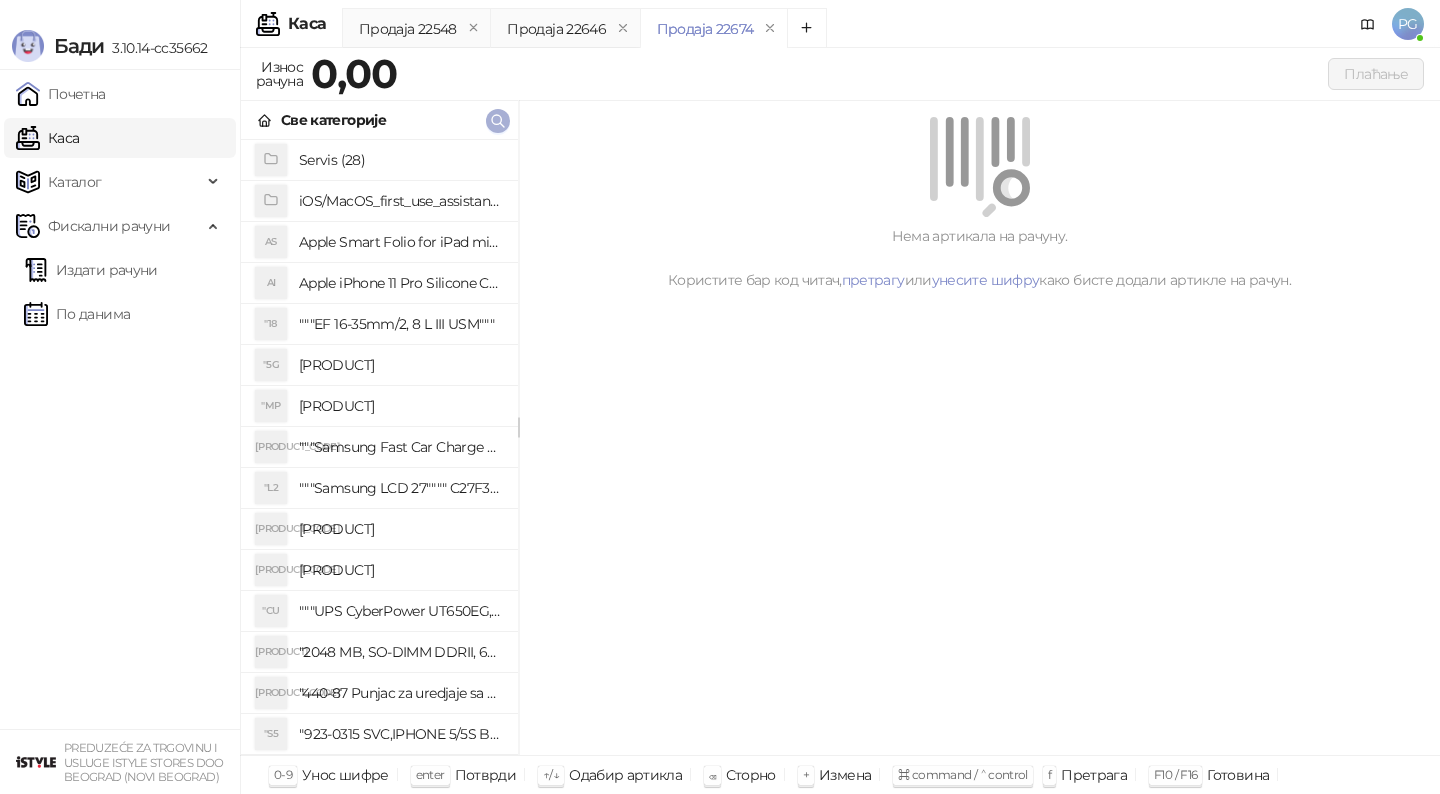 click 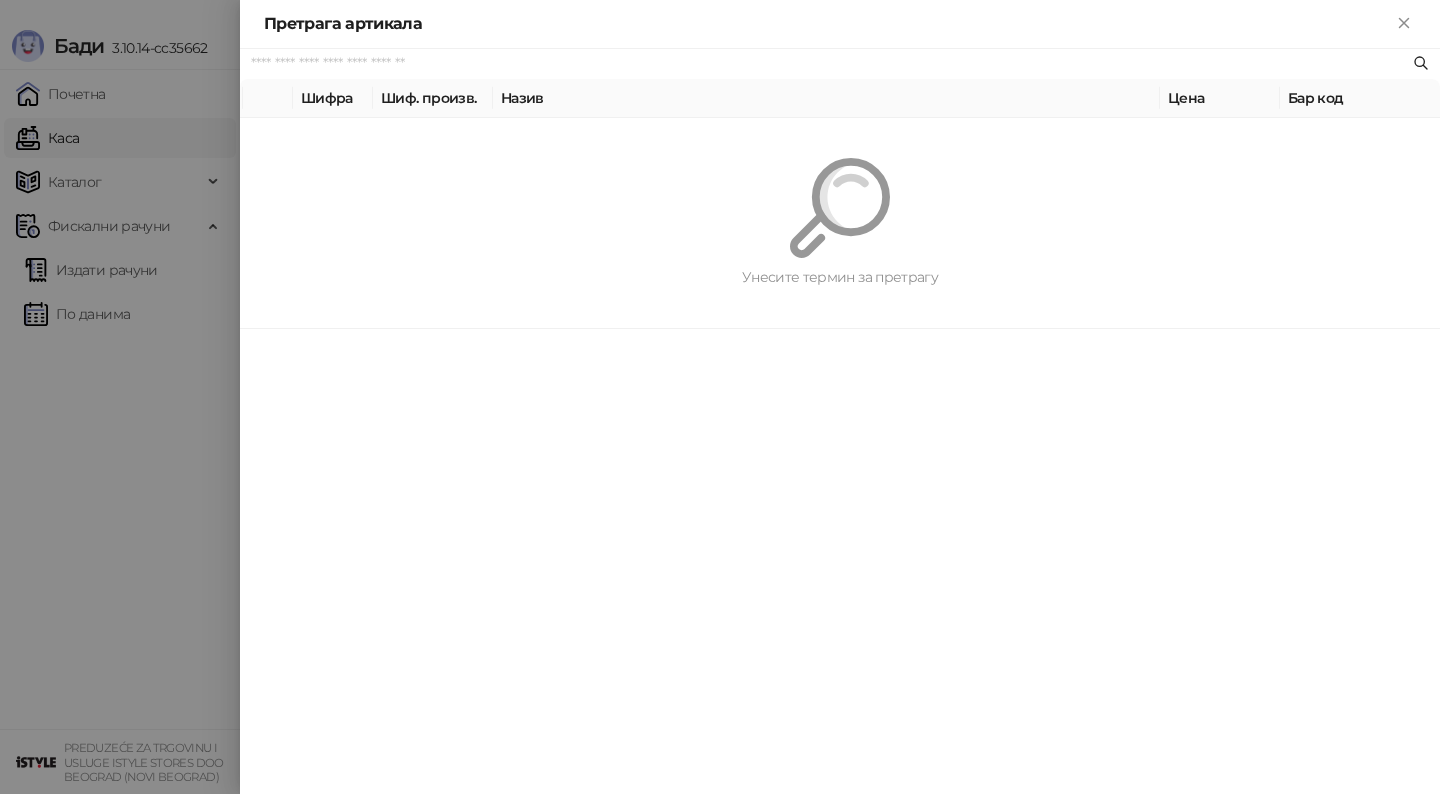 paste on "*********" 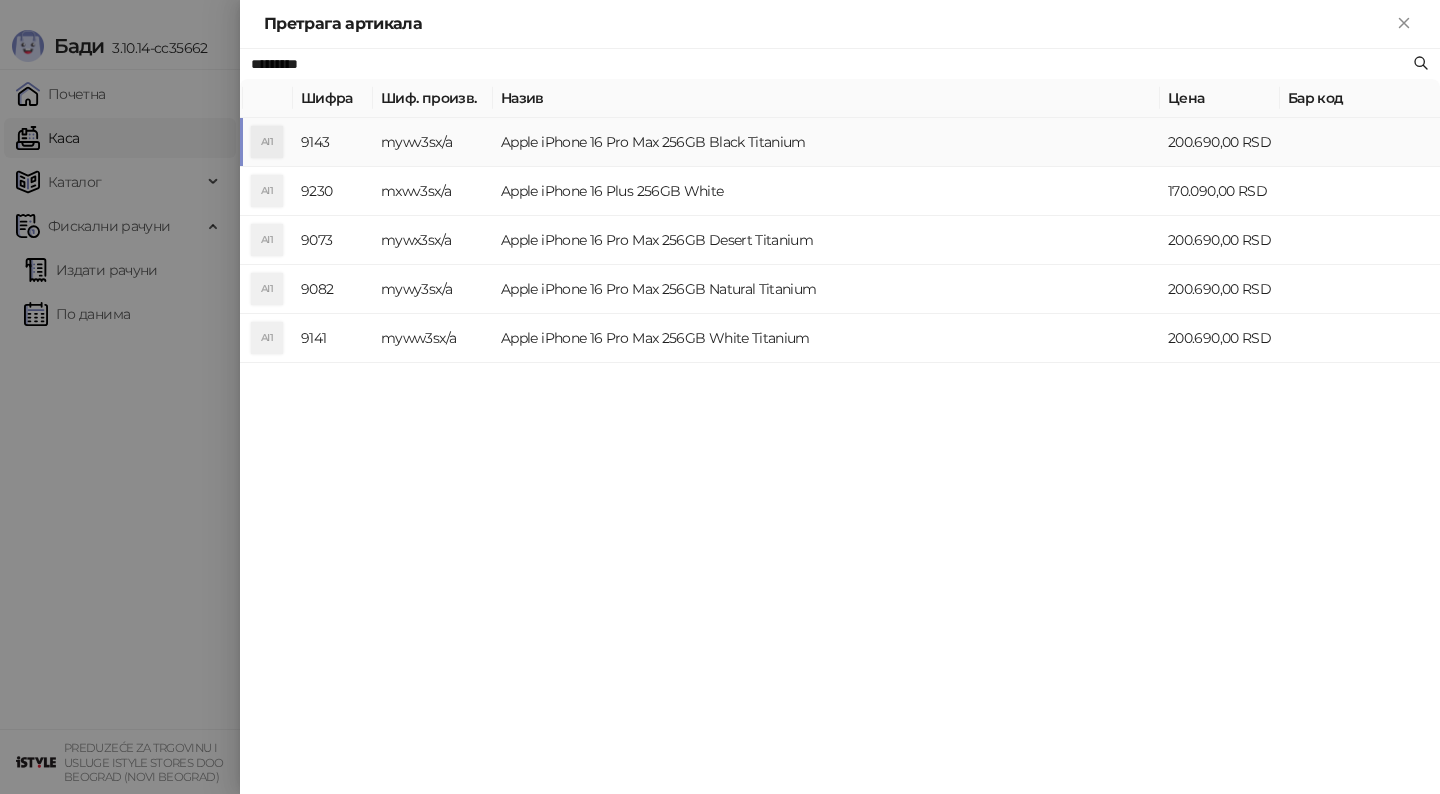 type on "*********" 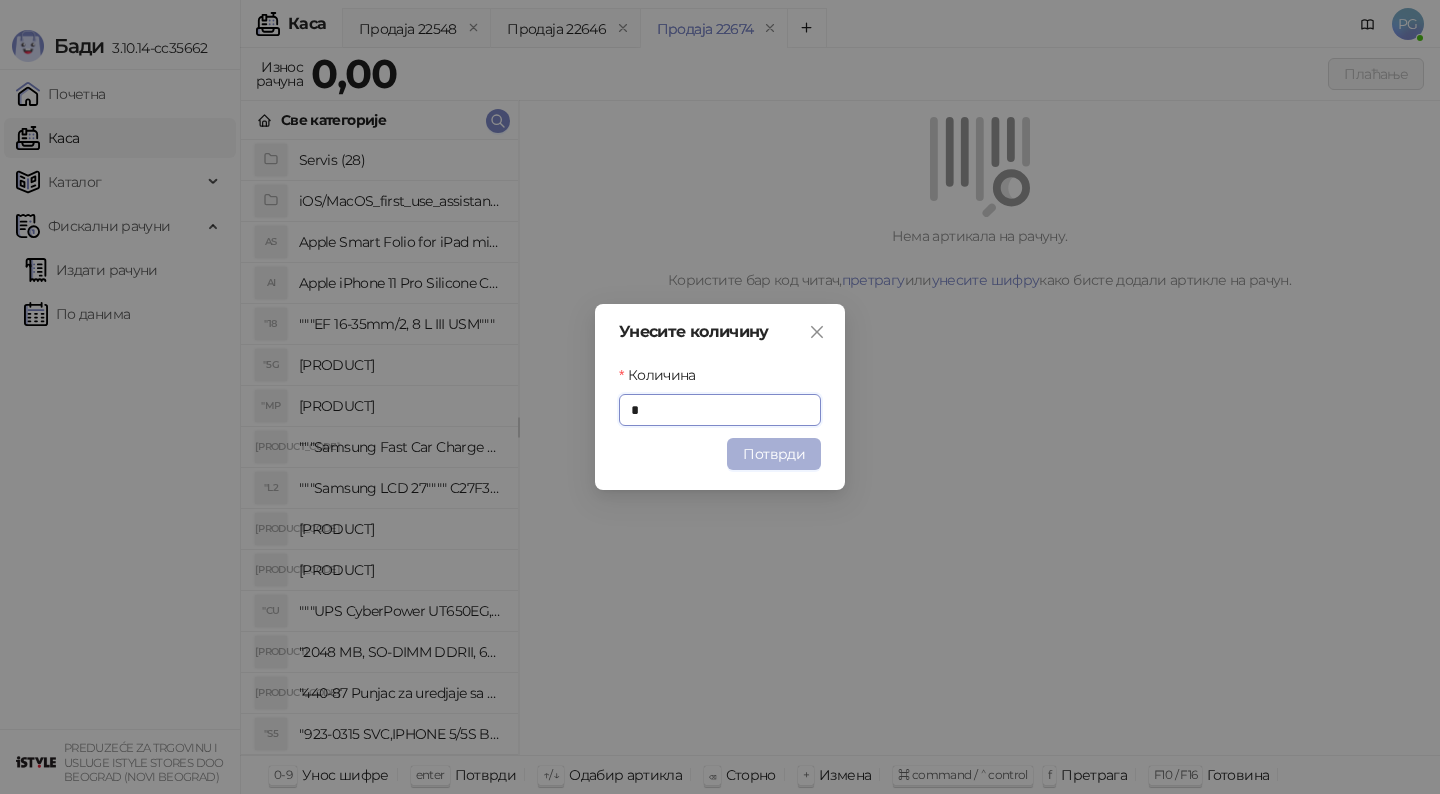click on "Потврди" at bounding box center (774, 454) 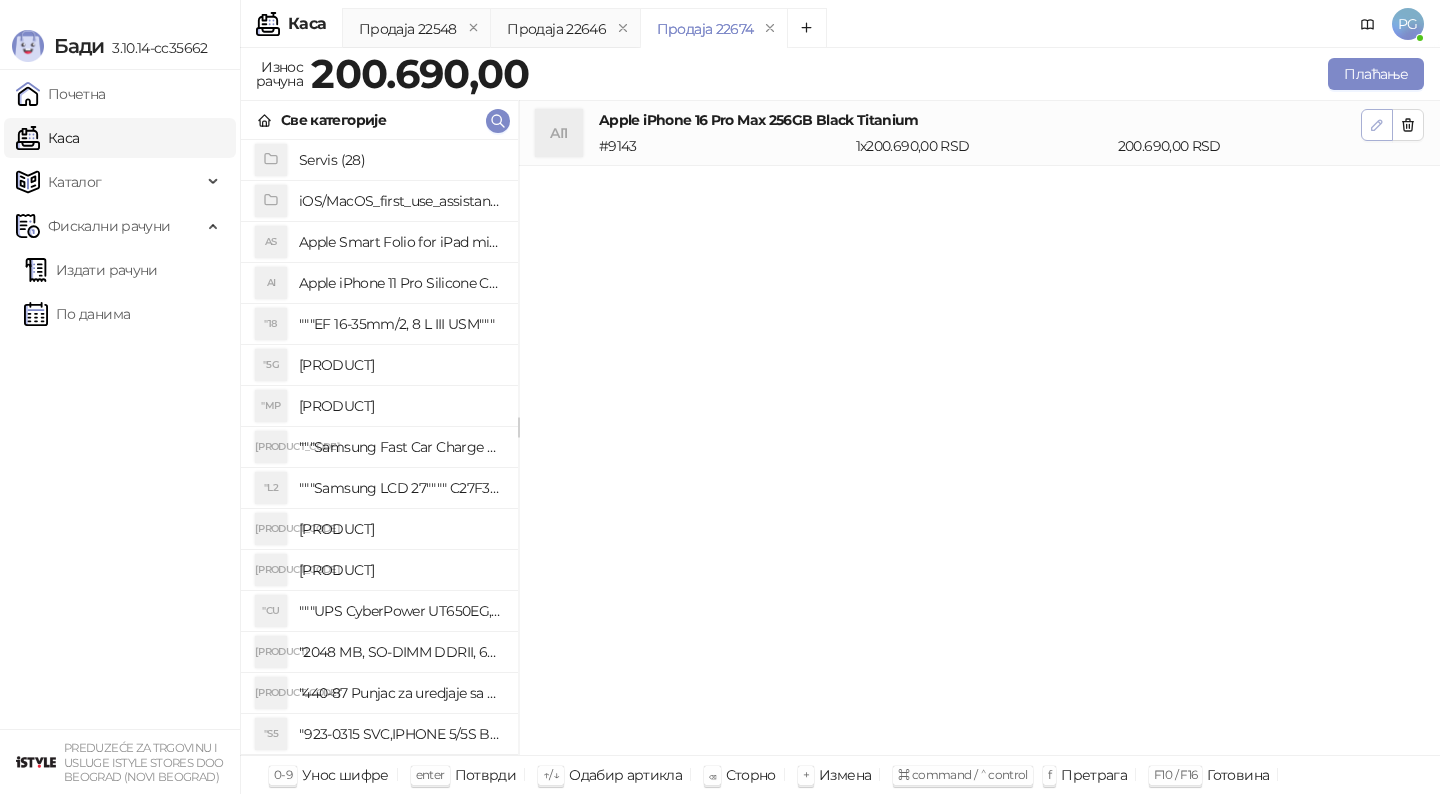 click 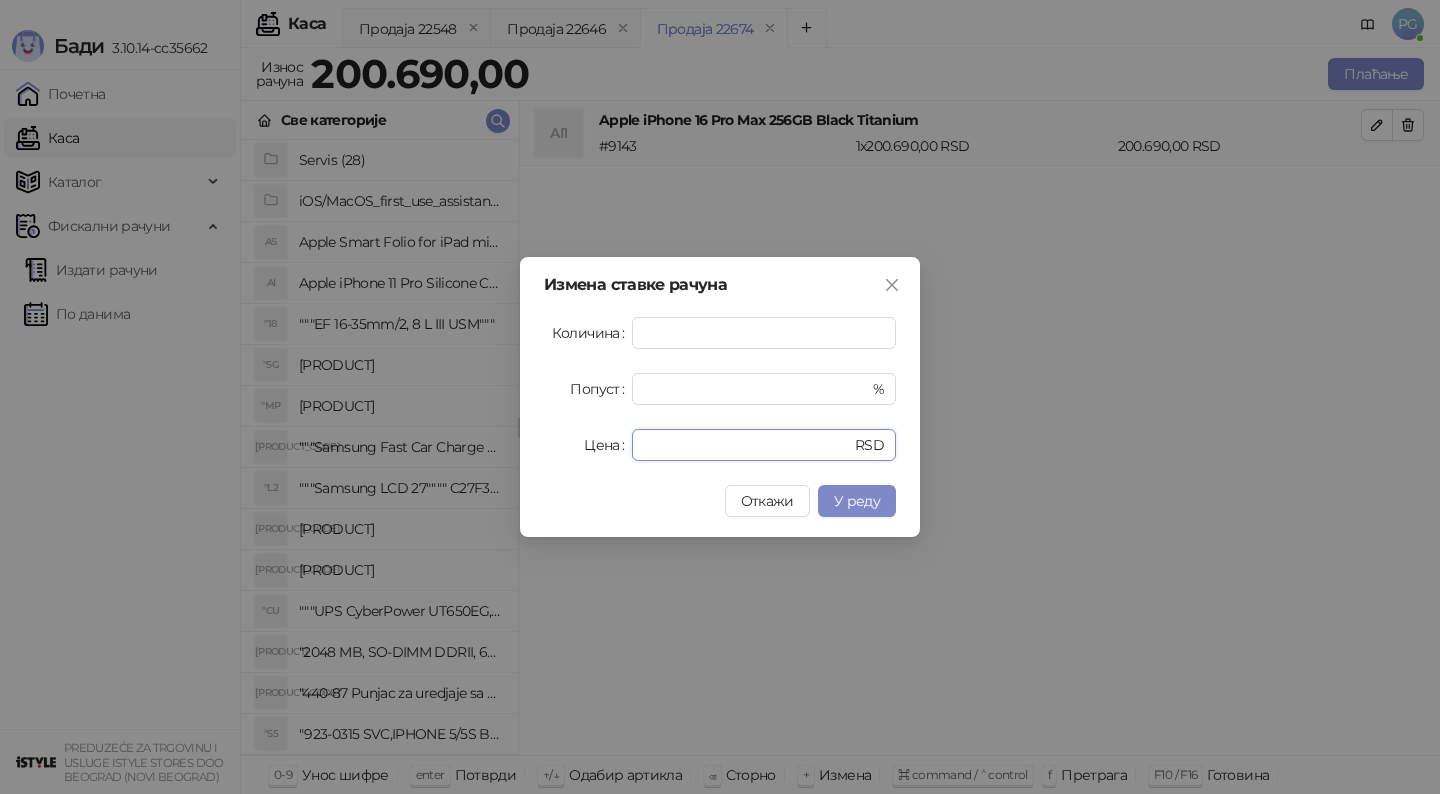 drag, startPoint x: 712, startPoint y: 452, endPoint x: 552, endPoint y: 449, distance: 160.02812 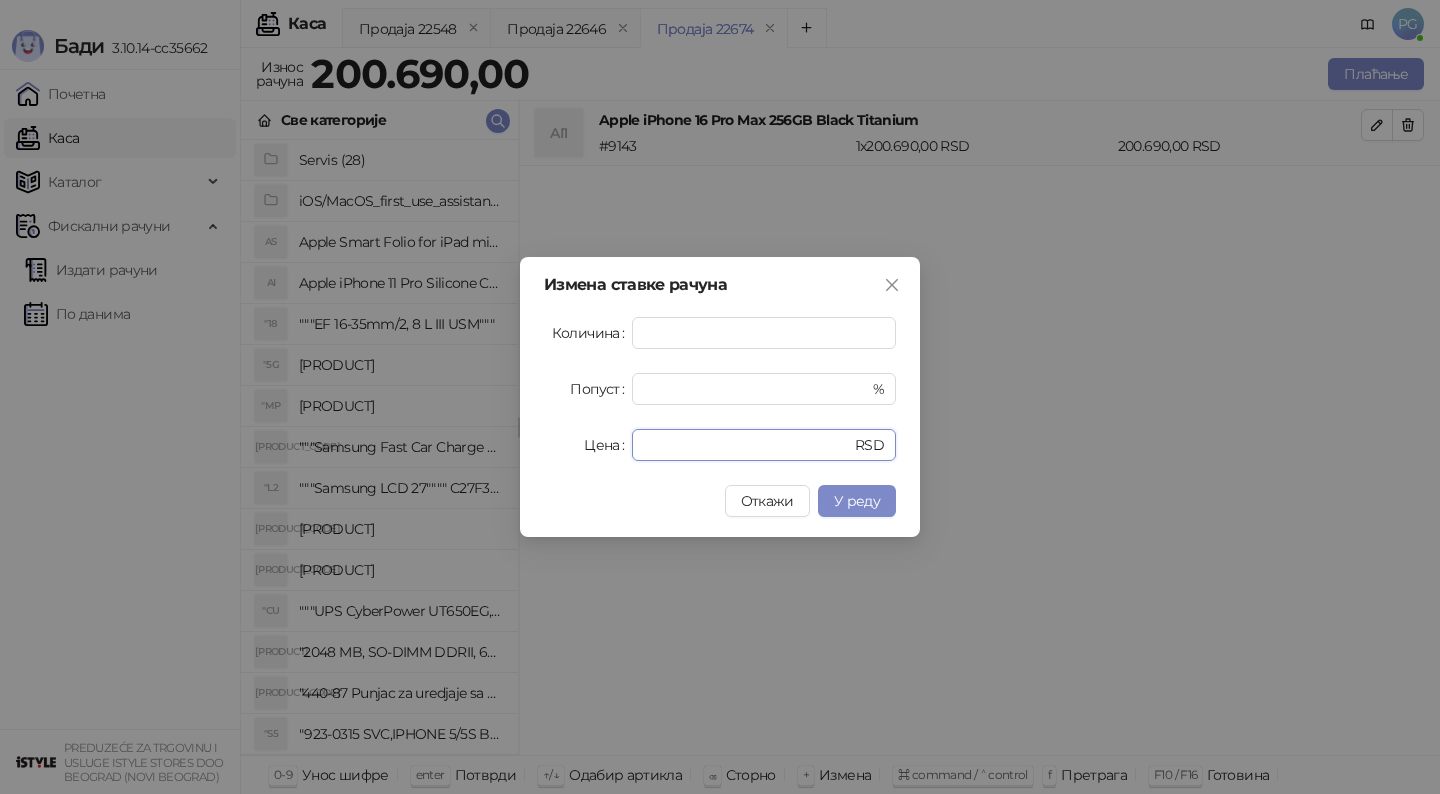 type on "******" 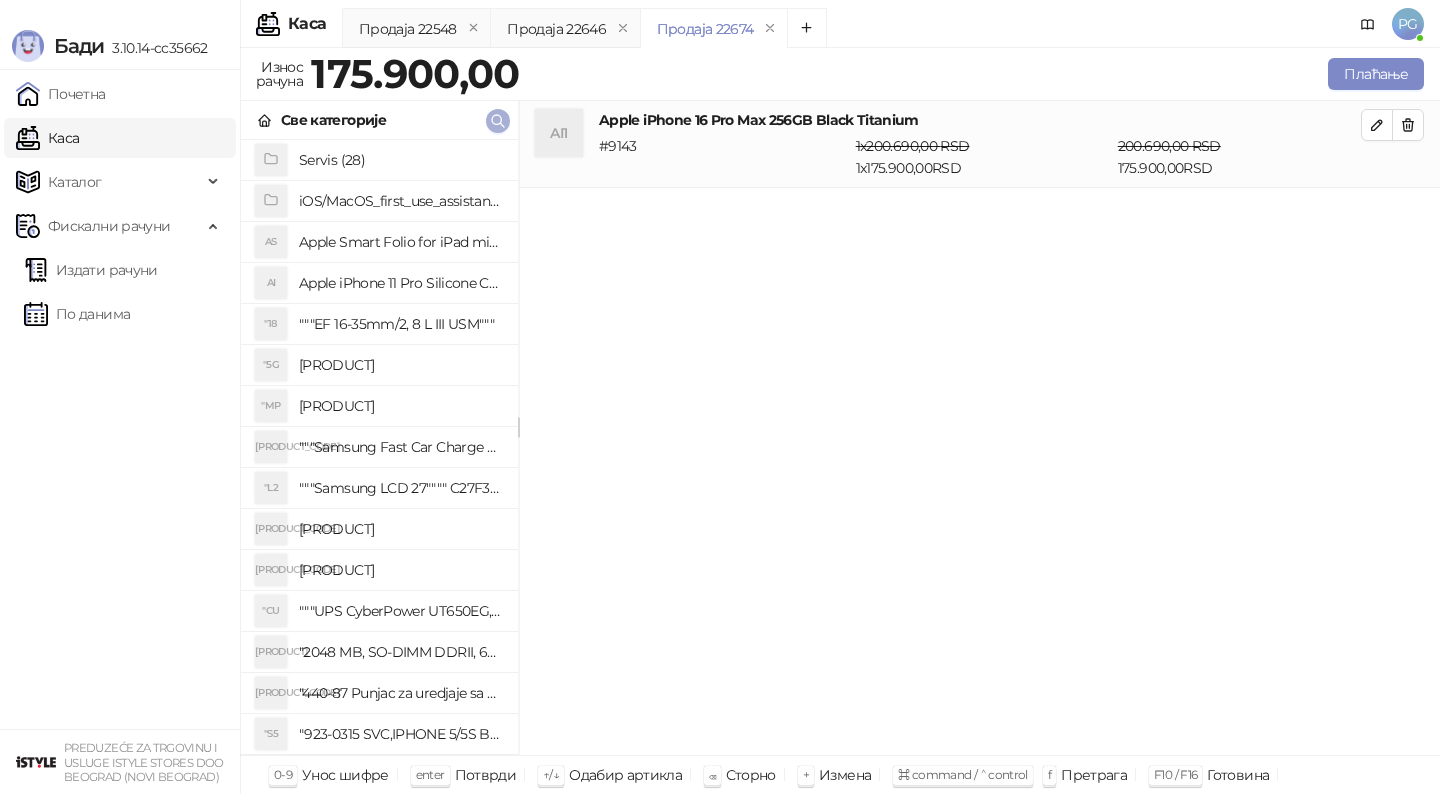 click 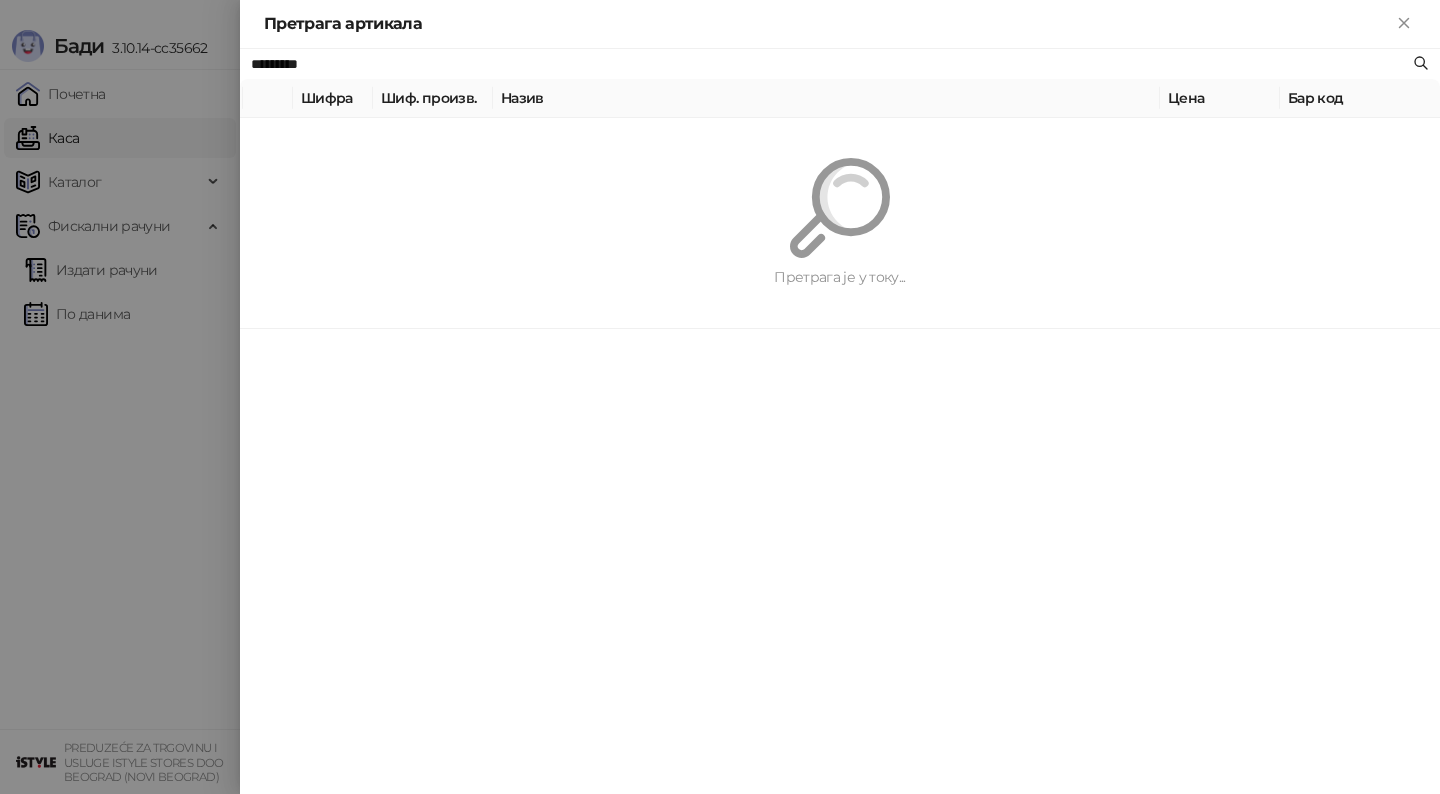 paste 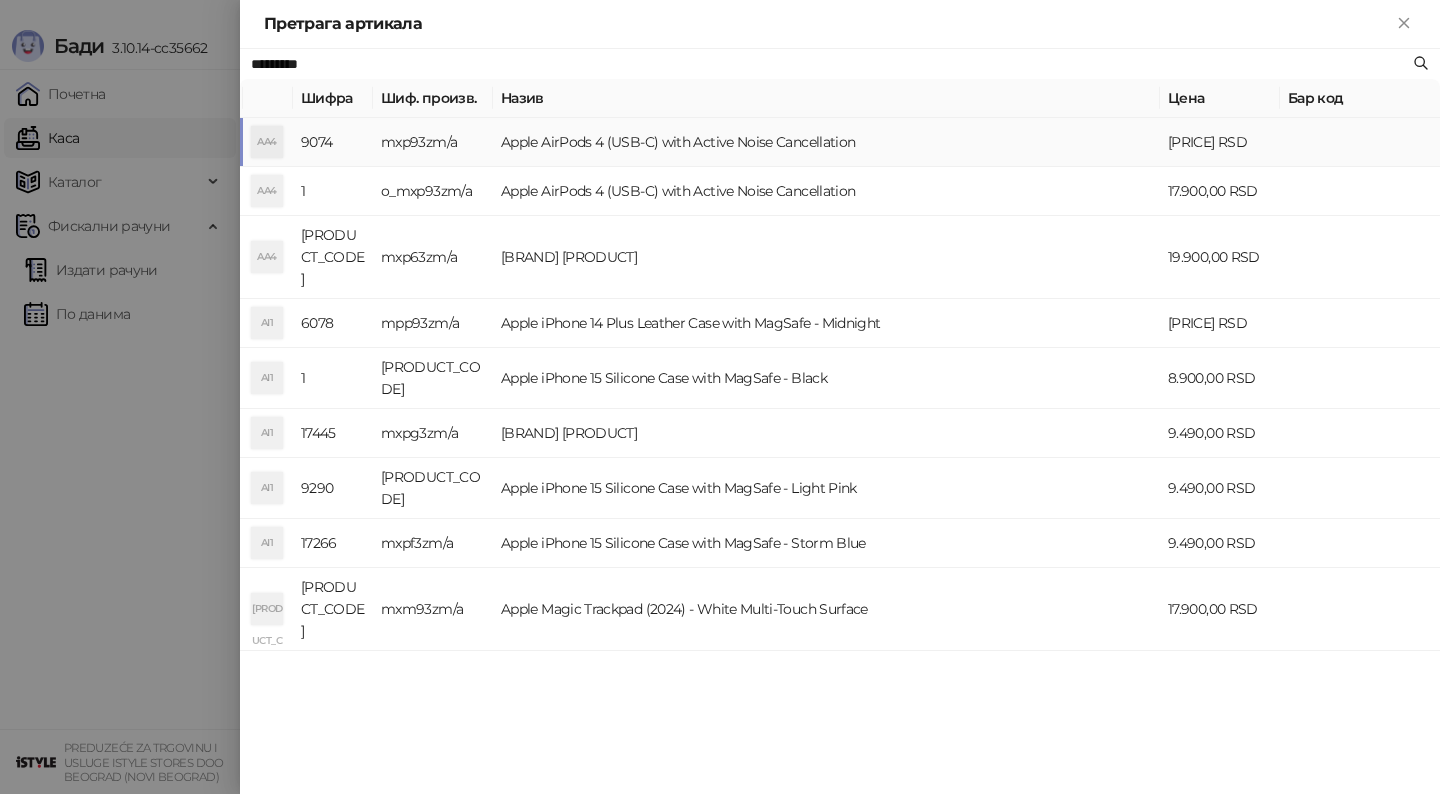 click on "Apple AirPods 4 (USB-C) with Active Noise Cancellation" at bounding box center (826, 142) 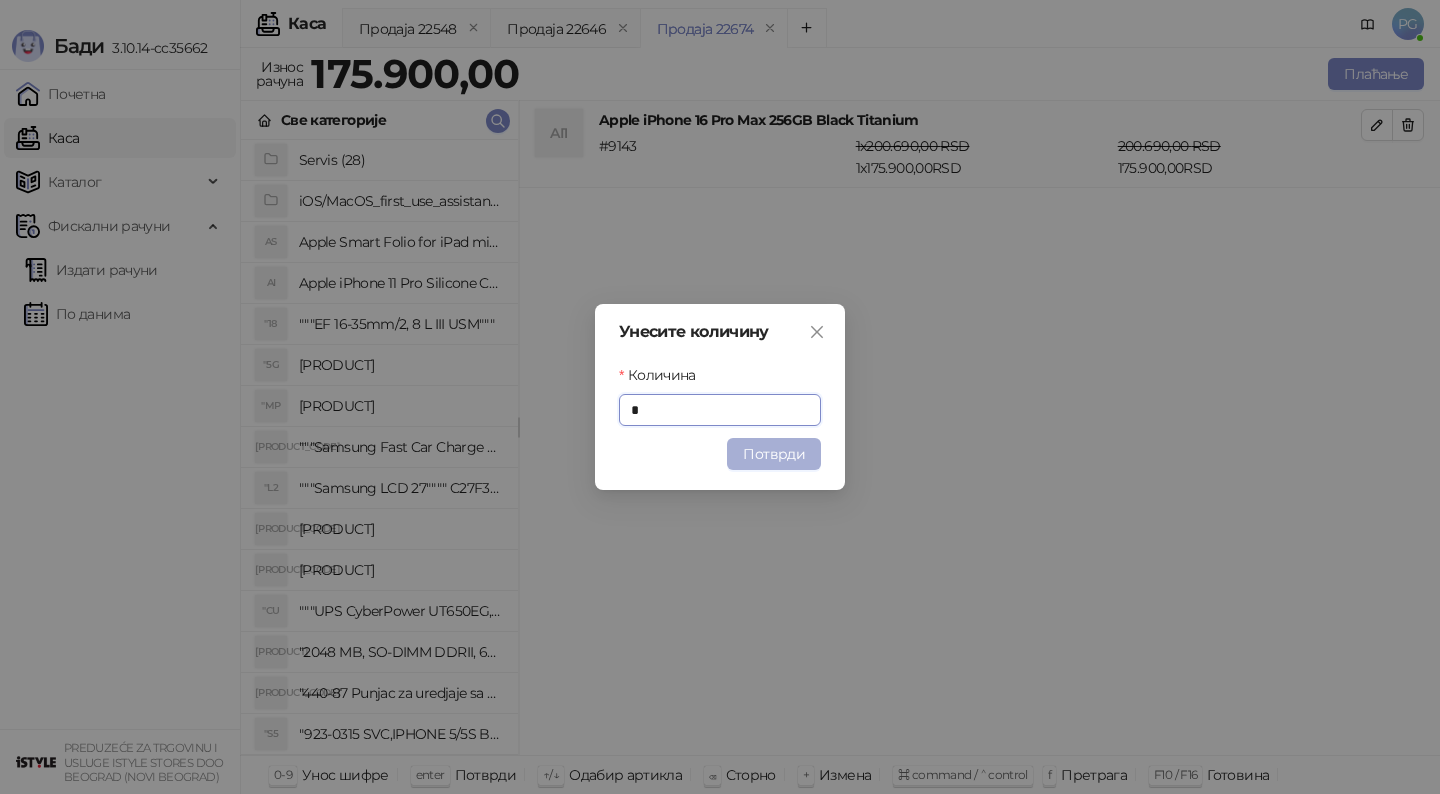 click on "Потврди" at bounding box center (774, 454) 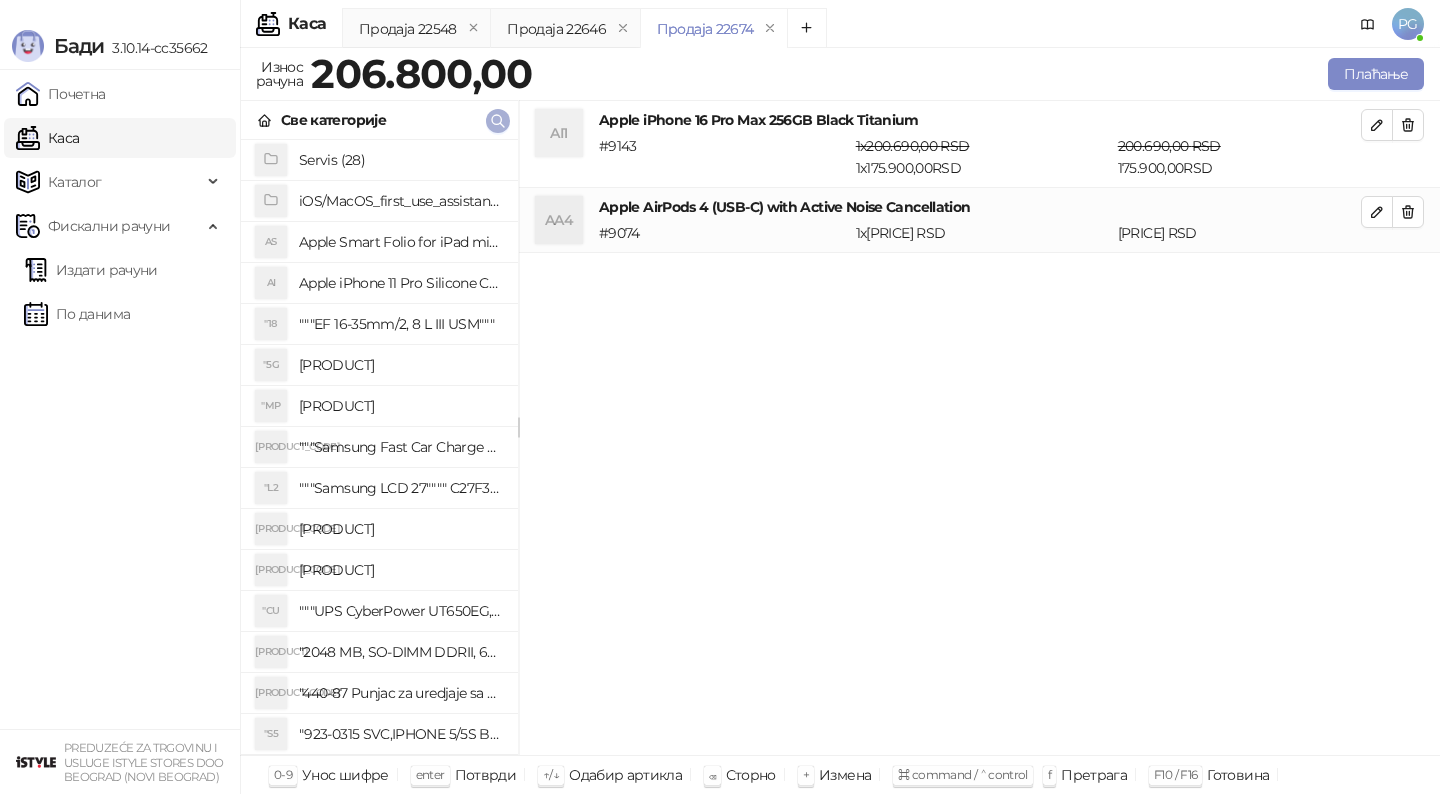 click 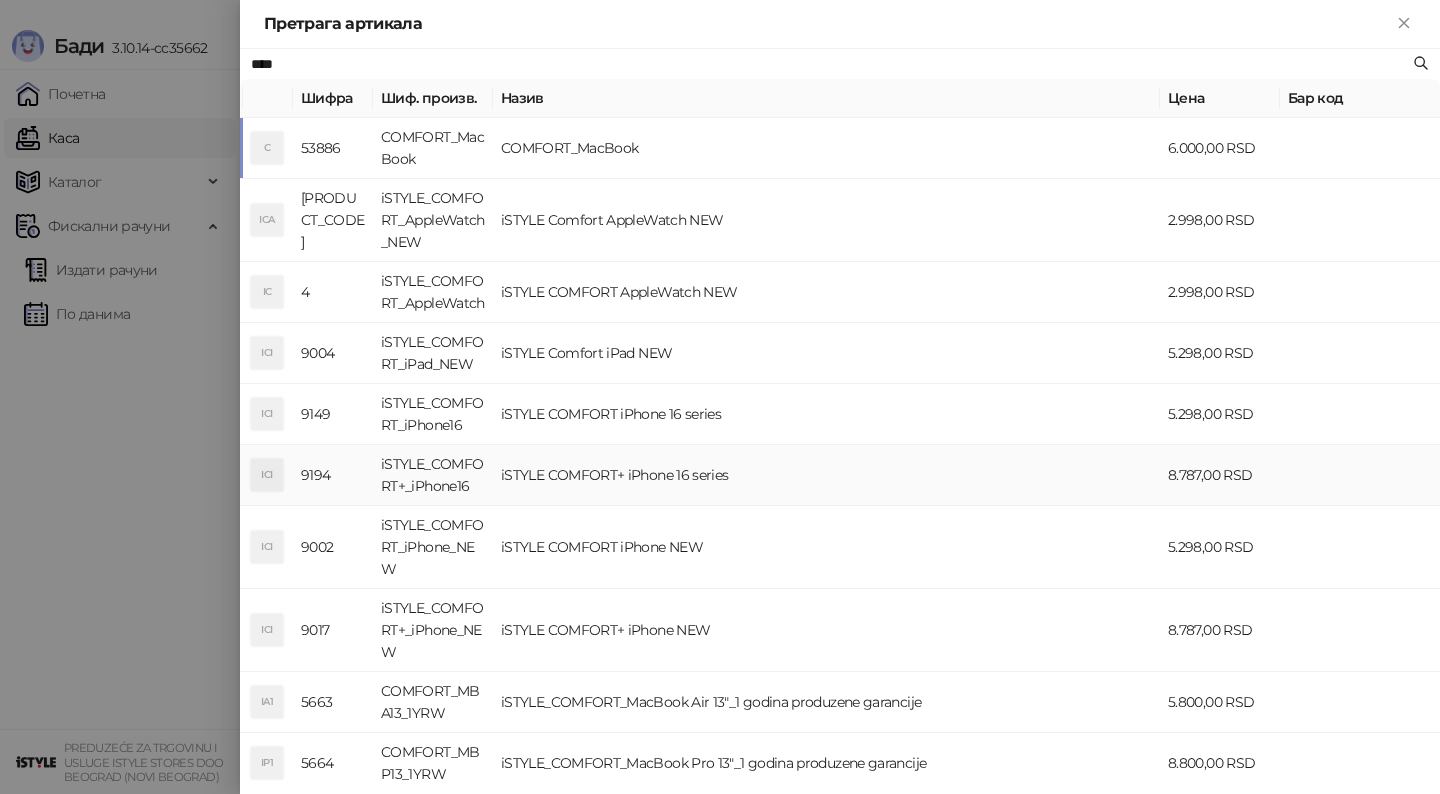 click on "iSTYLE COMFORT+ iPhone 16 series" at bounding box center (826, 475) 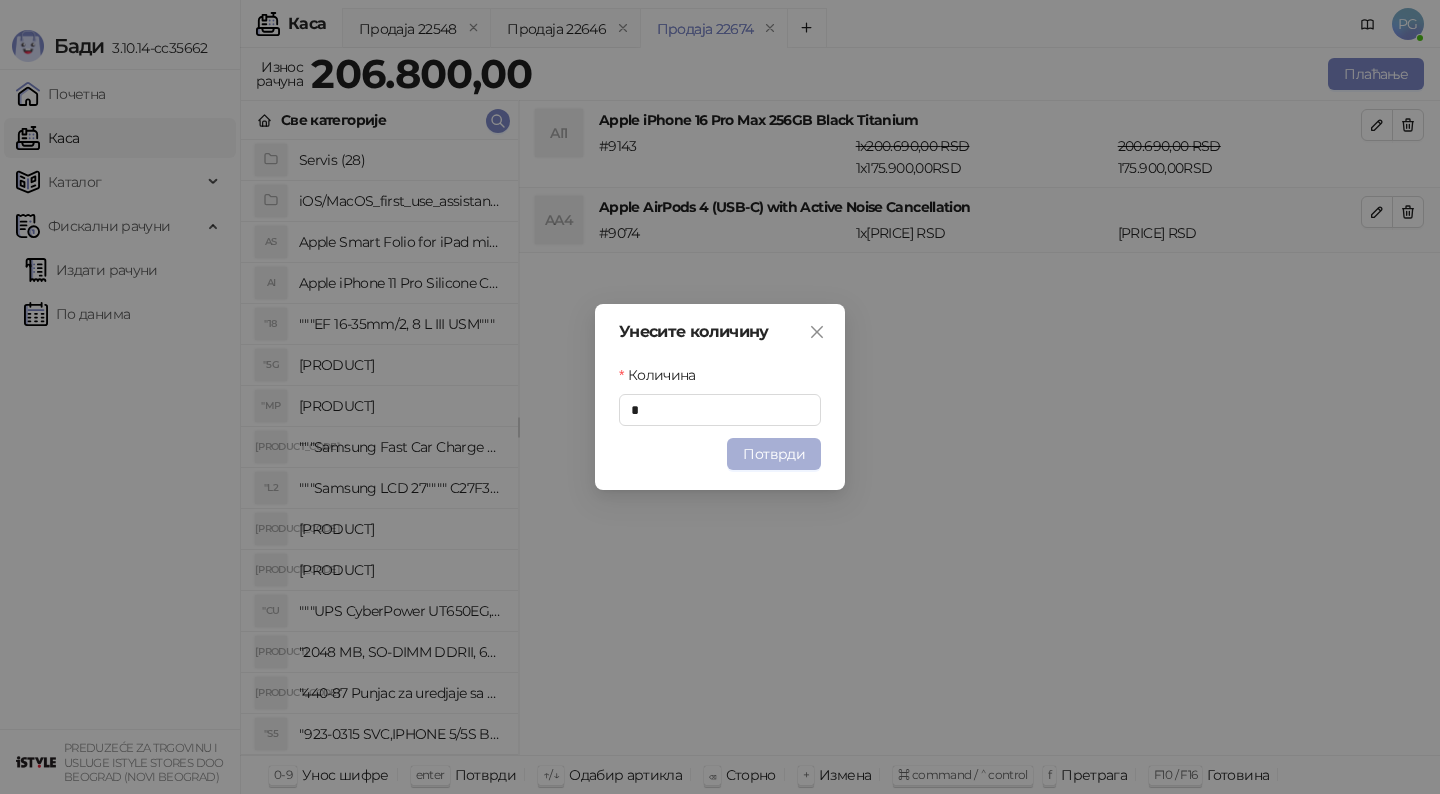 click on "Потврди" at bounding box center (774, 454) 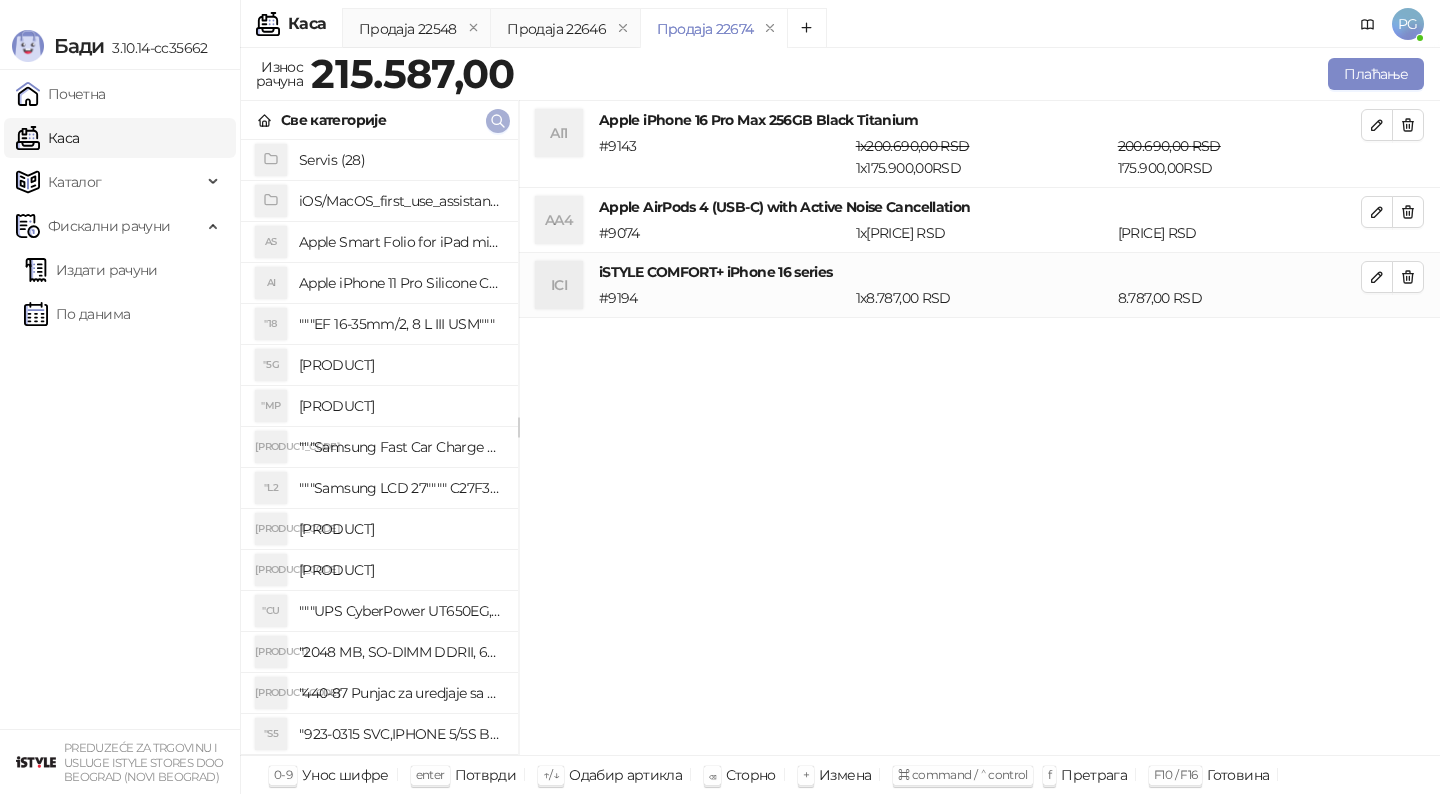 click 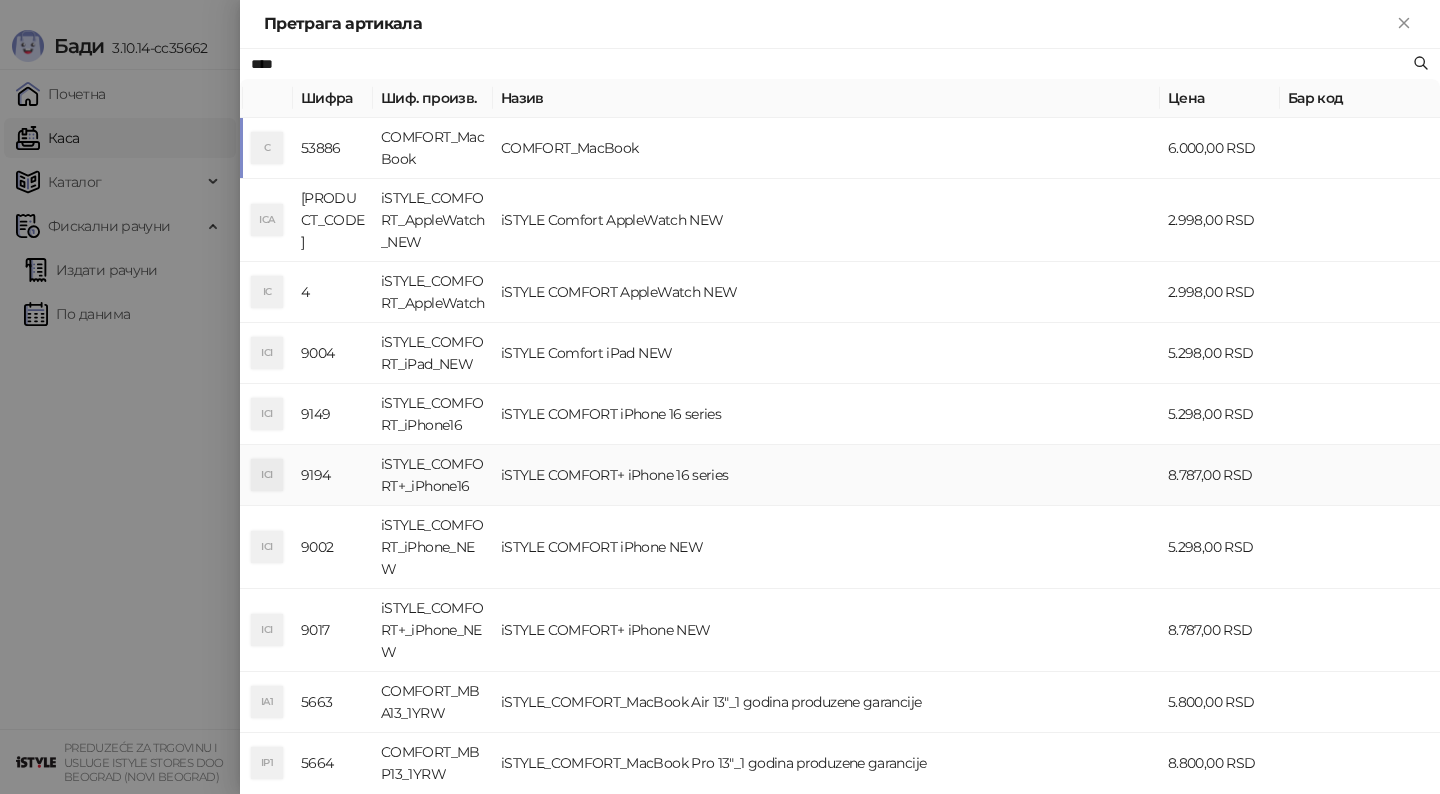 paste on "**********" 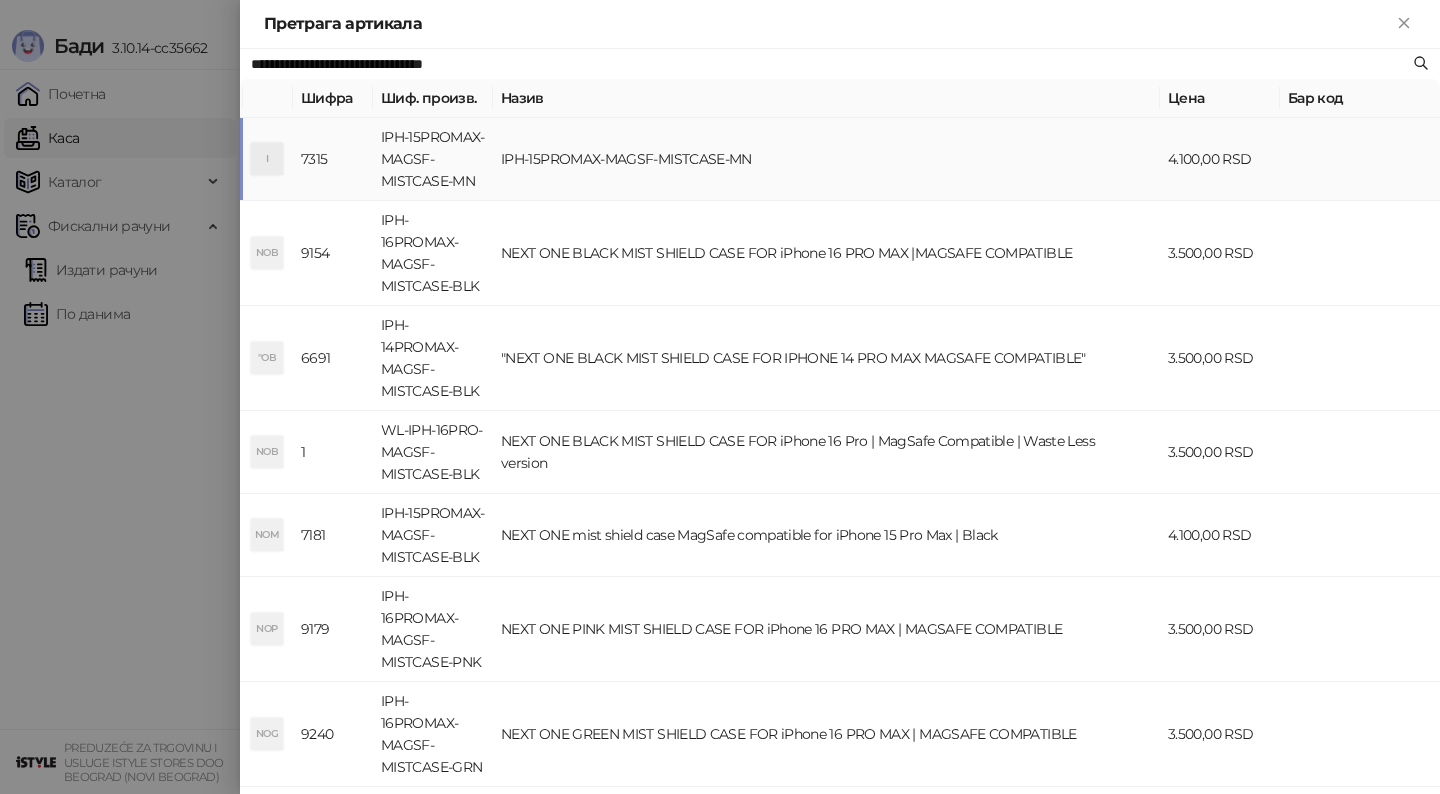 type on "**********" 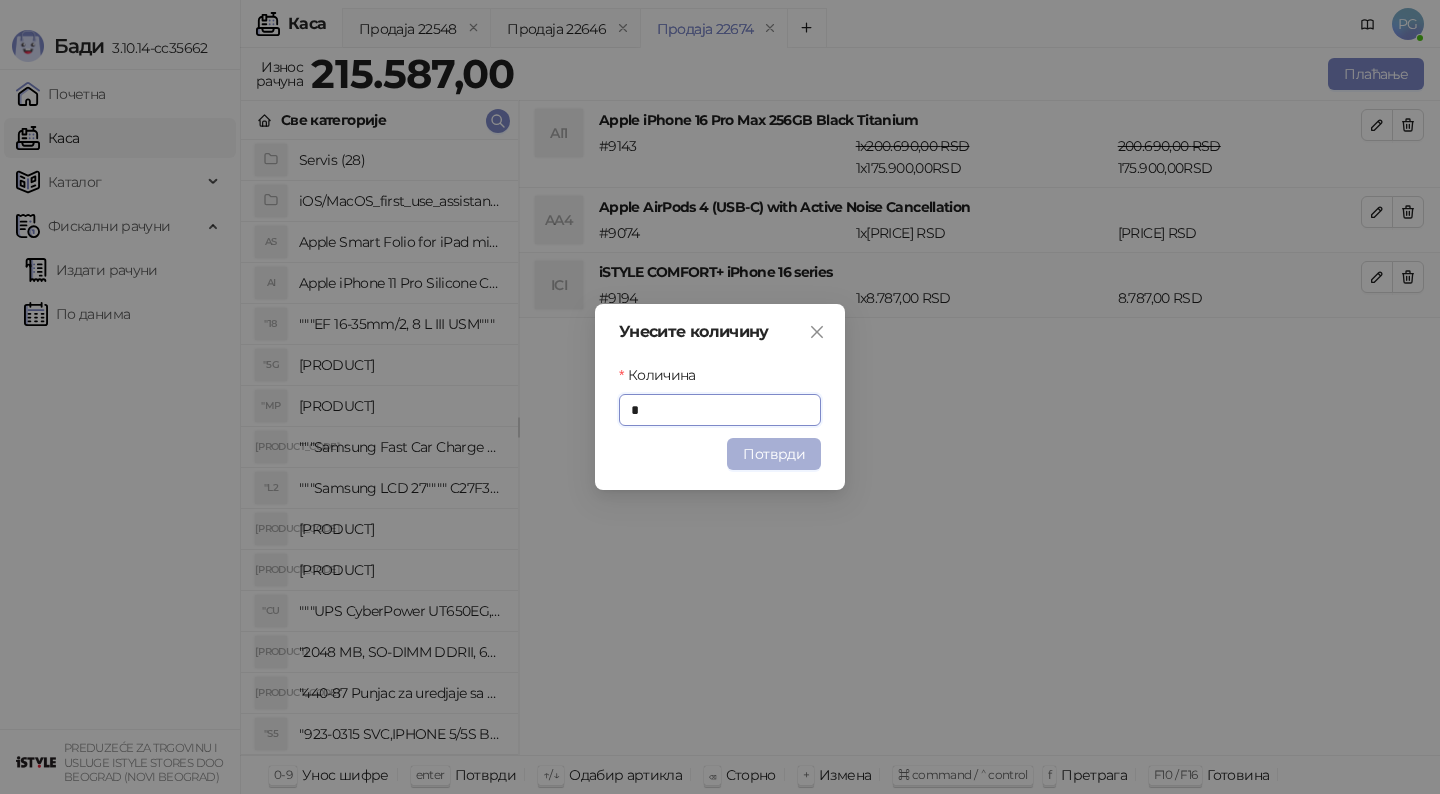 click on "Потврди" at bounding box center (774, 454) 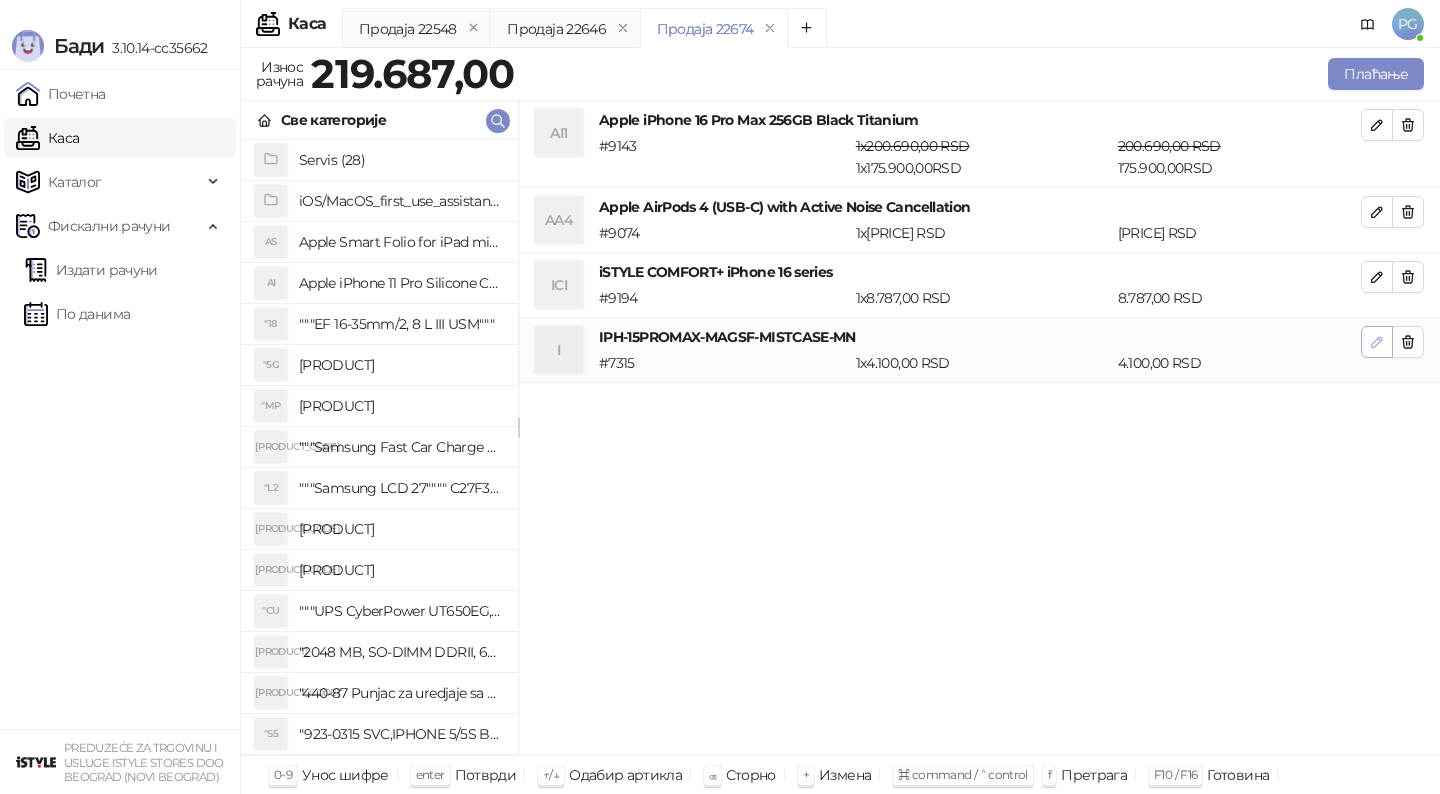 click at bounding box center [1377, 342] 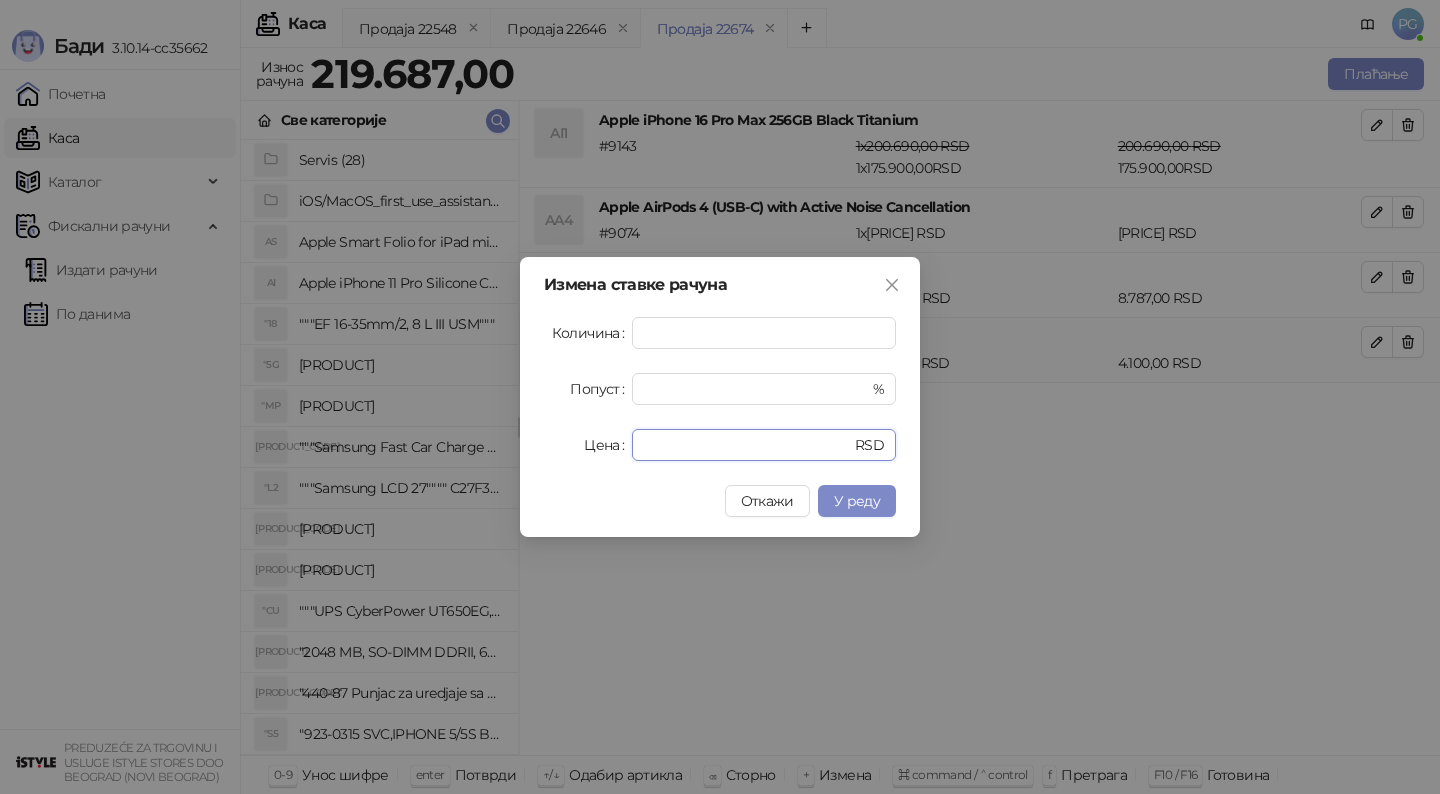 drag, startPoint x: 704, startPoint y: 447, endPoint x: 542, endPoint y: 447, distance: 162 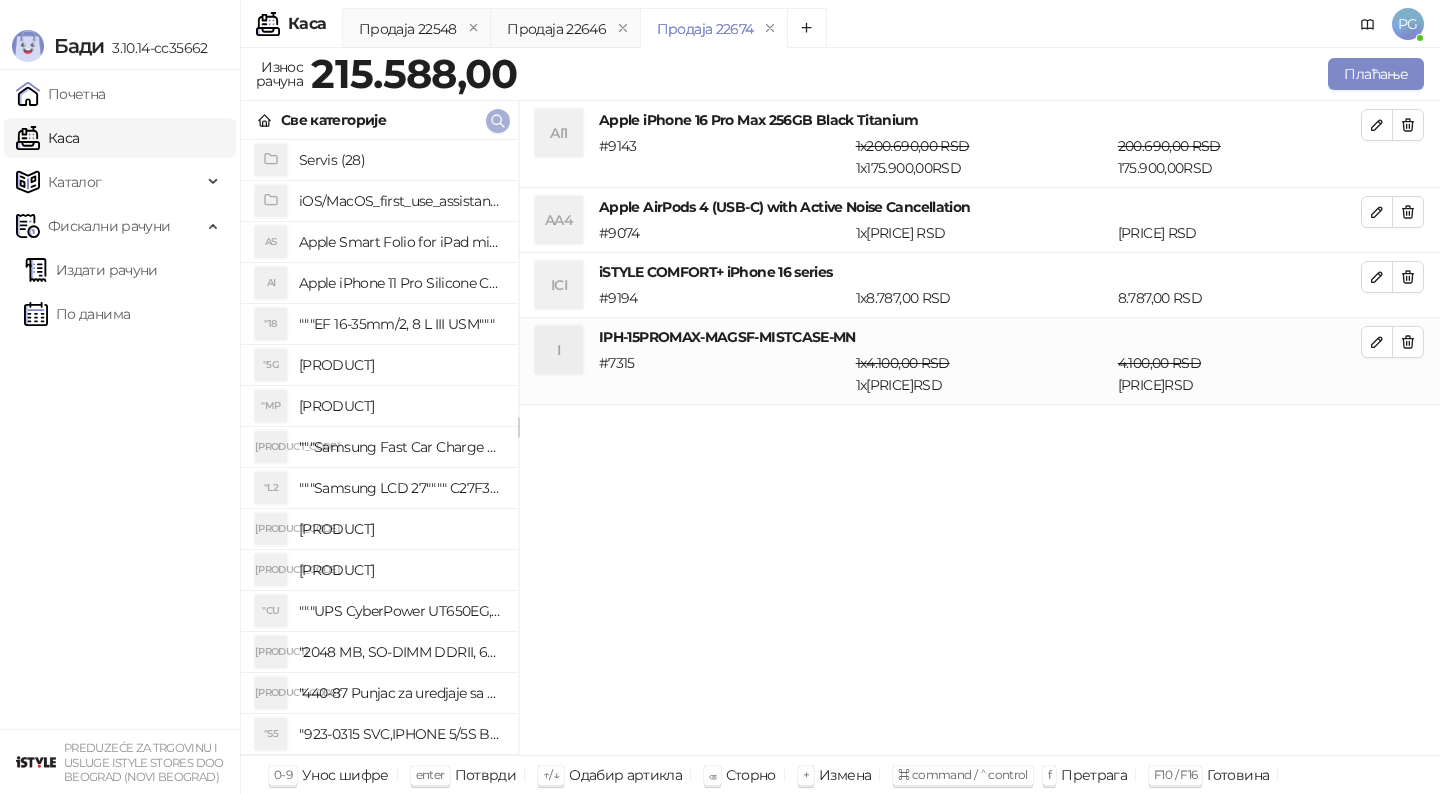 click 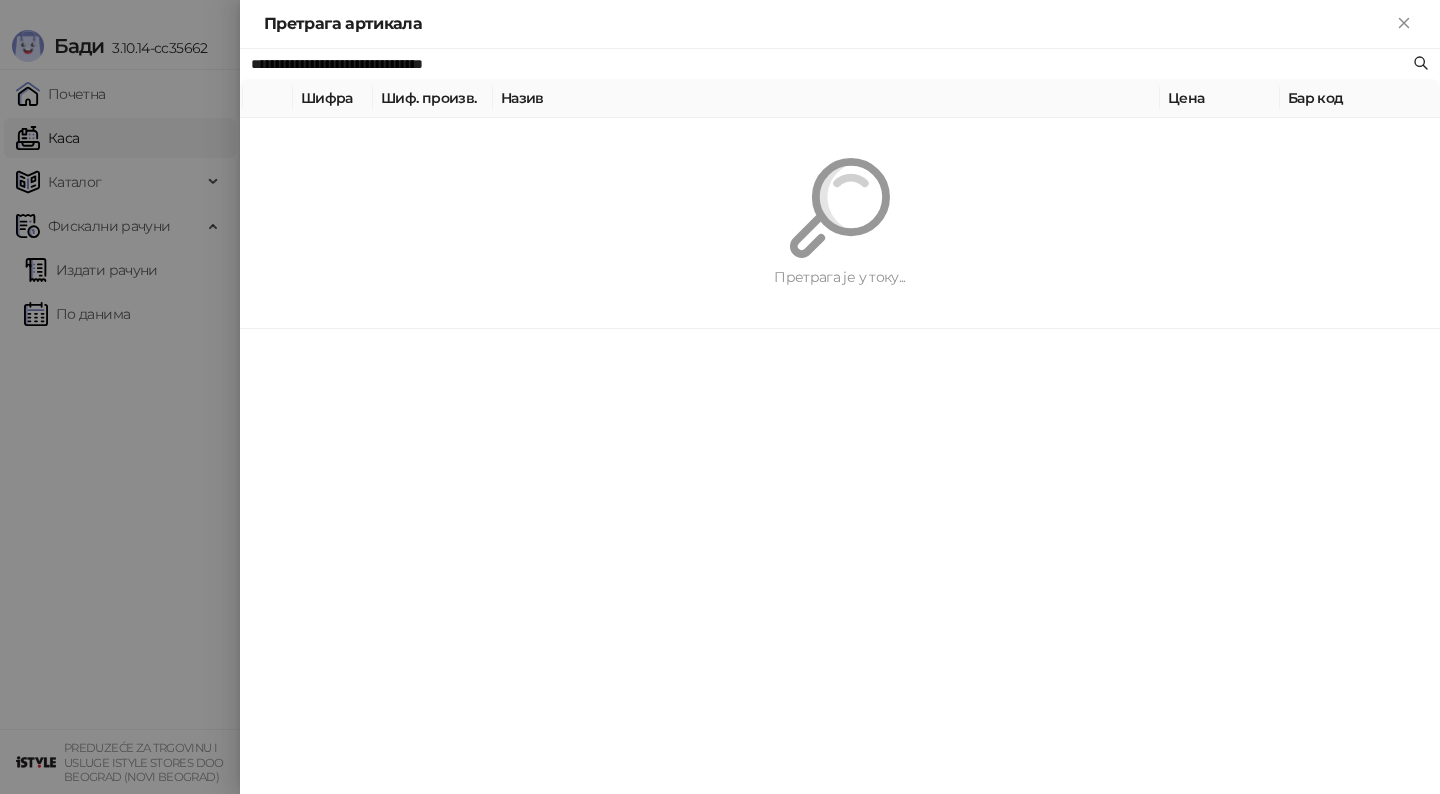 paste 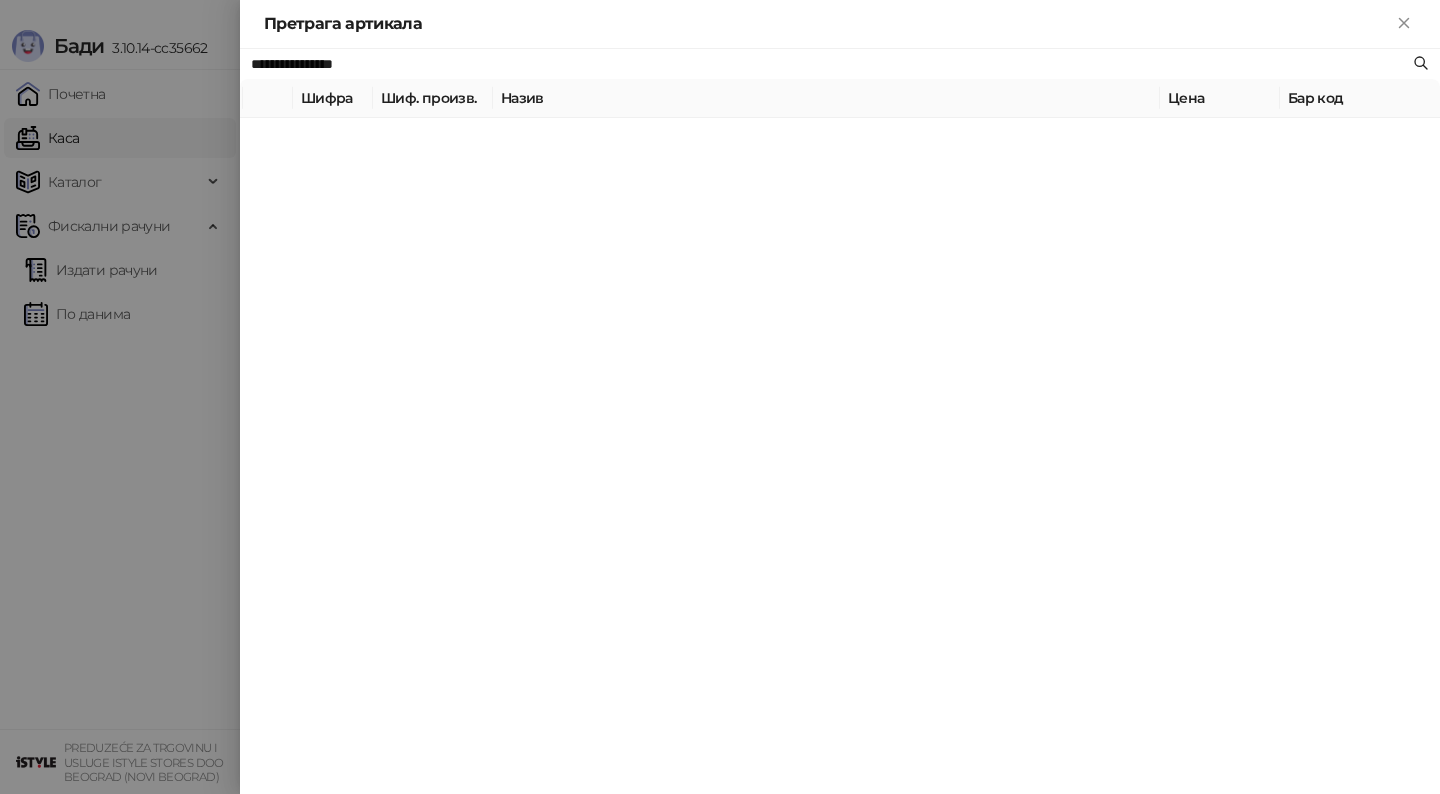 type on "**********" 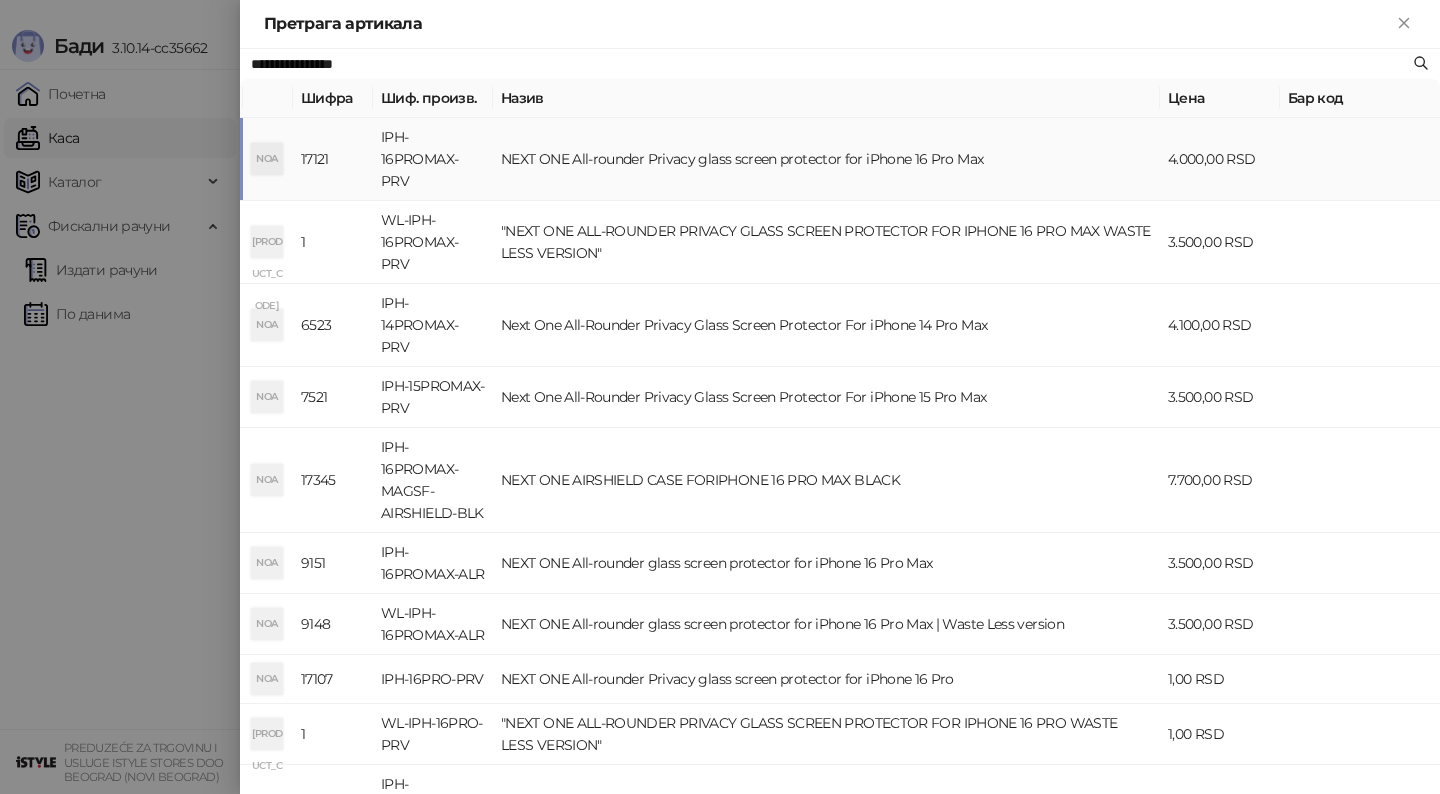 click on "NEXT ONE All-rounder Privacy glass screen protector for iPhone 16 Pro Max" at bounding box center [826, 159] 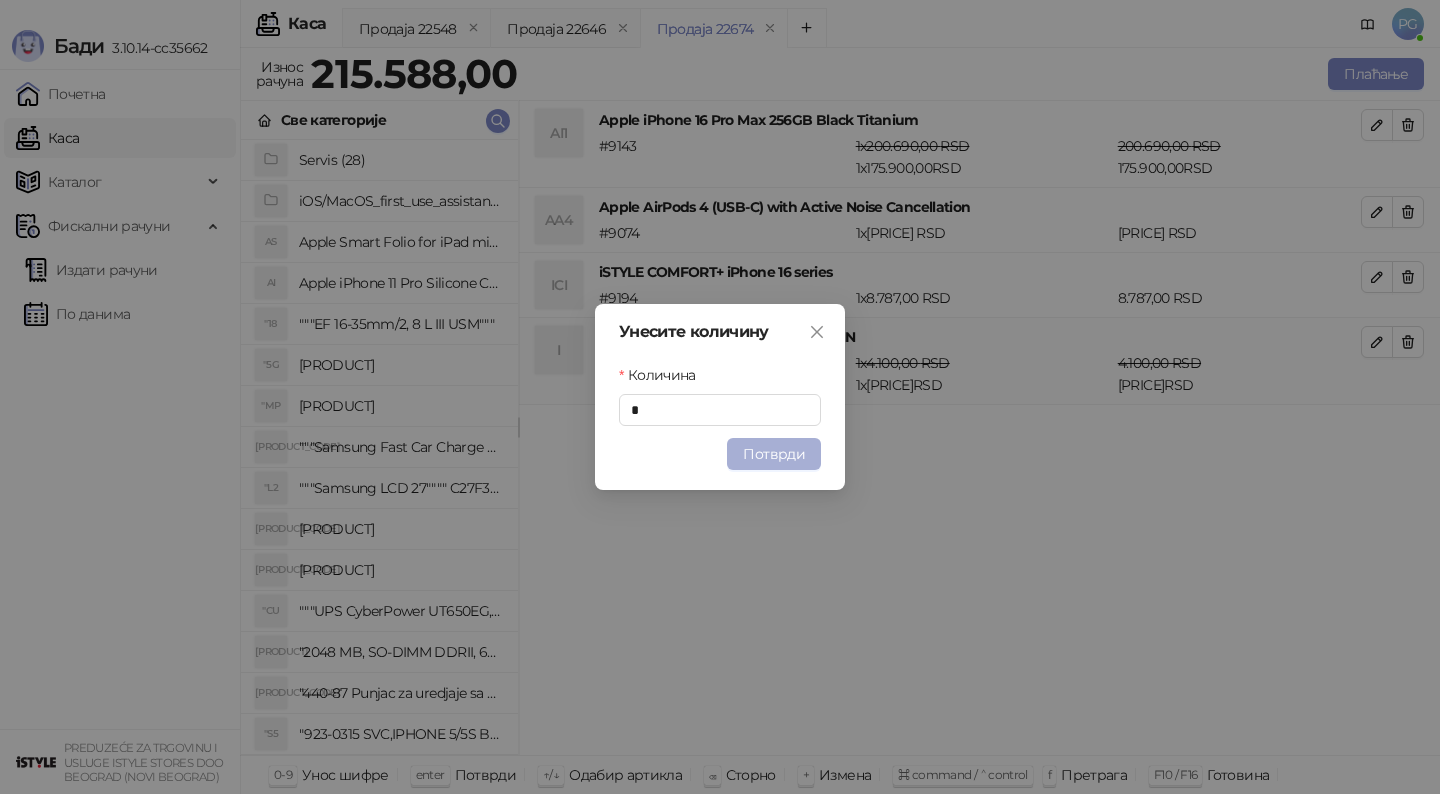click on "Потврди" at bounding box center (774, 454) 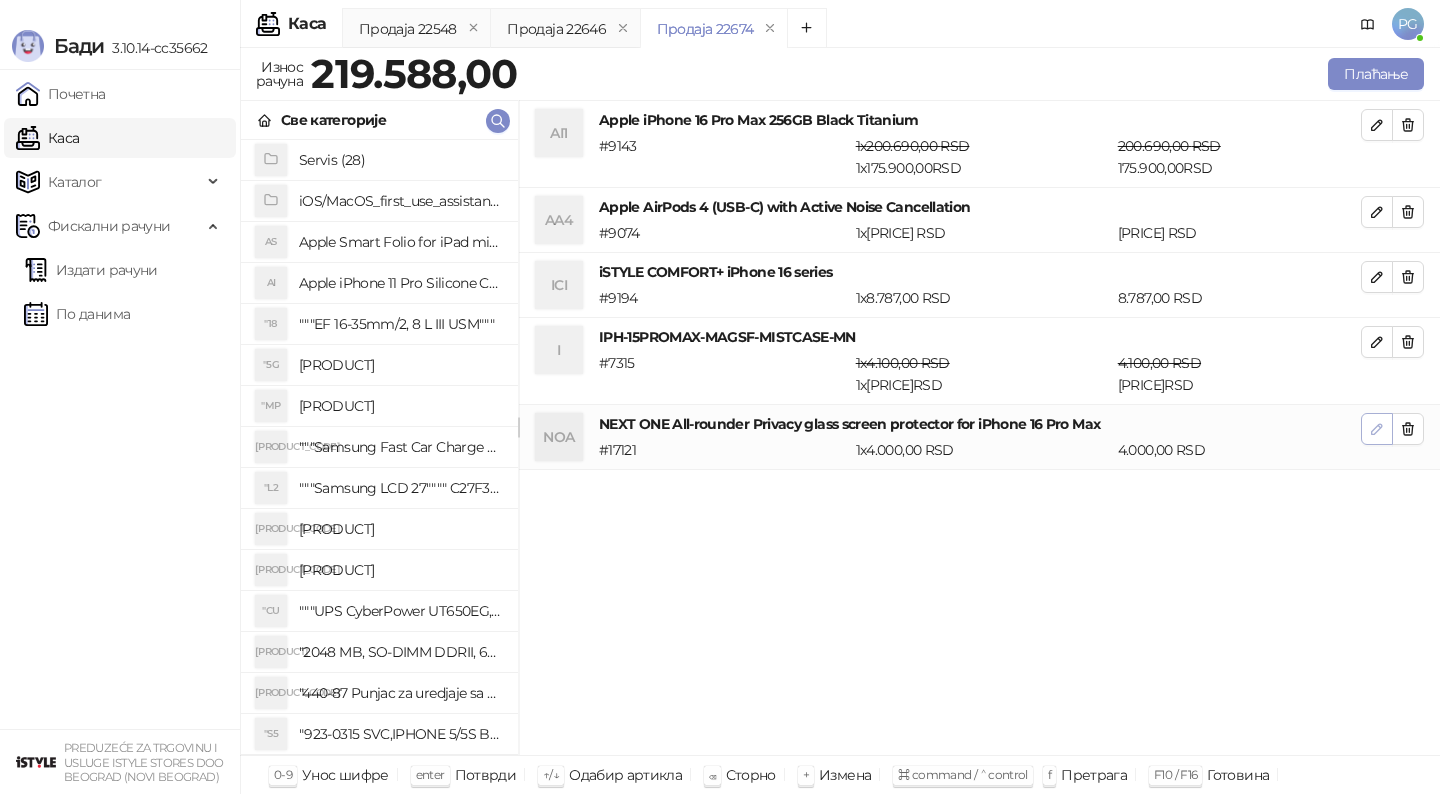 click at bounding box center (1377, 429) 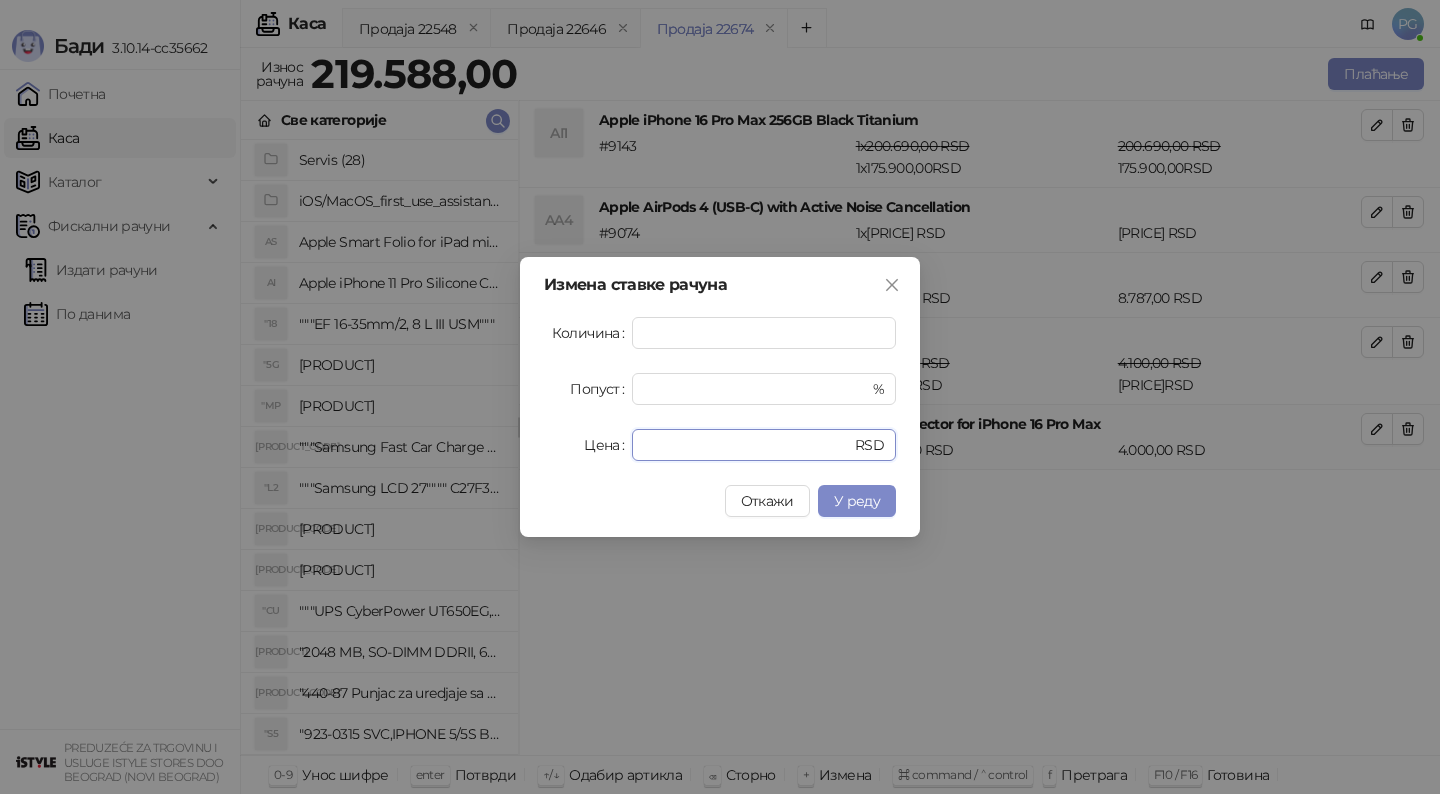 drag, startPoint x: 702, startPoint y: 444, endPoint x: 578, endPoint y: 444, distance: 124 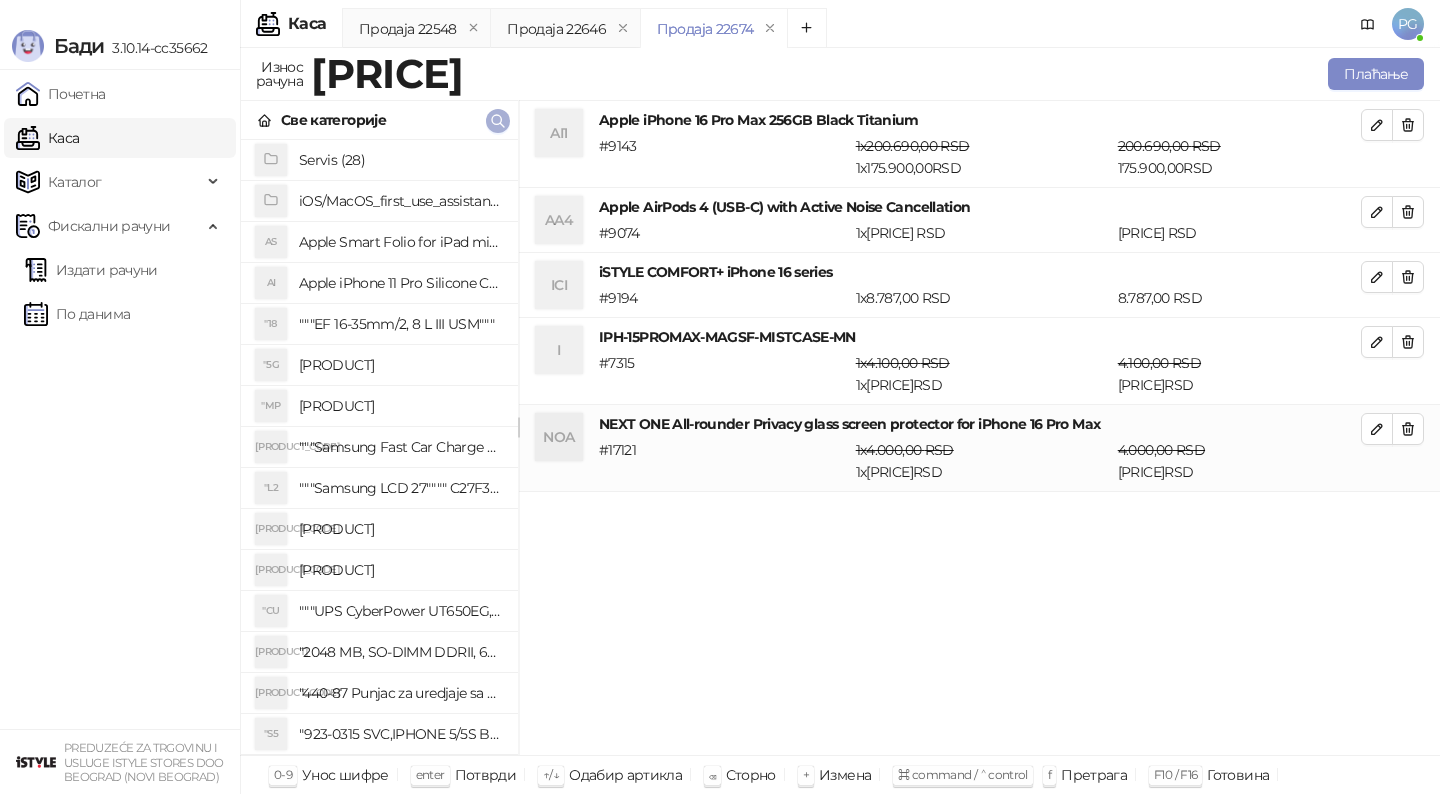 click 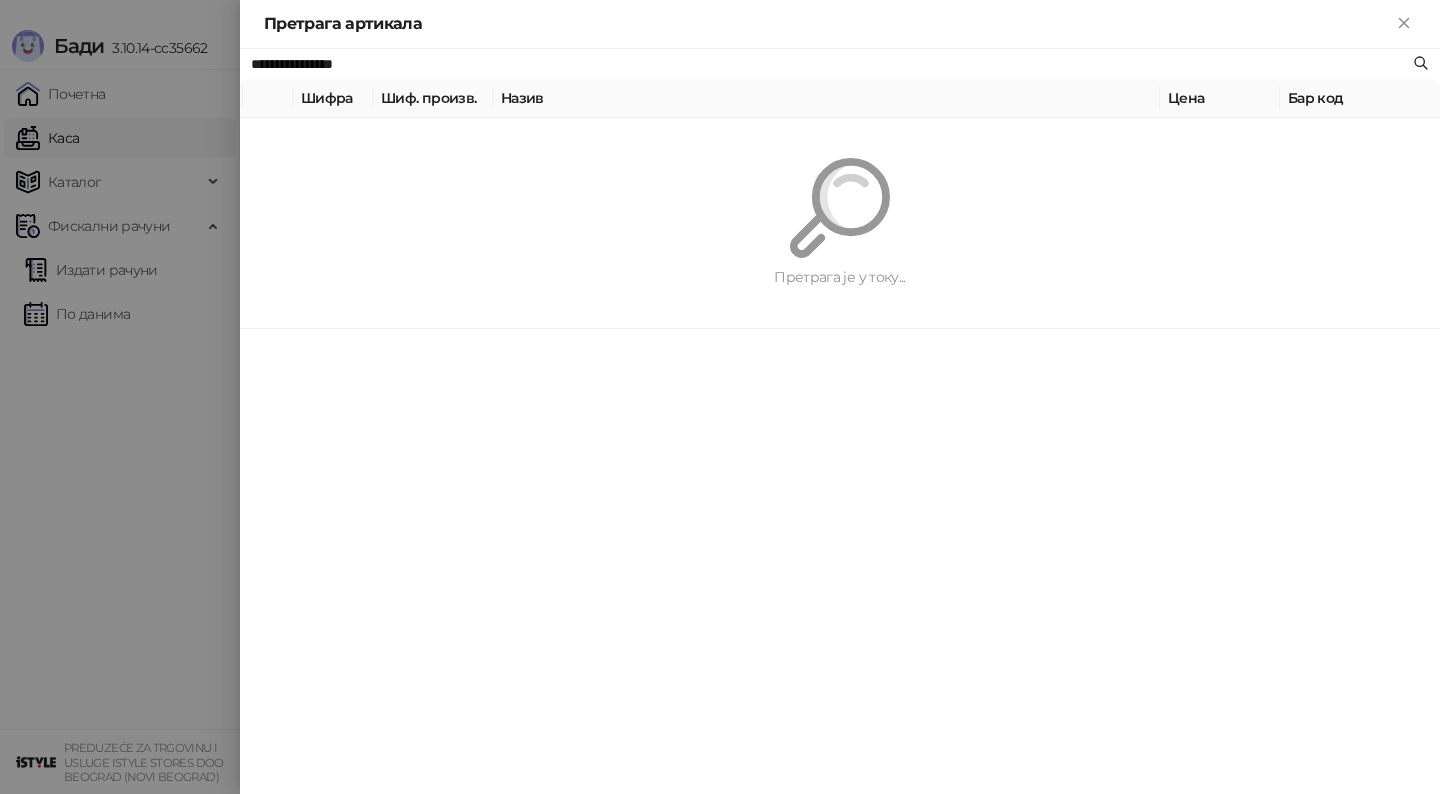paste 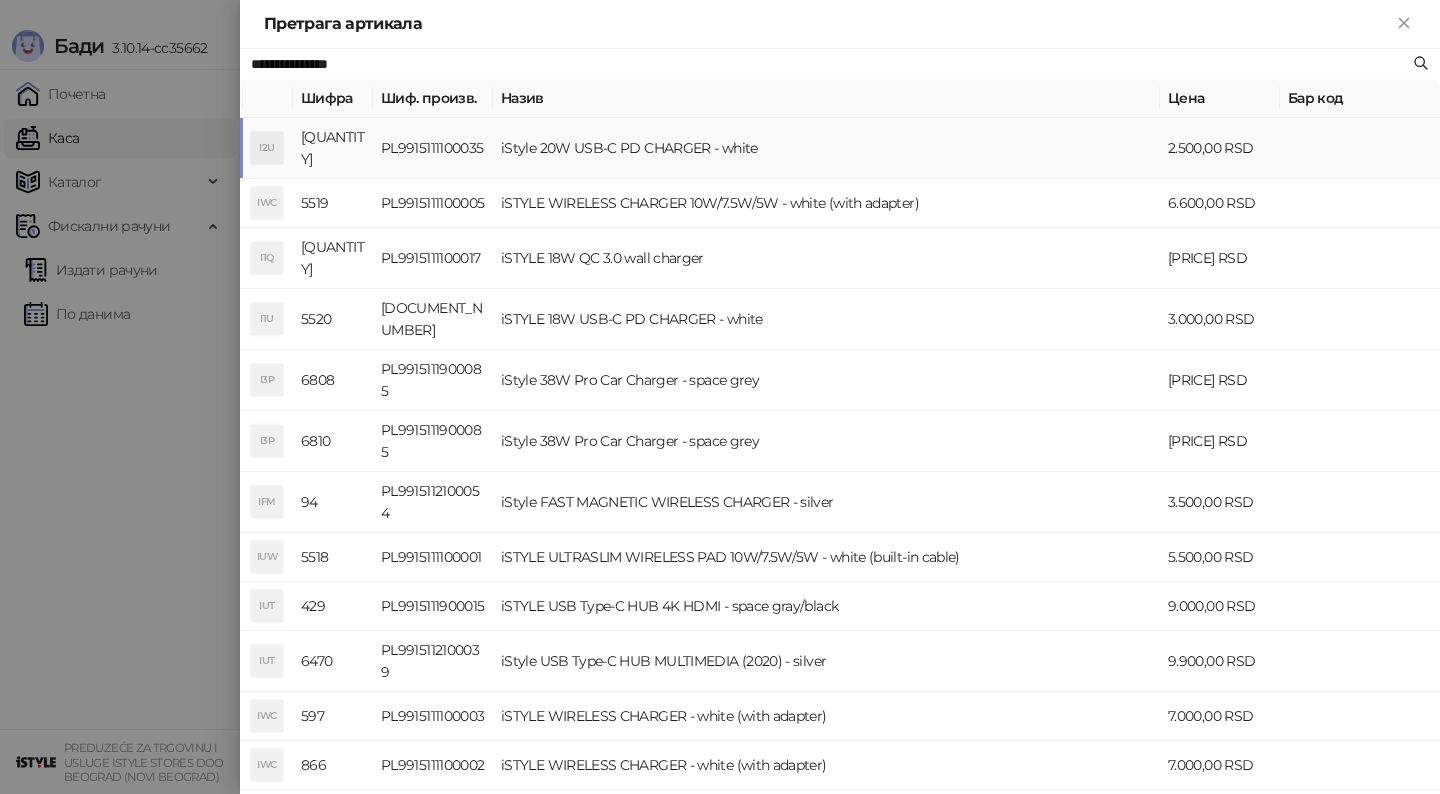 type on "**********" 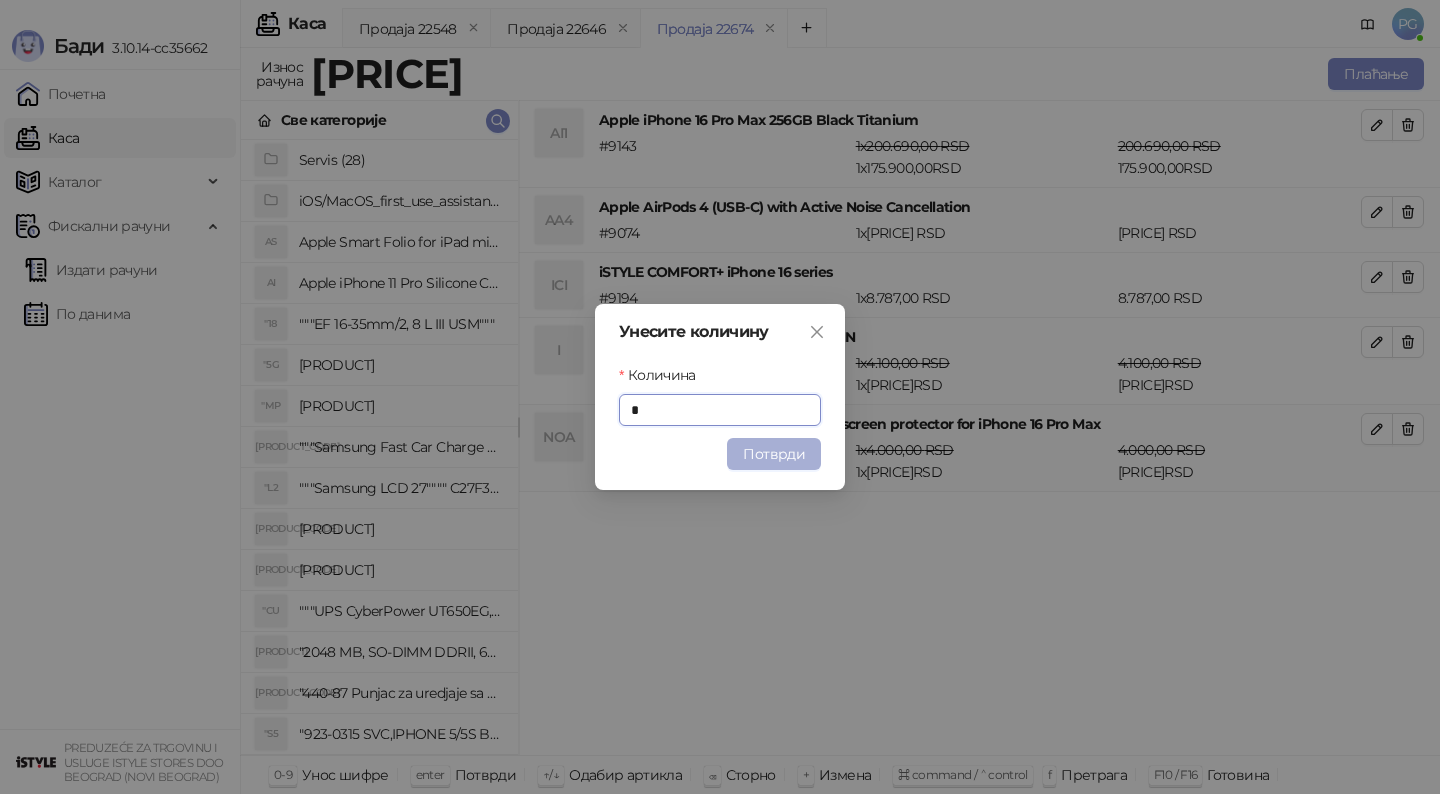 click on "Потврди" at bounding box center [774, 454] 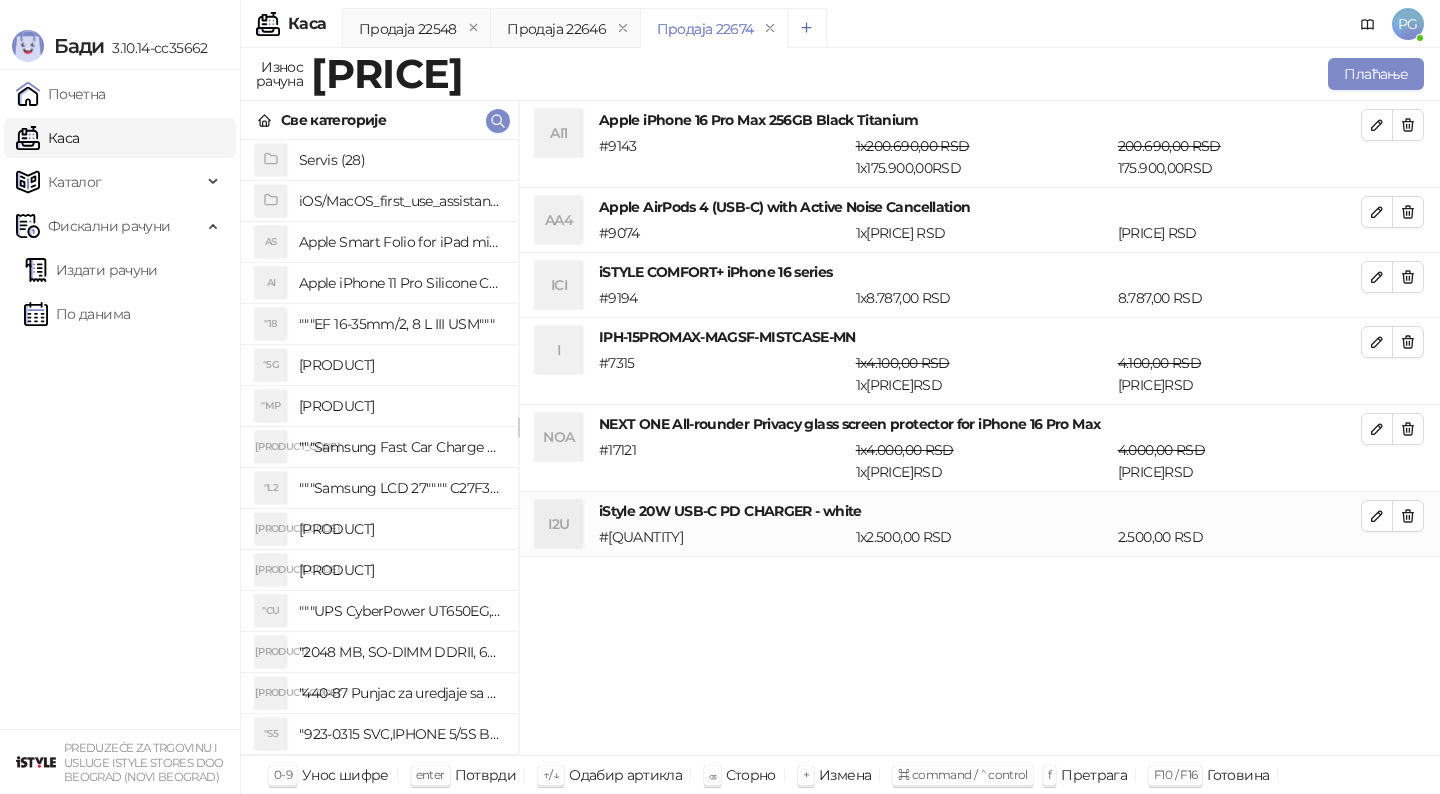 click 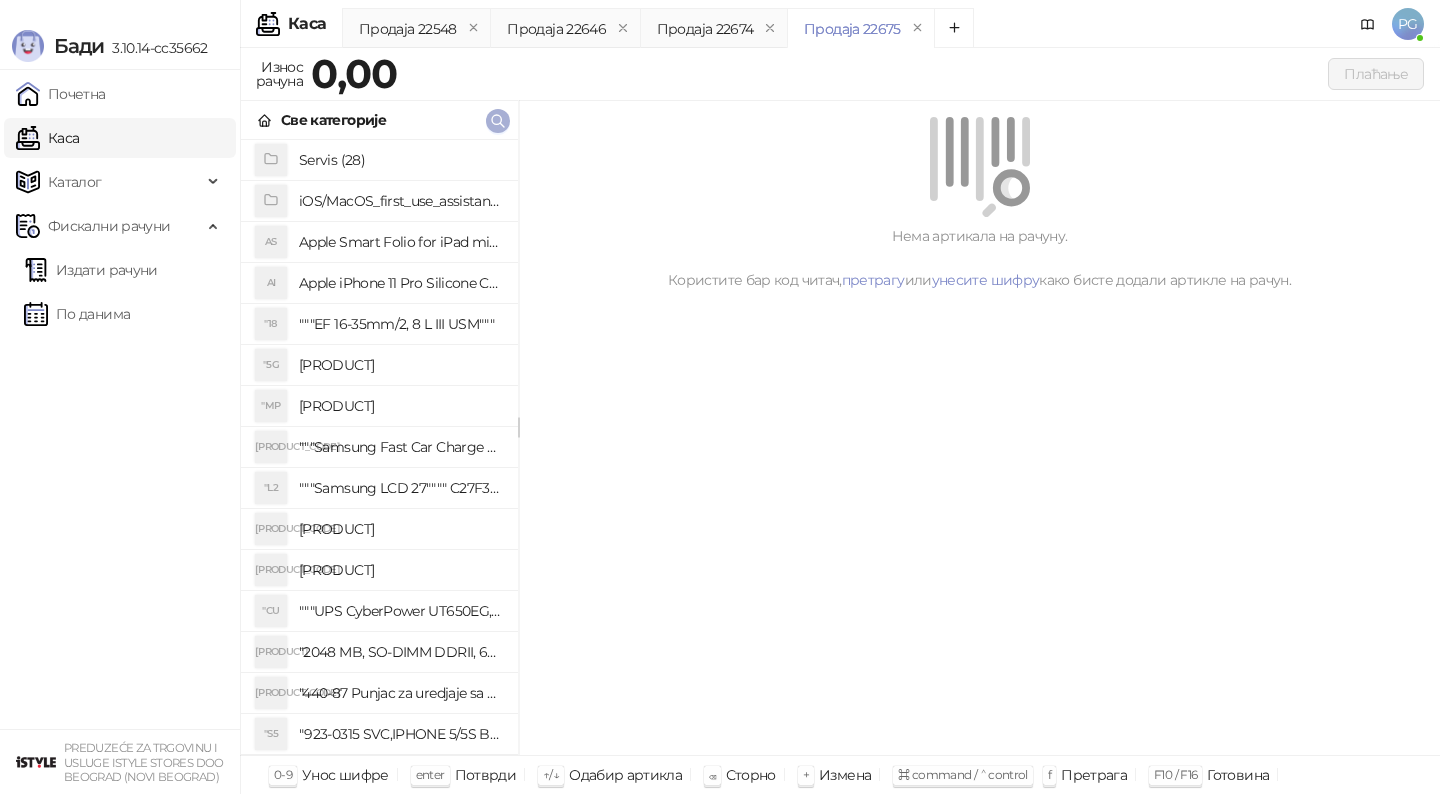 type 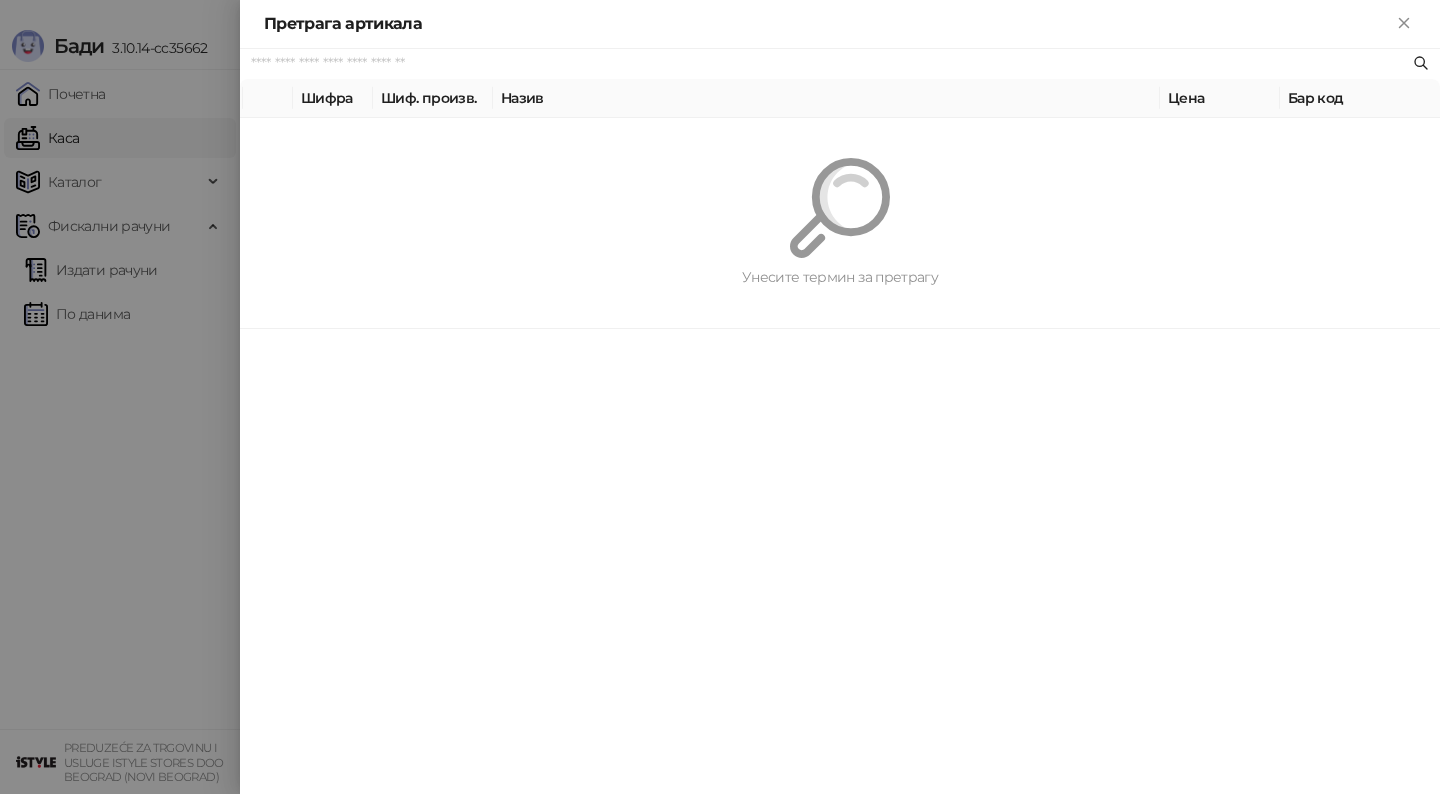 paste on "*********" 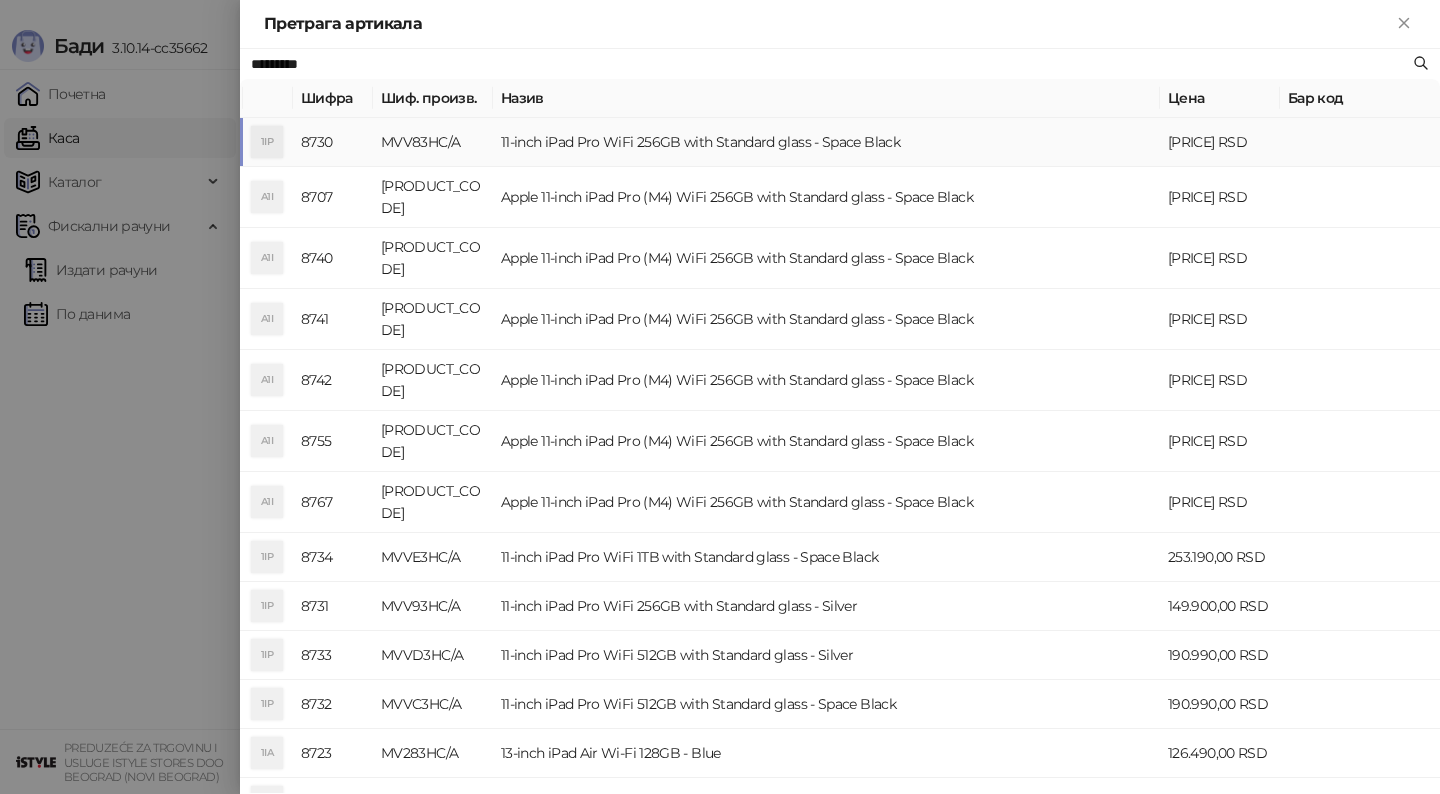type on "*********" 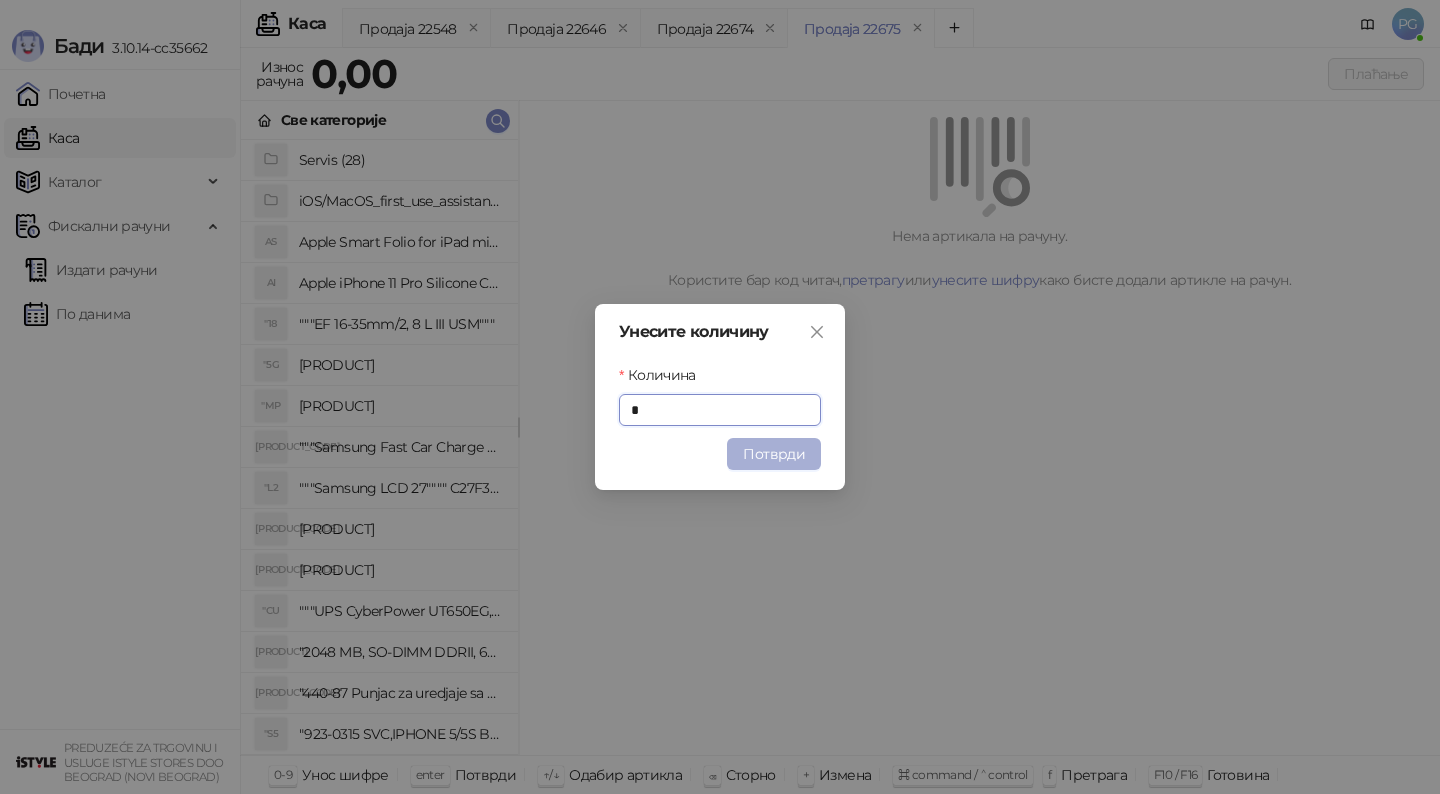 click on "Потврди" at bounding box center (774, 454) 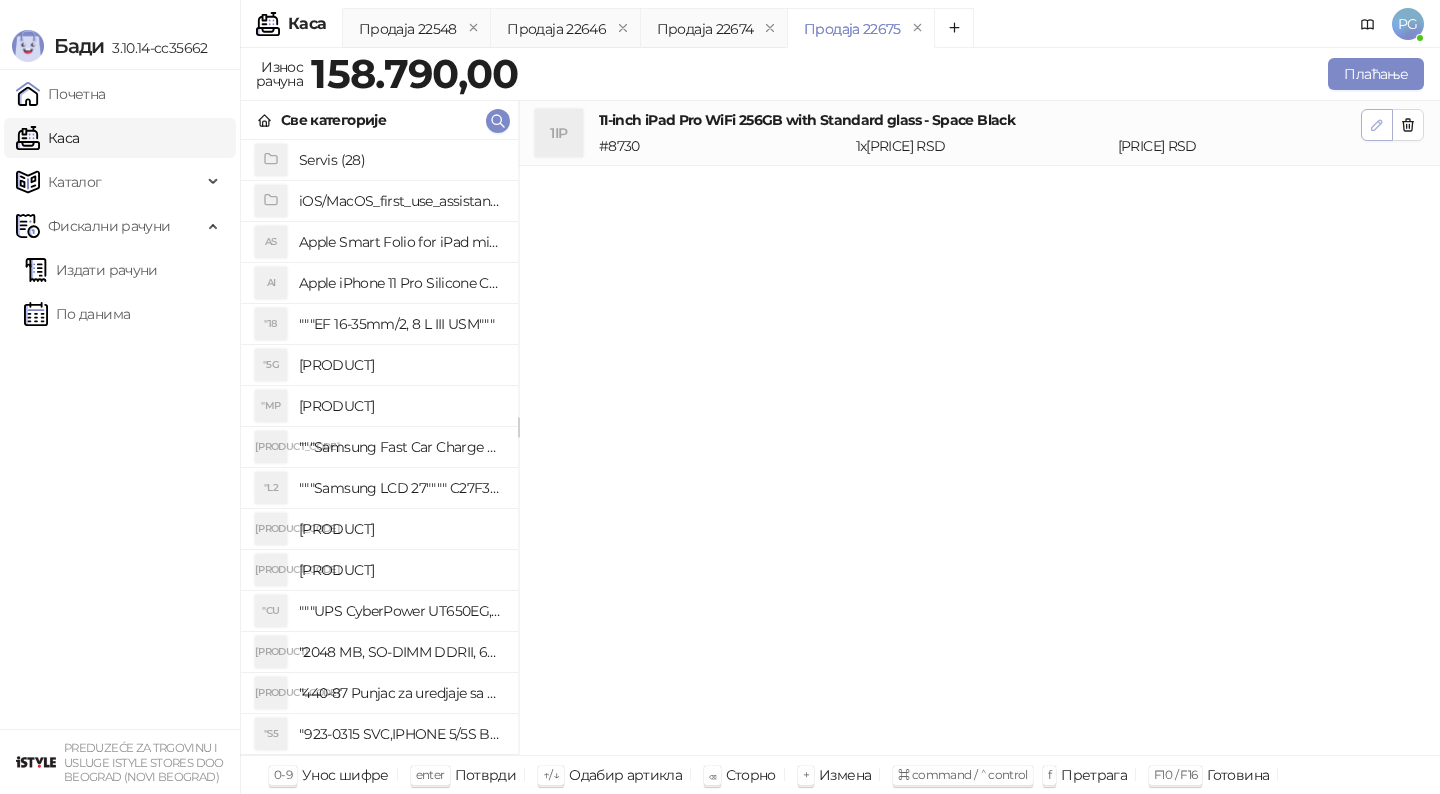 click 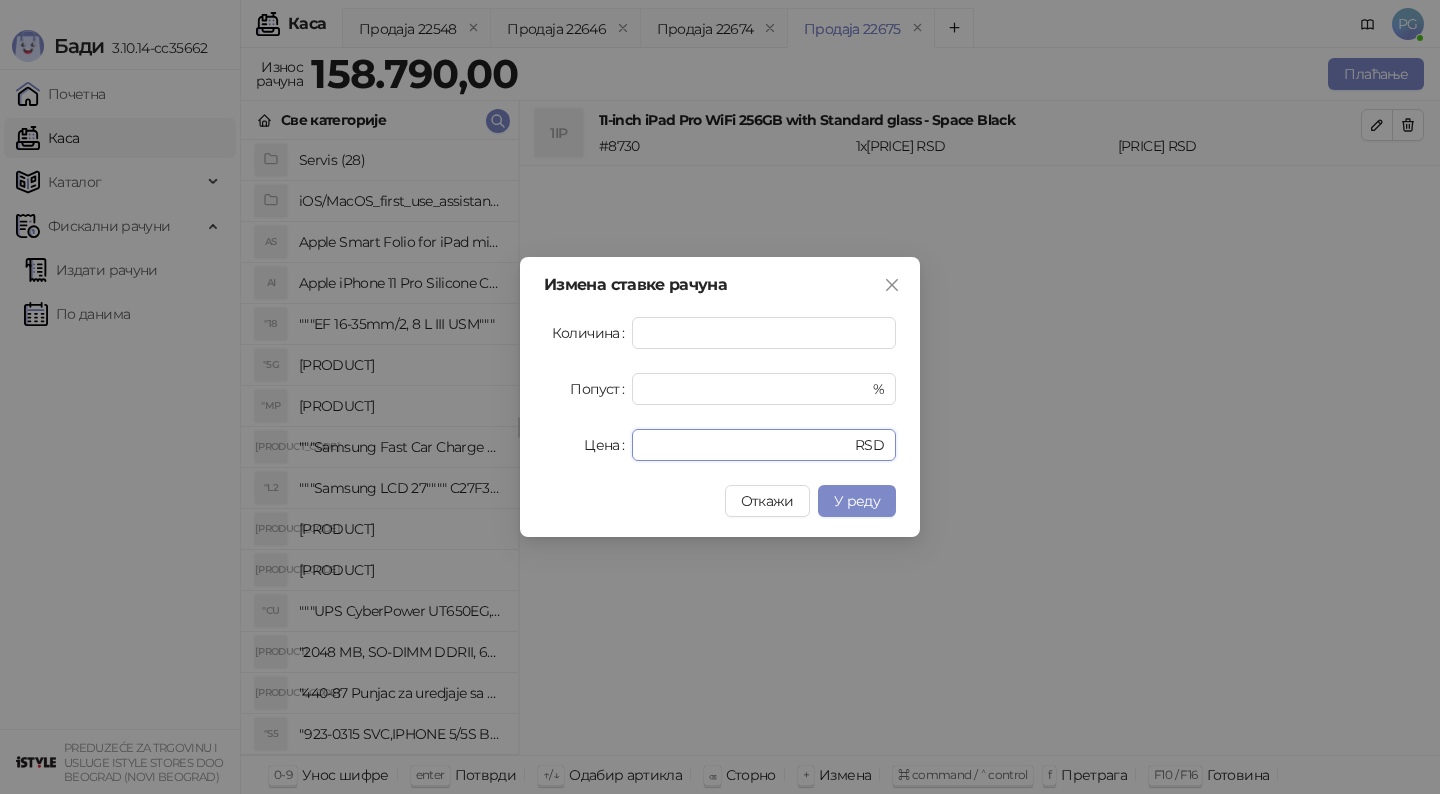 drag, startPoint x: 704, startPoint y: 443, endPoint x: 509, endPoint y: 441, distance: 195.01025 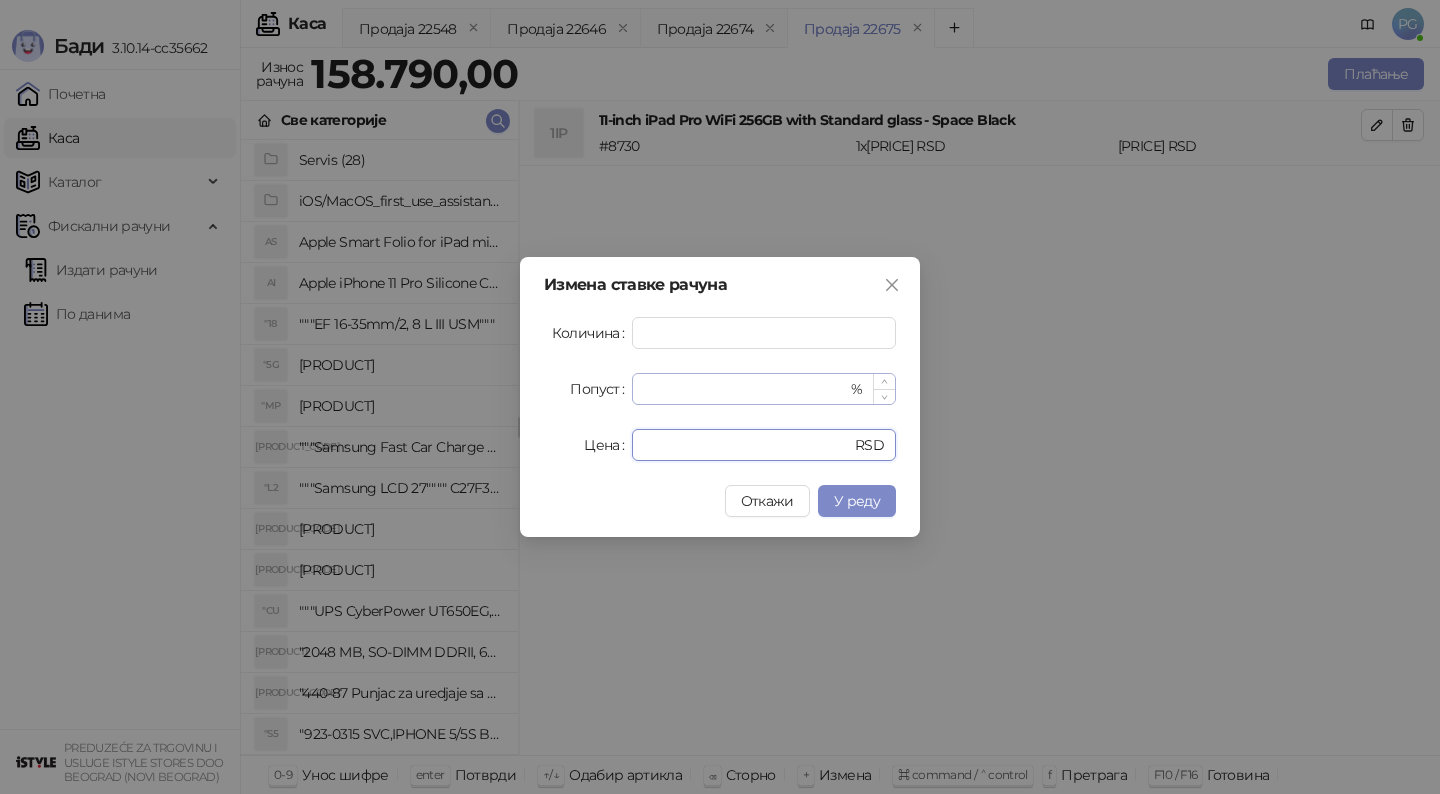 type on "******" 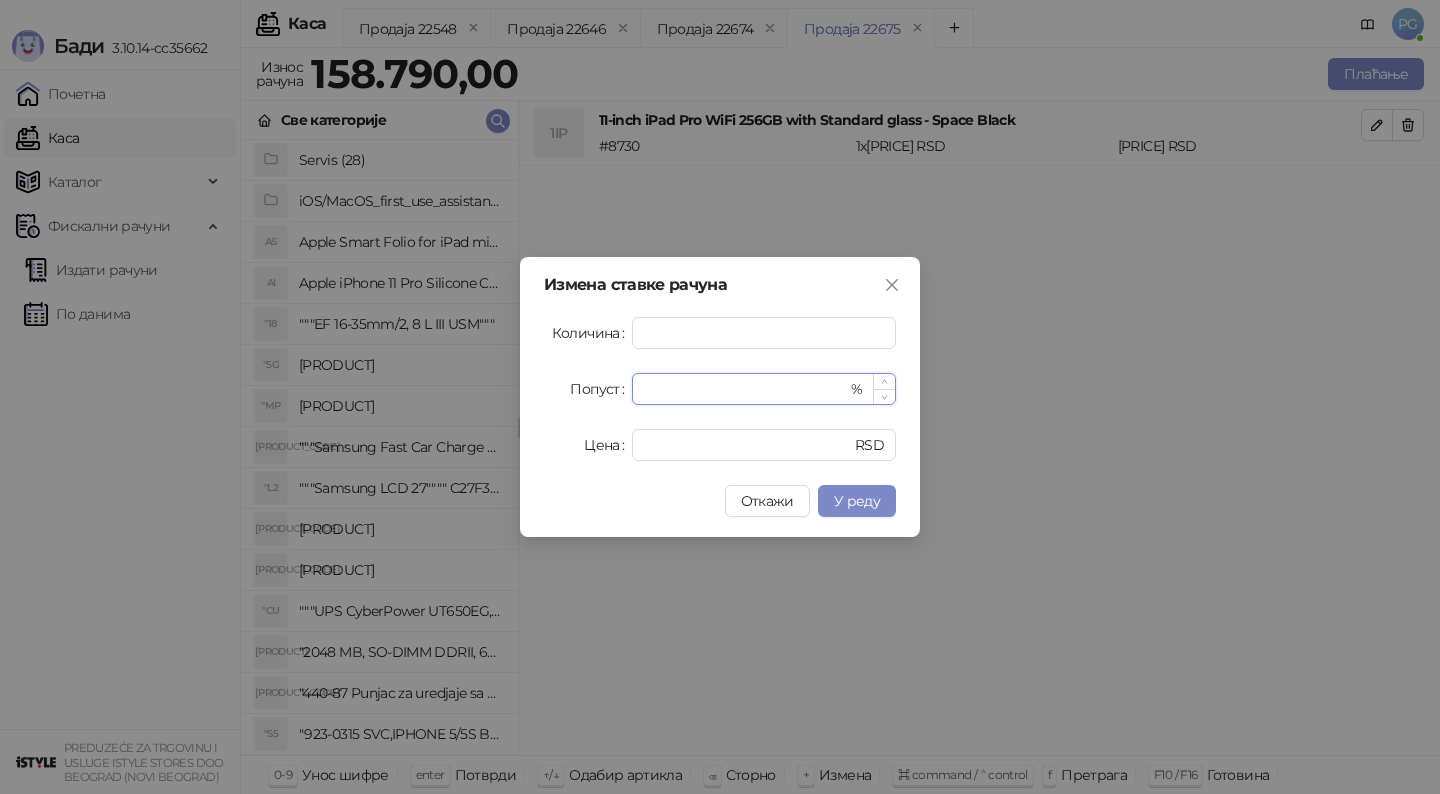 click on "*" at bounding box center [745, 389] 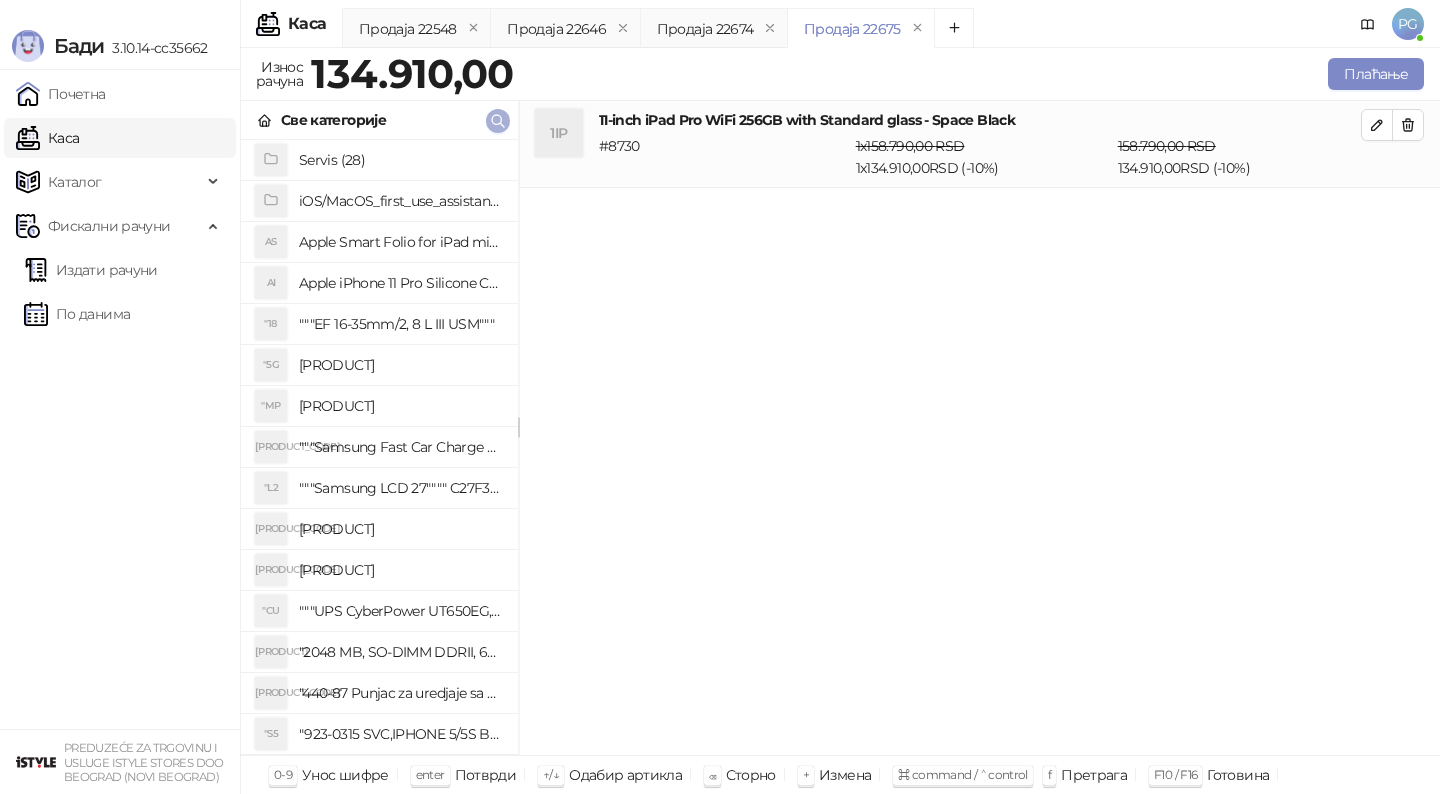 click 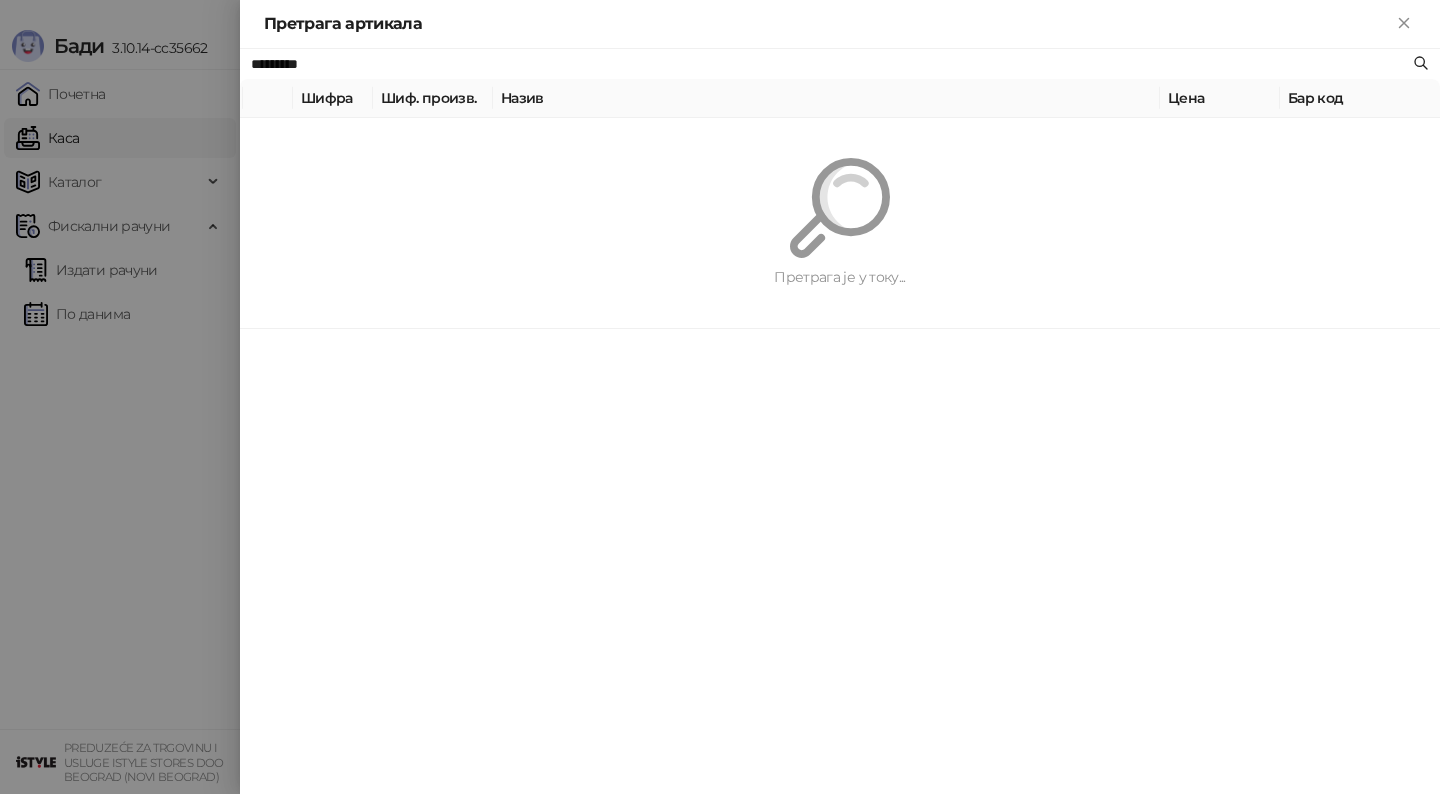 paste 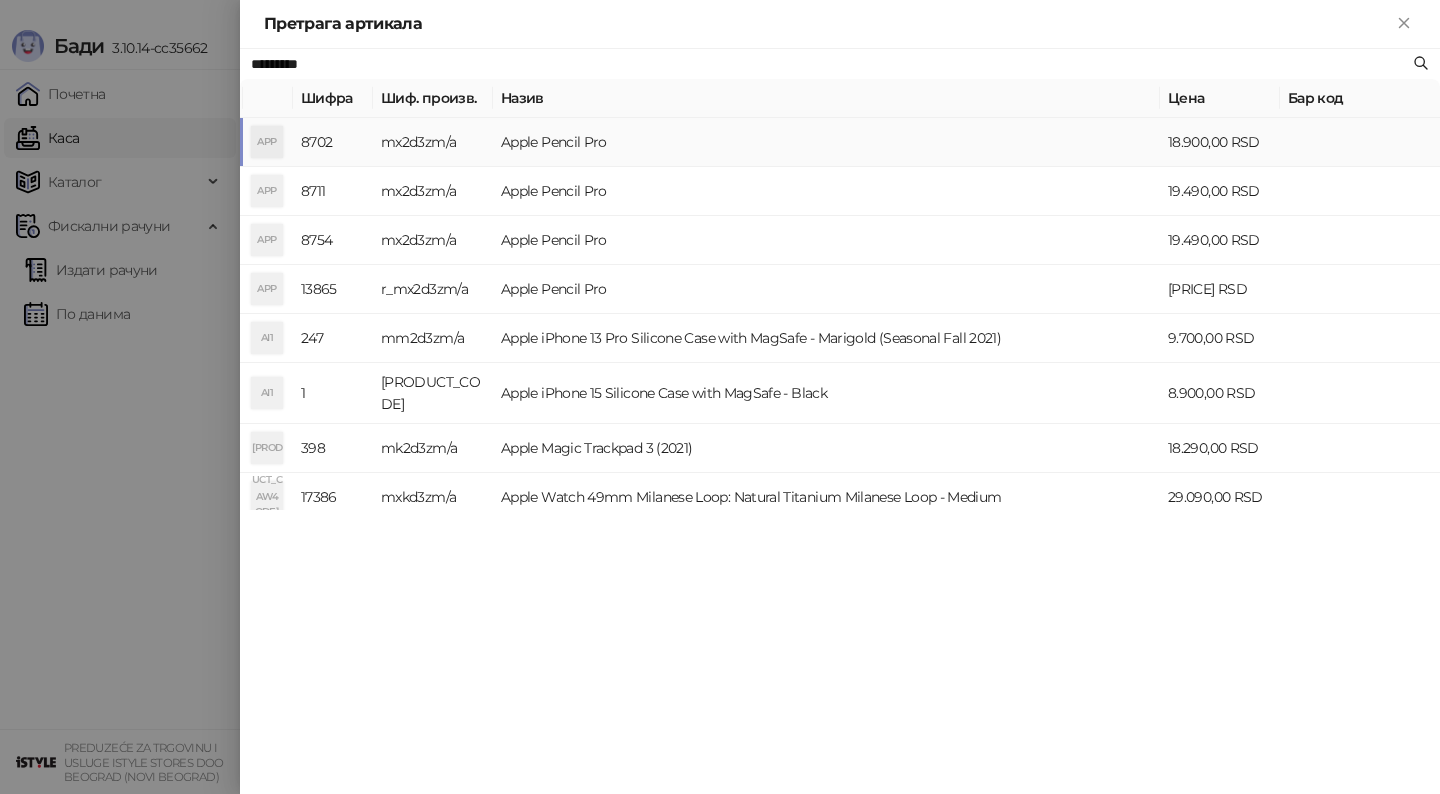 type on "*********" 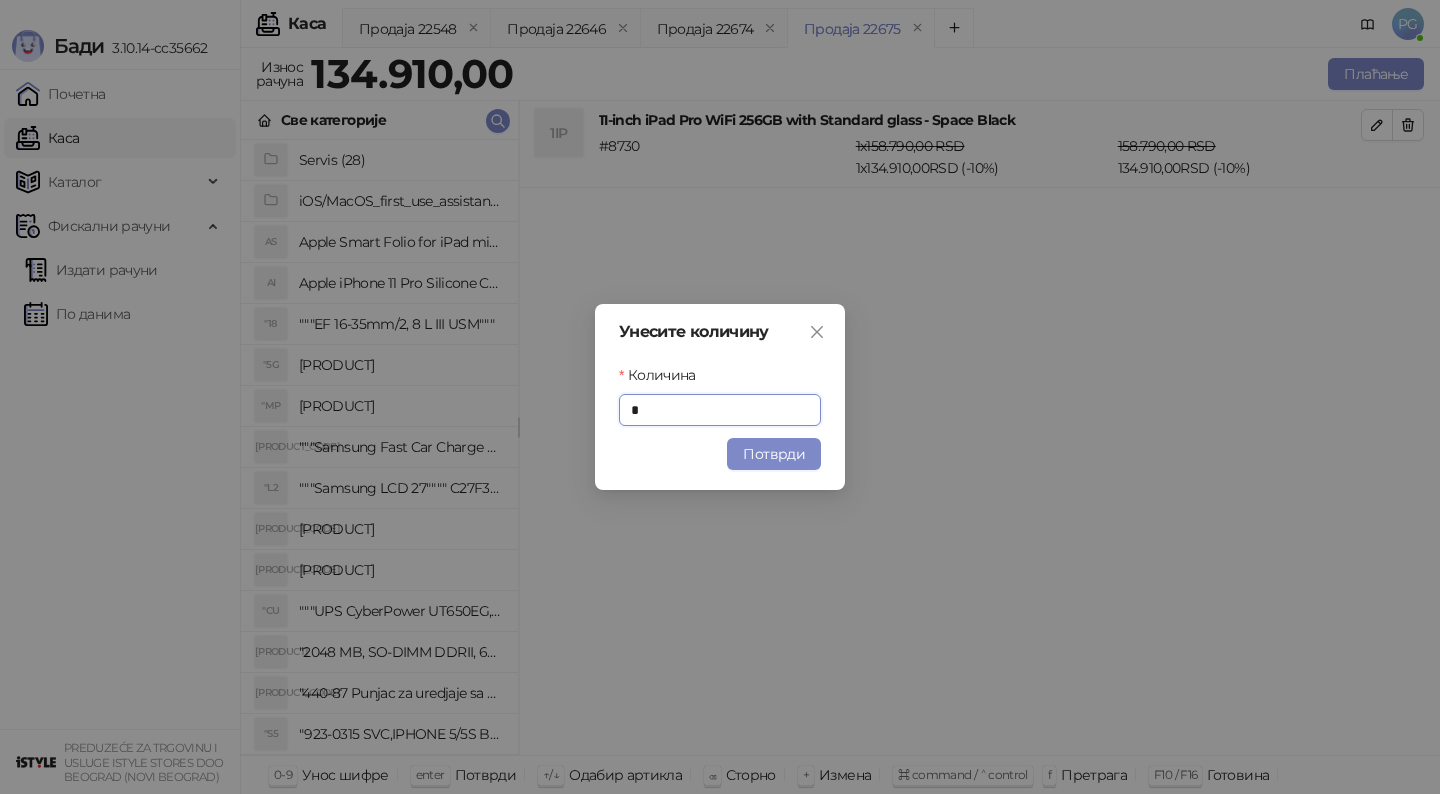 click on "Потврди" at bounding box center [774, 454] 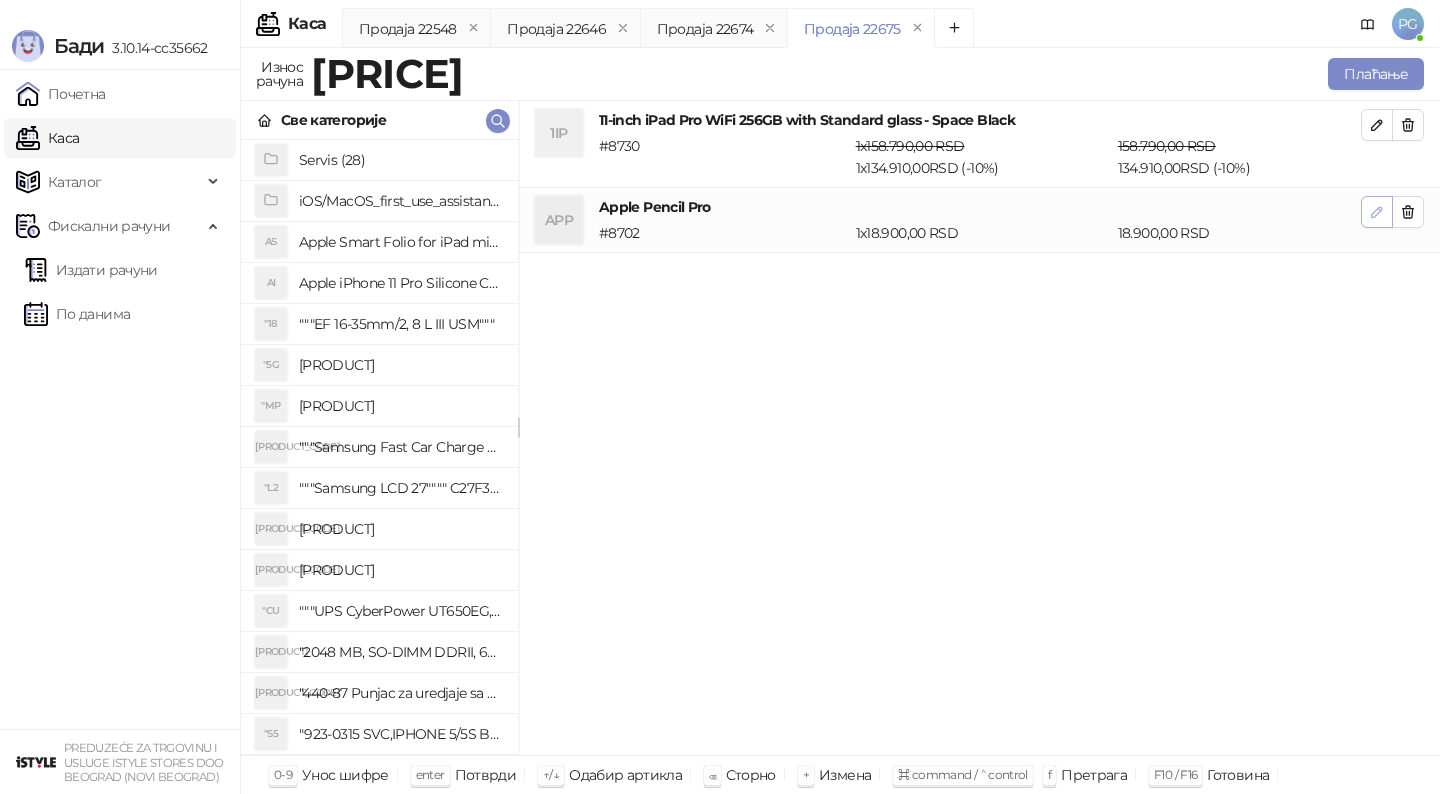 click 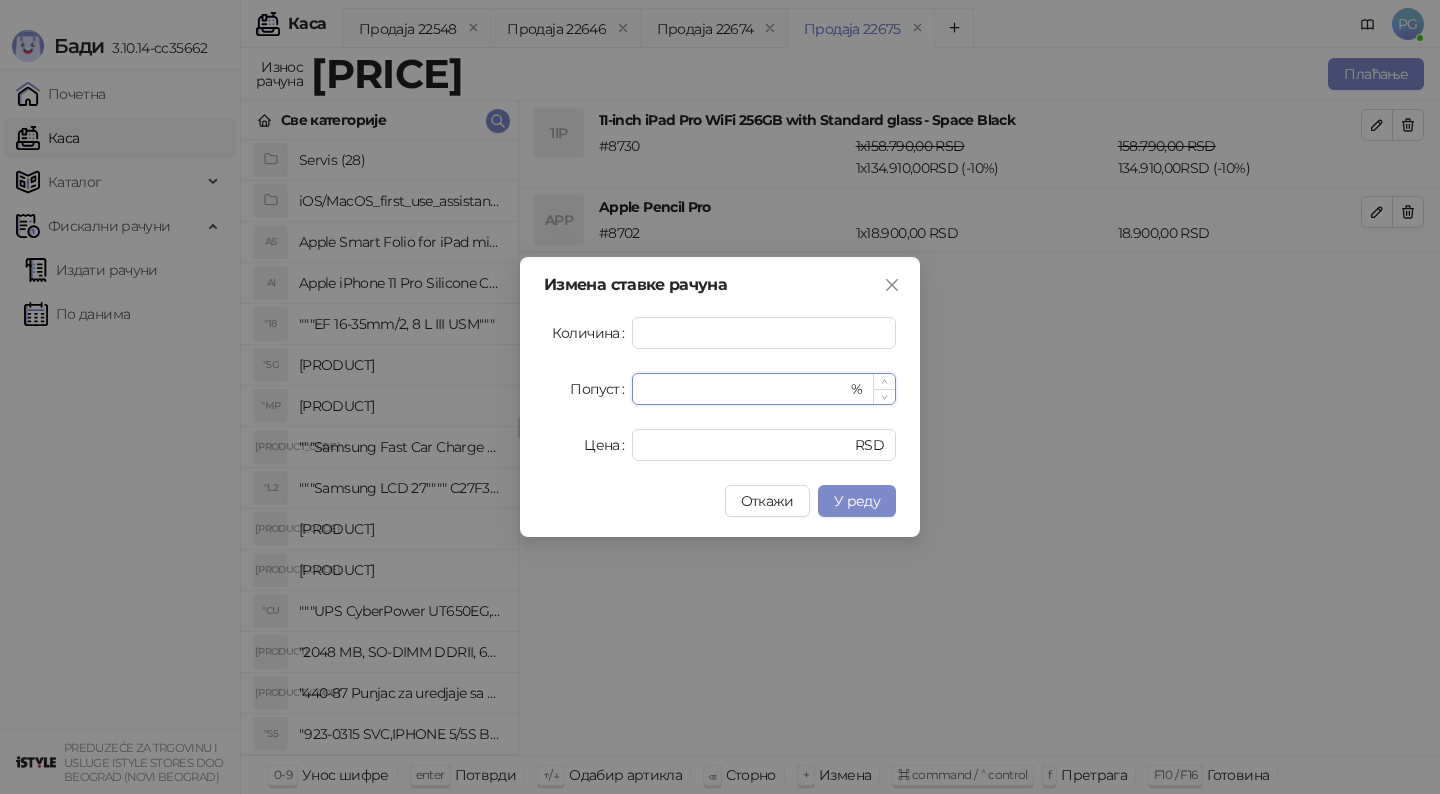 click on "*" at bounding box center (745, 389) 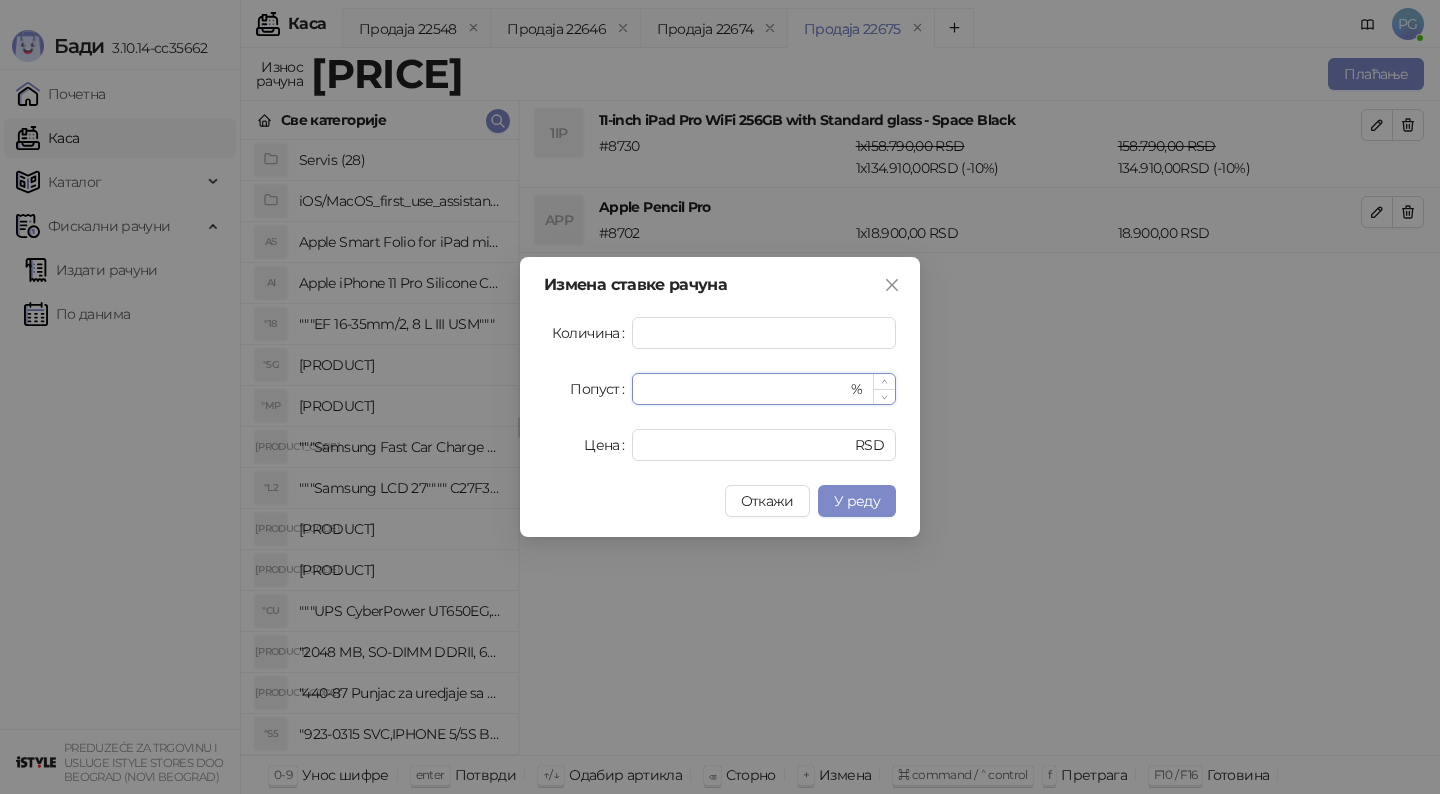 type on "**" 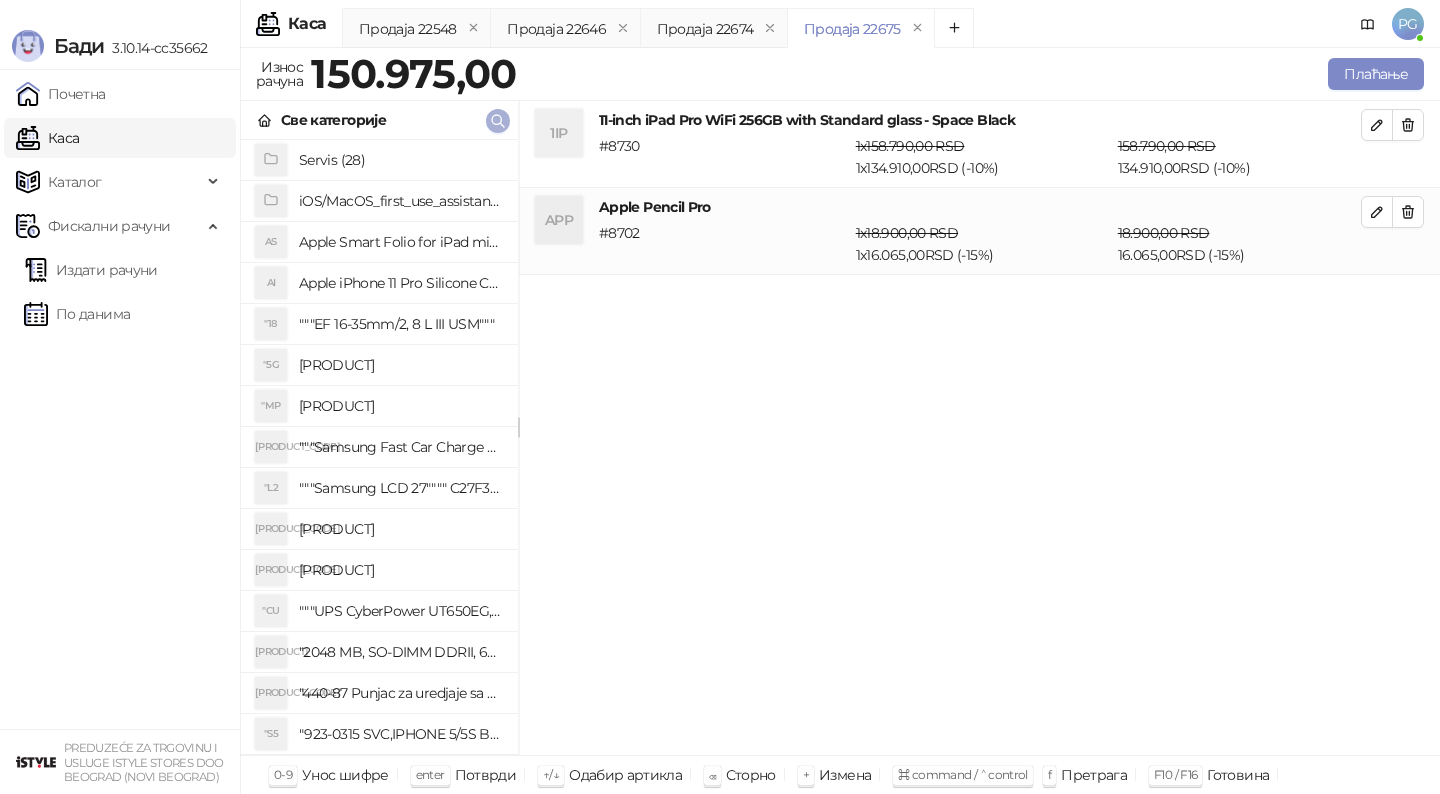 click 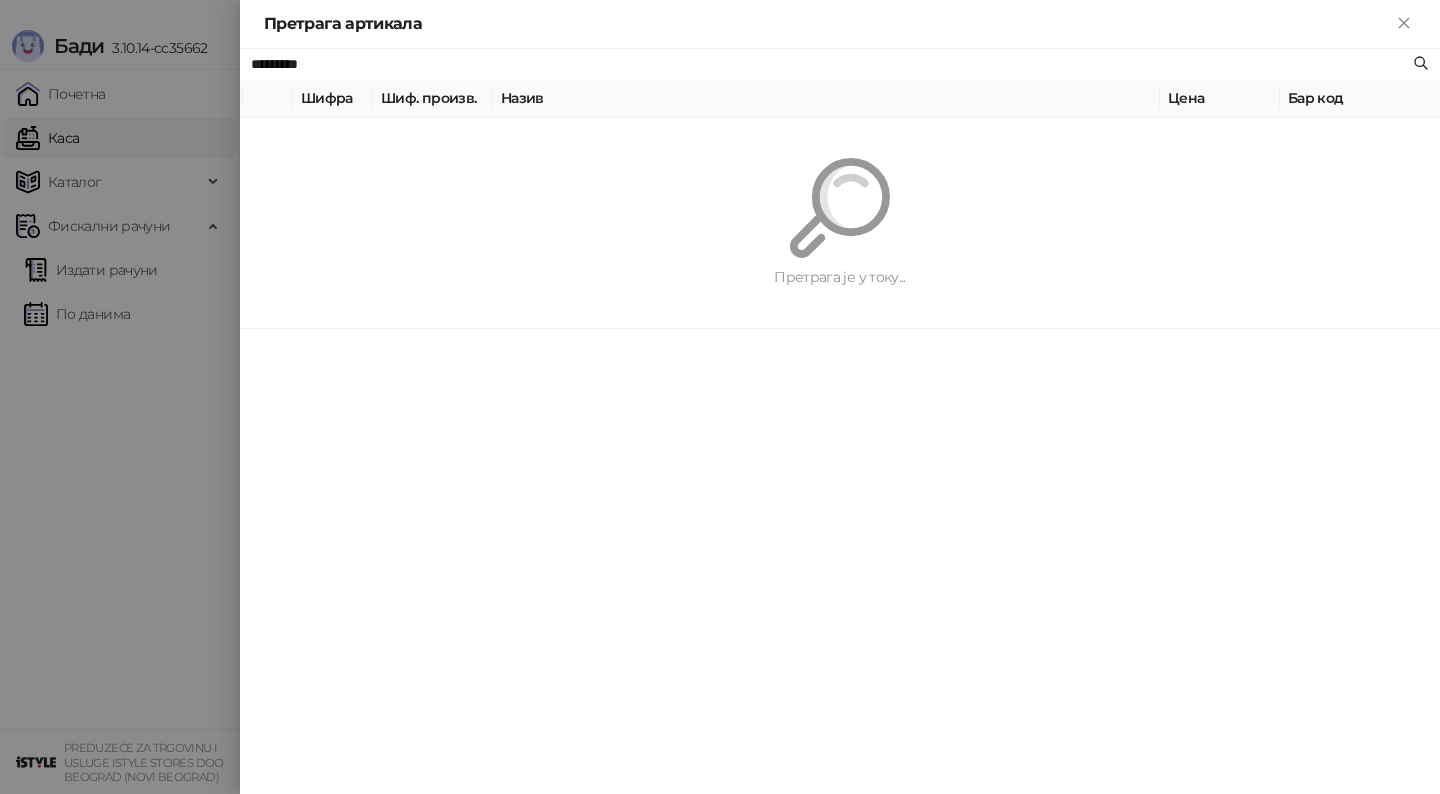 paste on "**********" 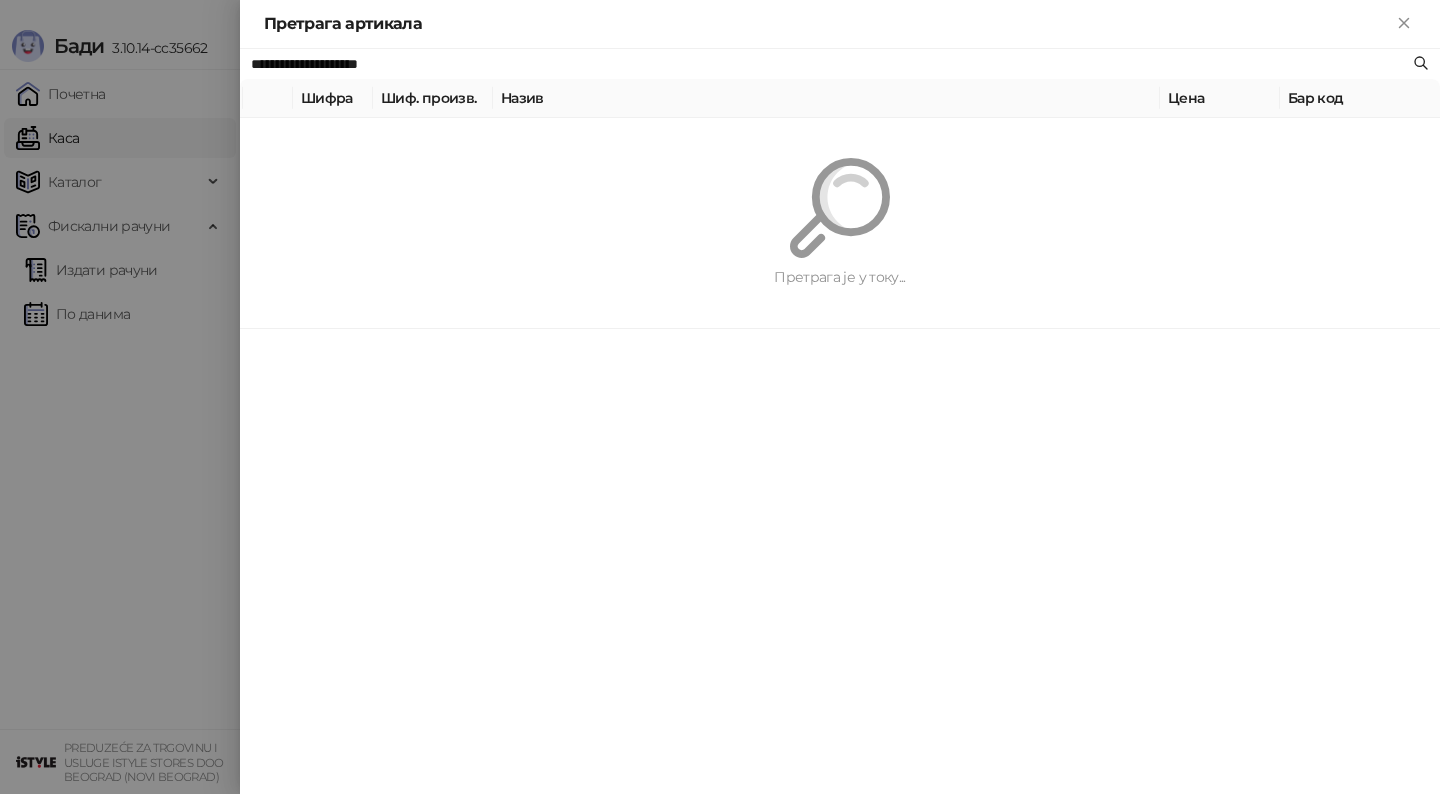 type on "**********" 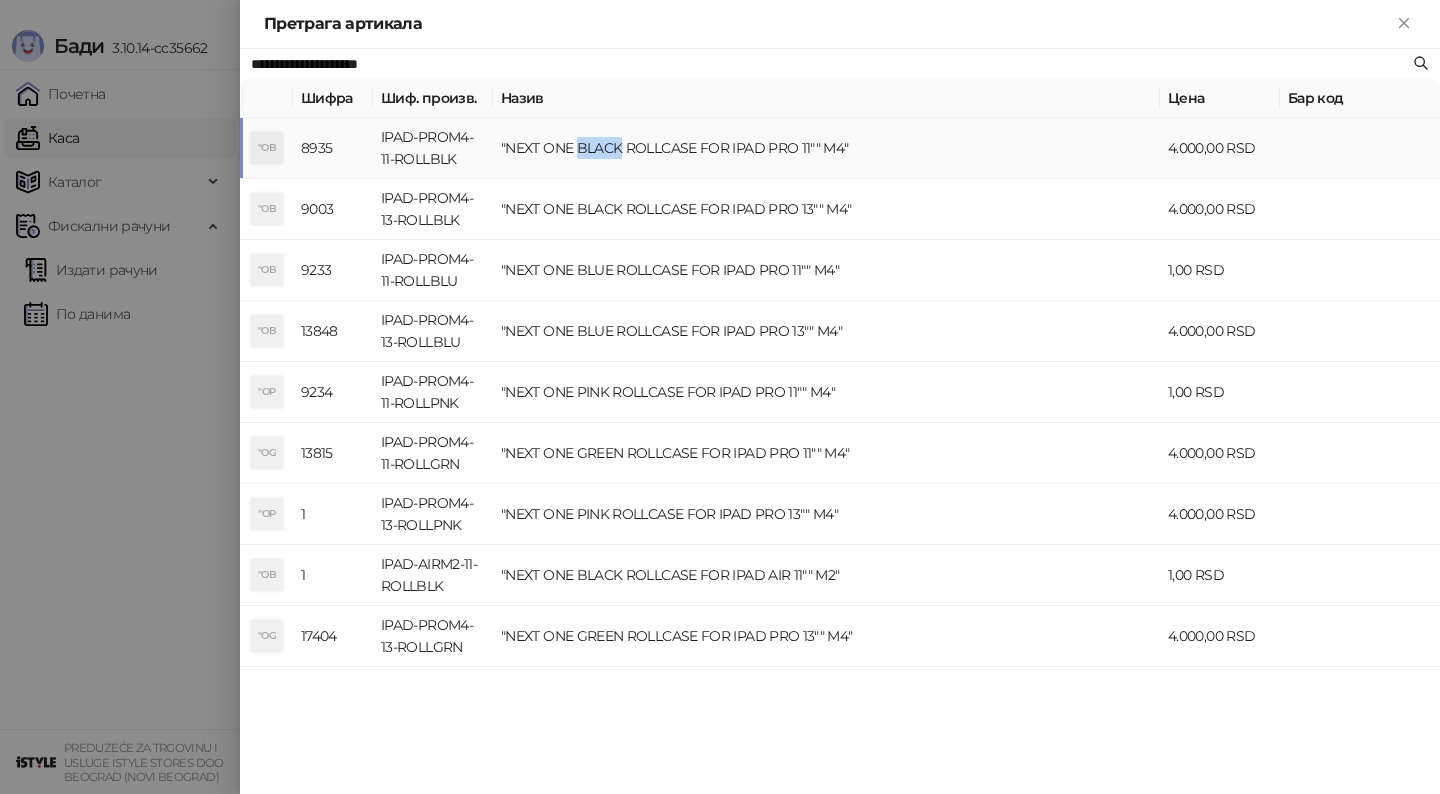 click on ""NEXT ONE BLACK ROLLCASE FOR IPAD PRO 11"" M4"" at bounding box center (826, 148) 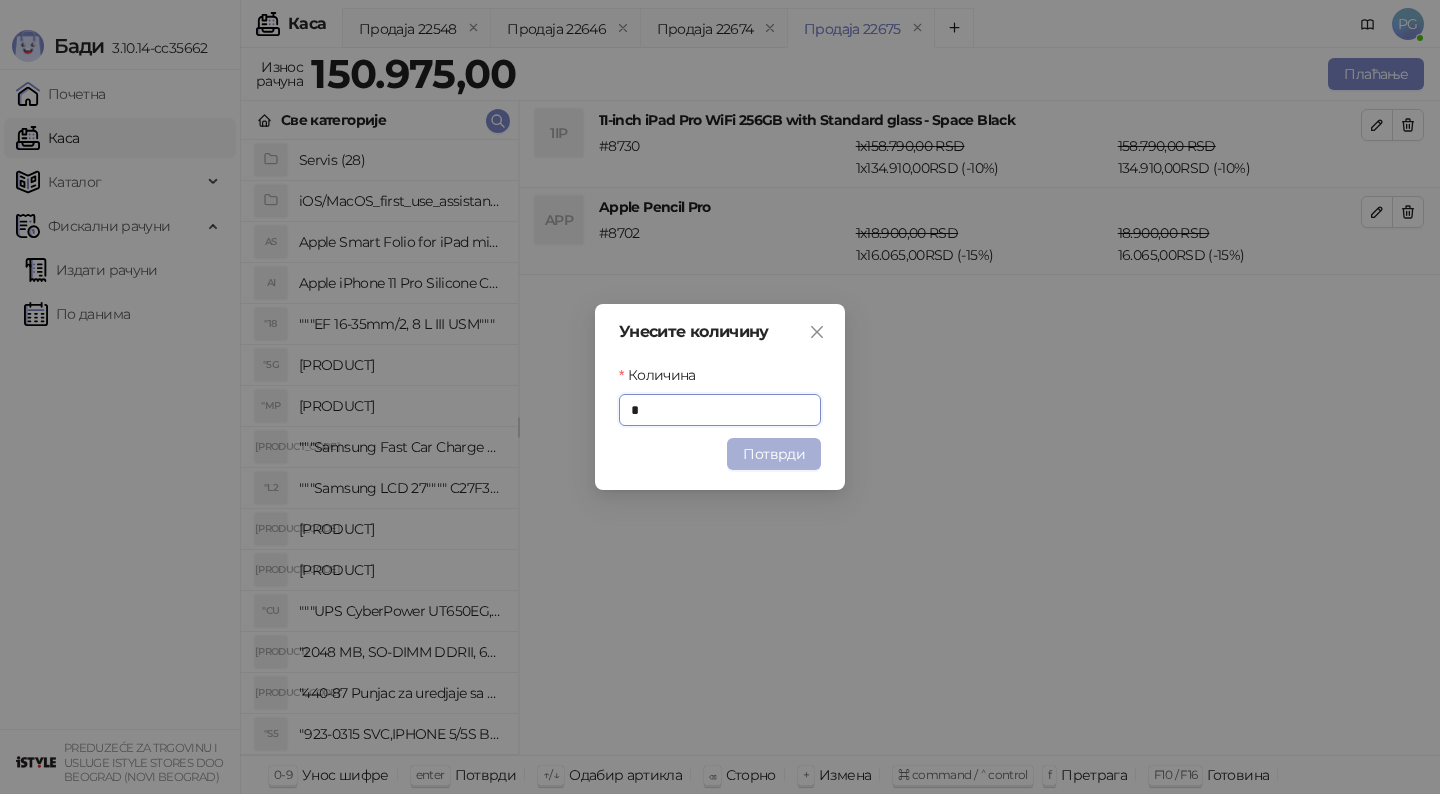 click on "Потврди" at bounding box center (774, 454) 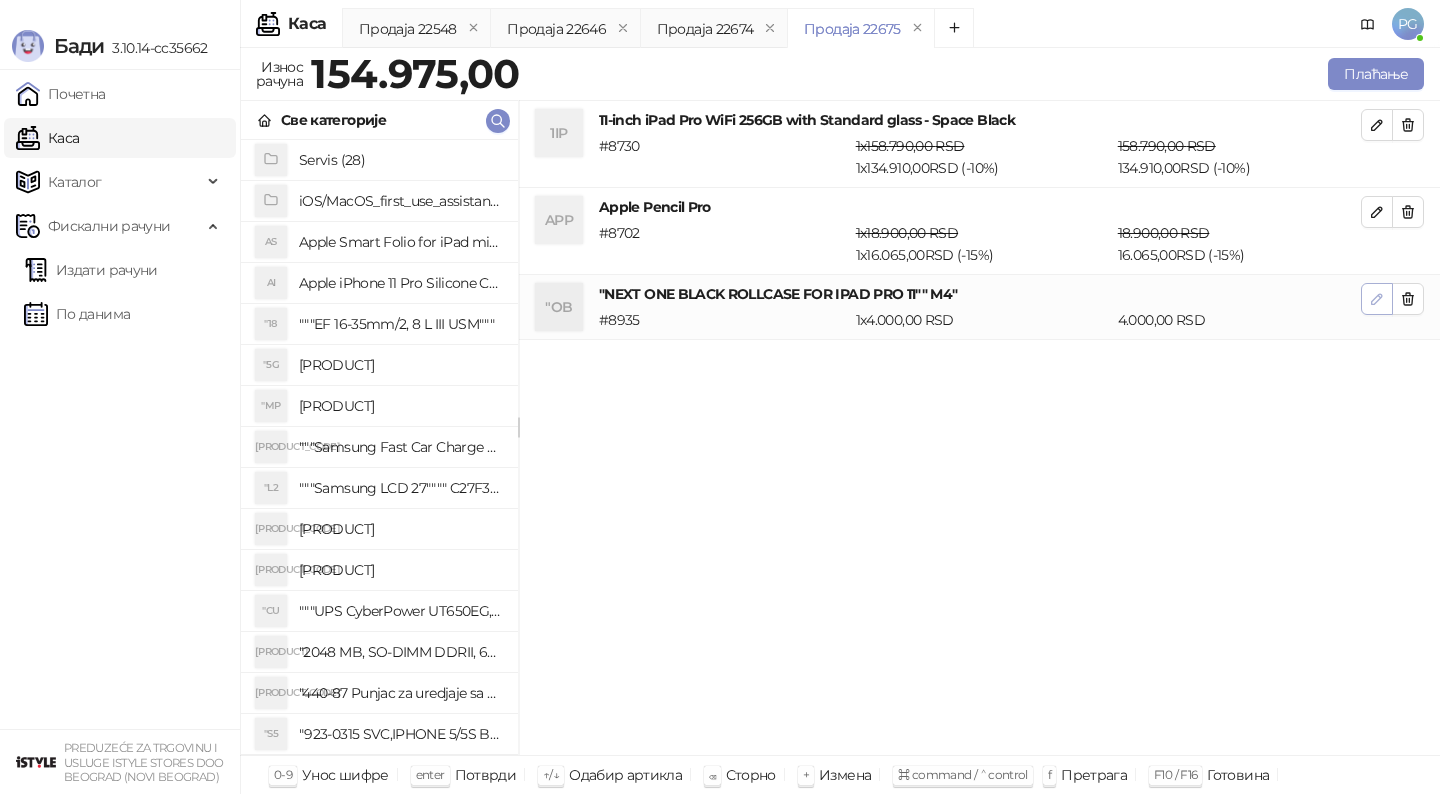 click at bounding box center (1377, 299) 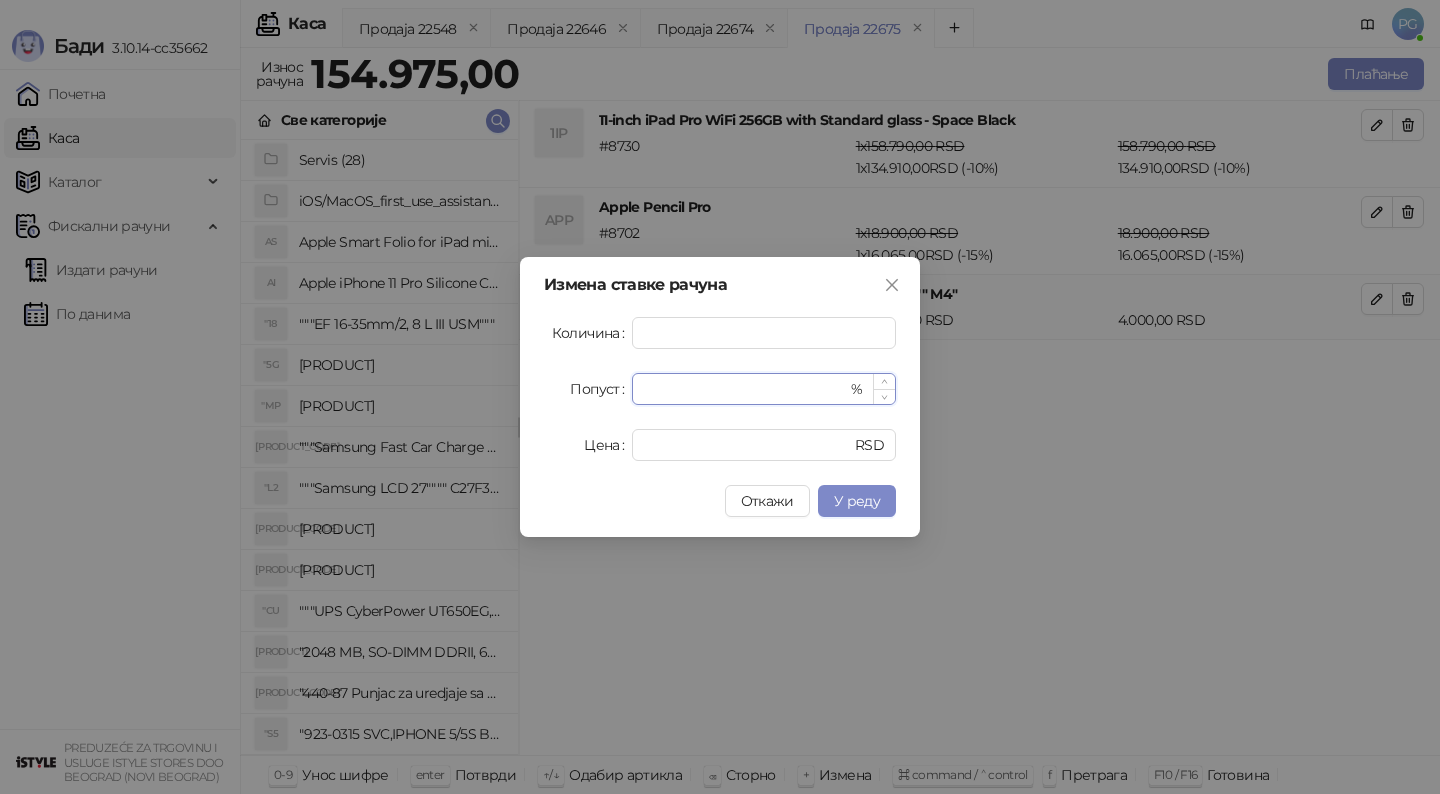 click on "*" at bounding box center (745, 389) 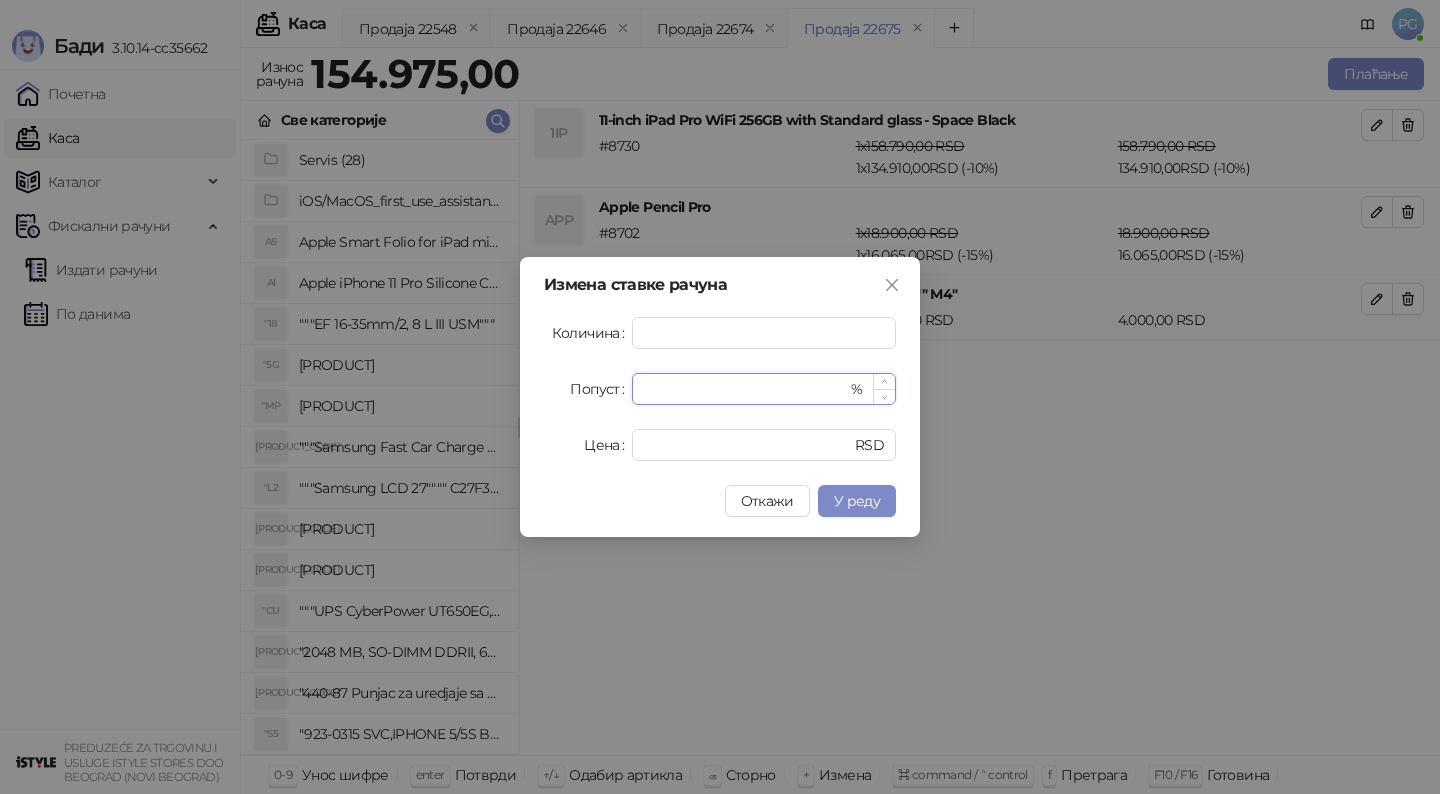 type on "**" 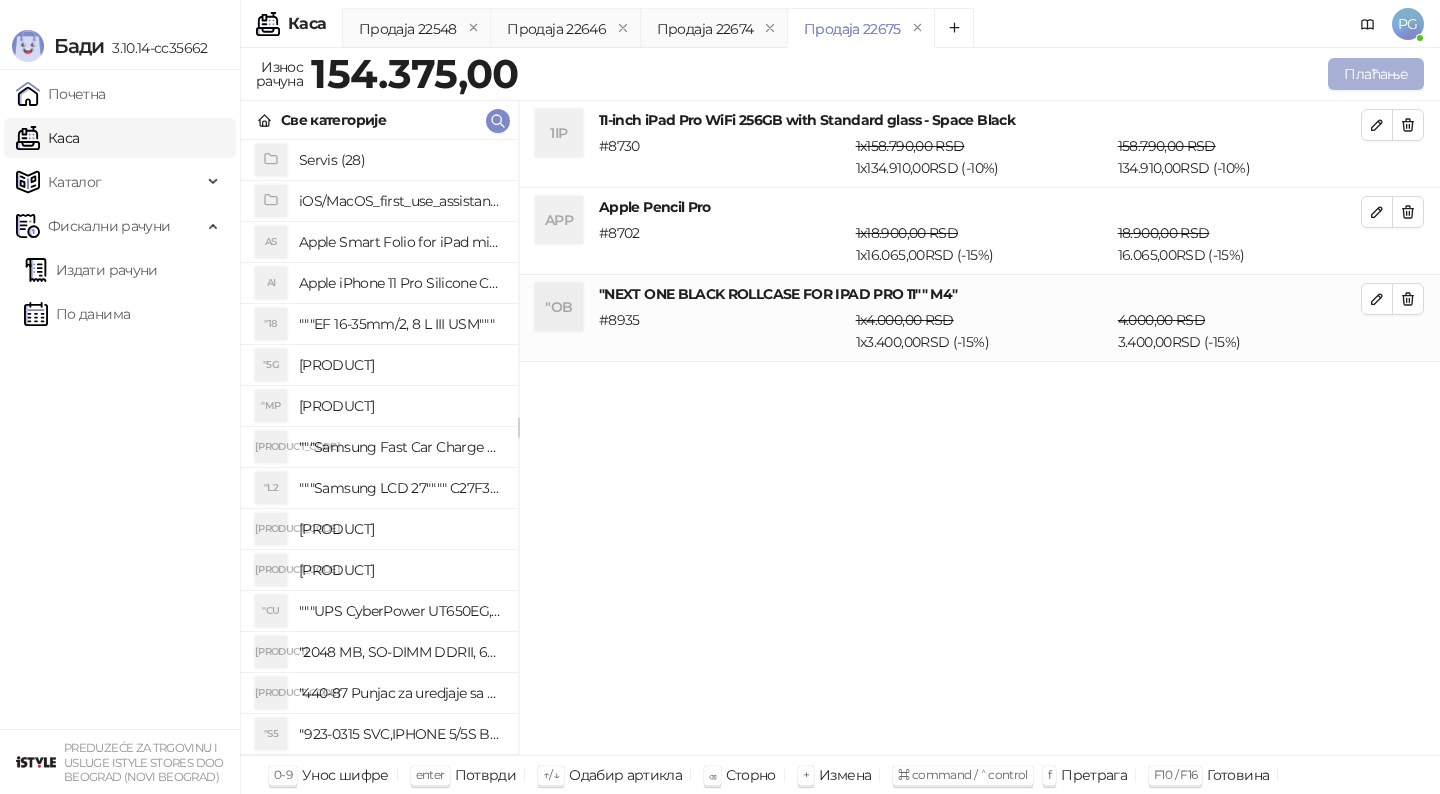 click on "Плаћање" at bounding box center [1376, 74] 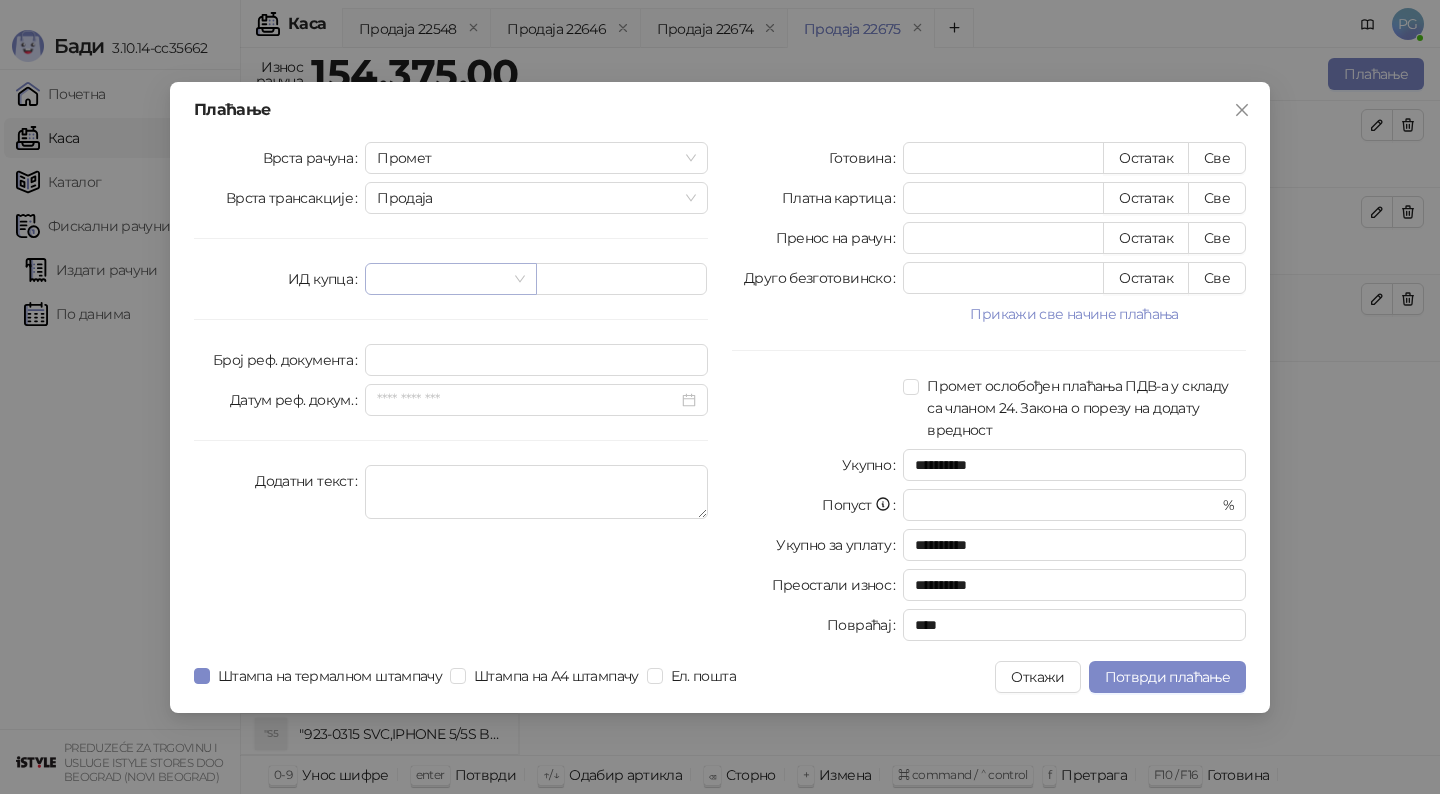click at bounding box center [441, 279] 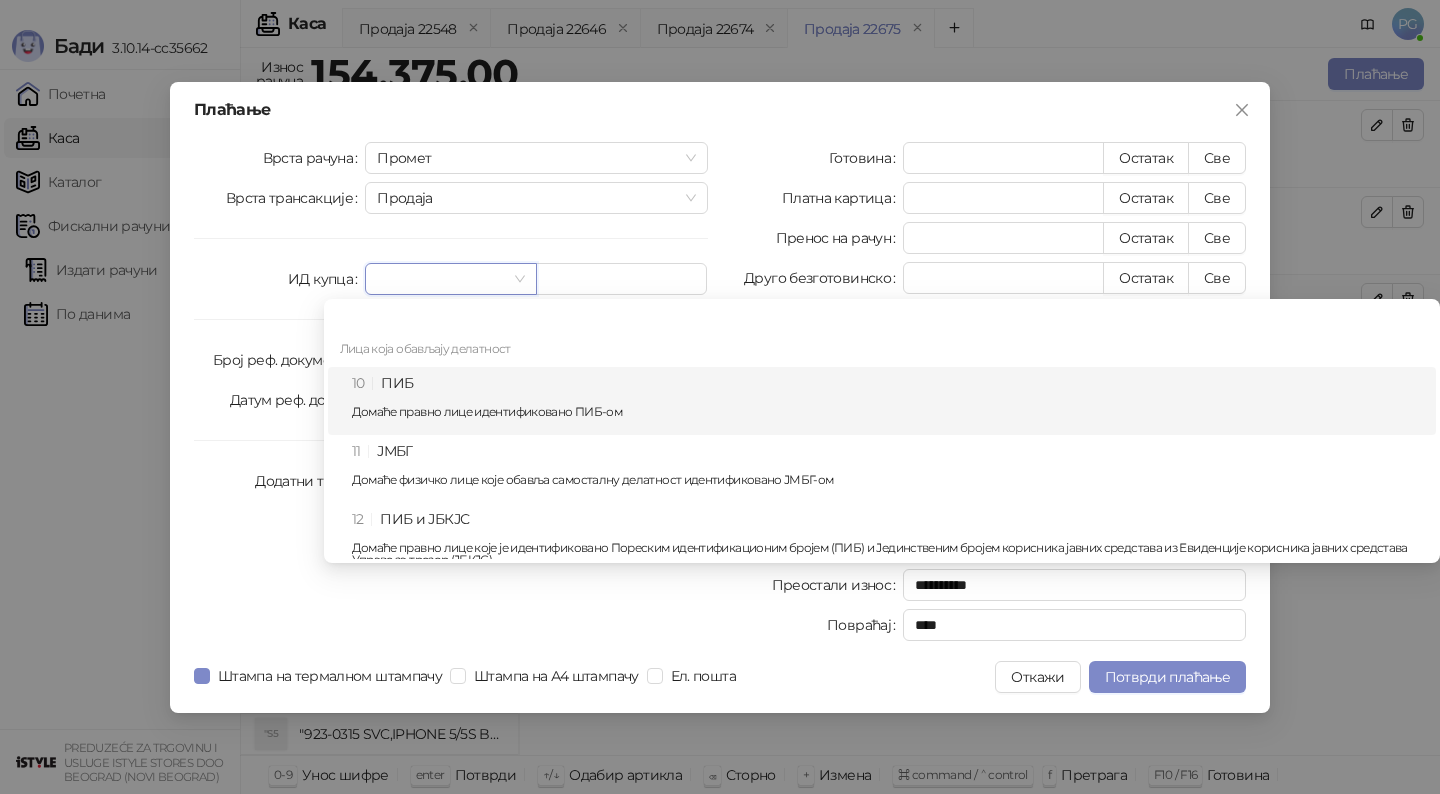 click on "10 ПИБ Домаће правно лице идентификовано ПИБ-ом" at bounding box center [888, 401] 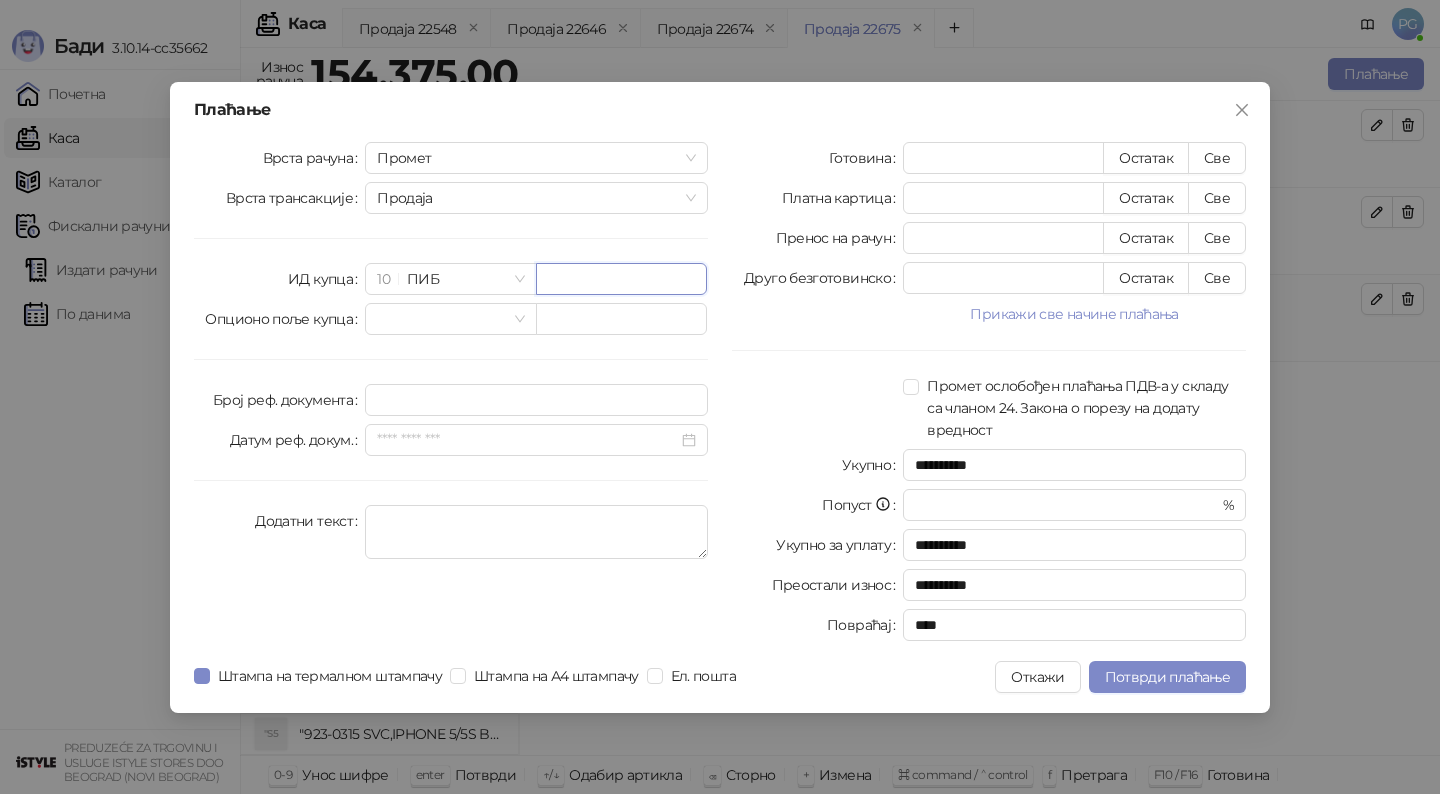 paste on "*********" 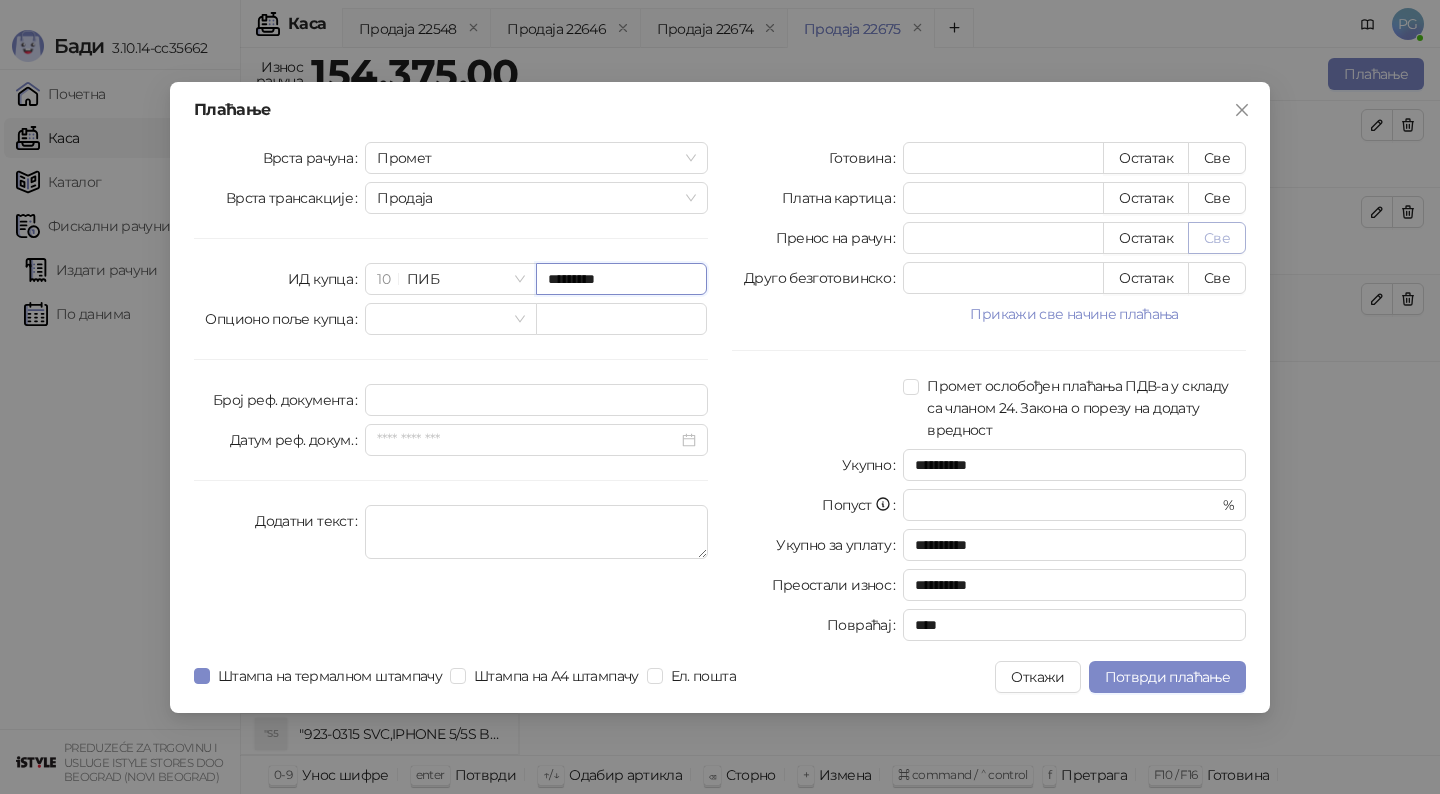 type on "*********" 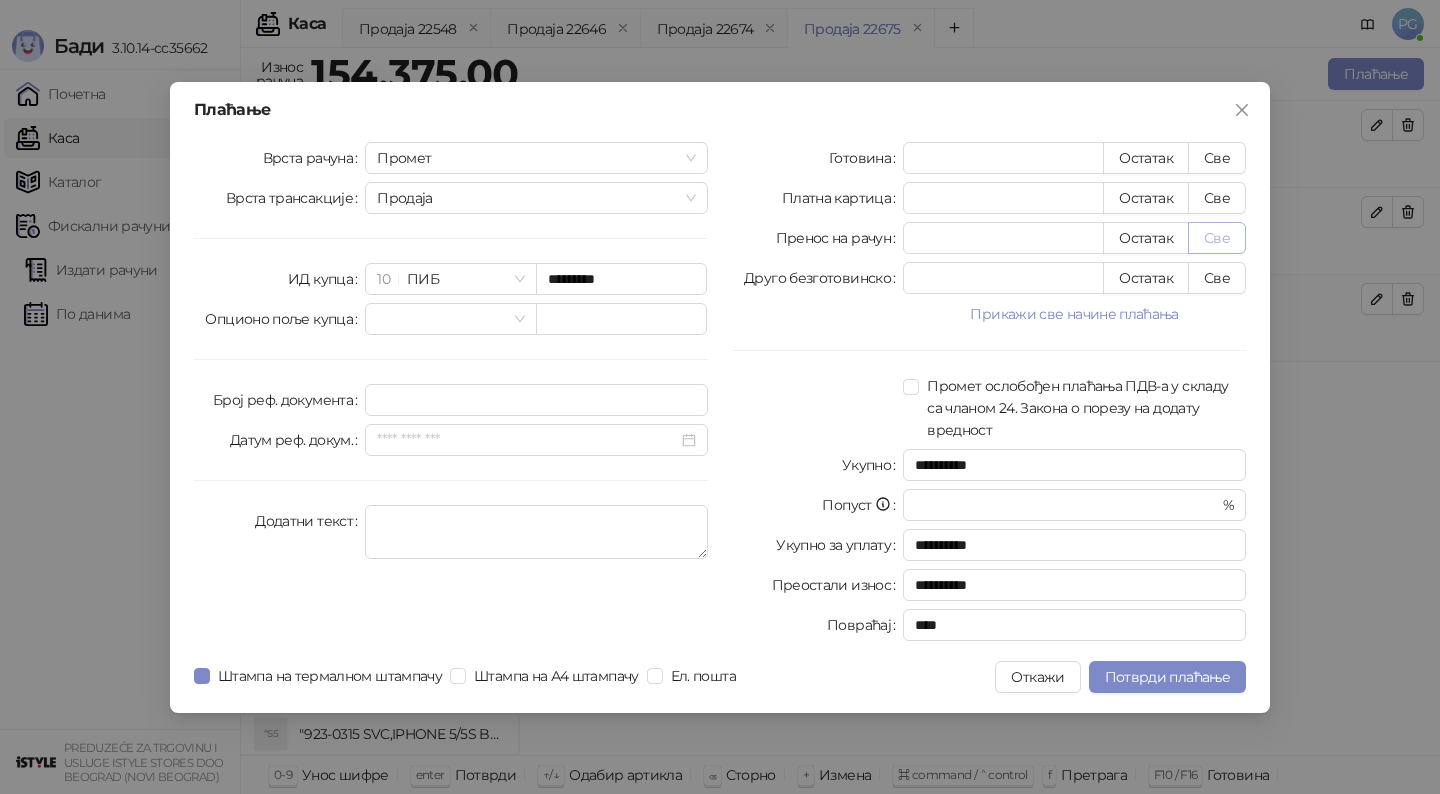 click on "Све" at bounding box center [1217, 238] 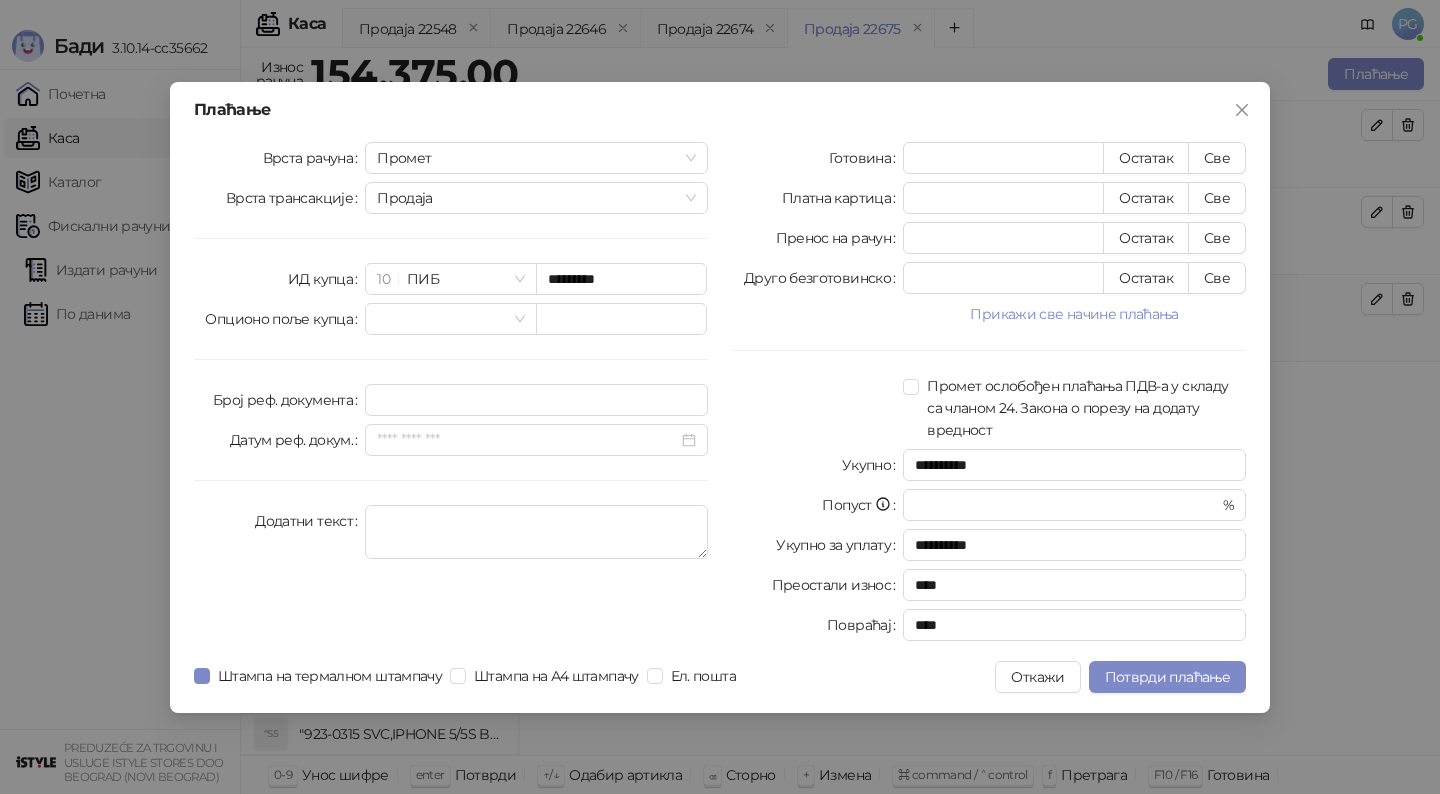 click on "Штампа на термалном штампачу Штампа на А4 штампачу Ел. пошта" at bounding box center [469, 677] 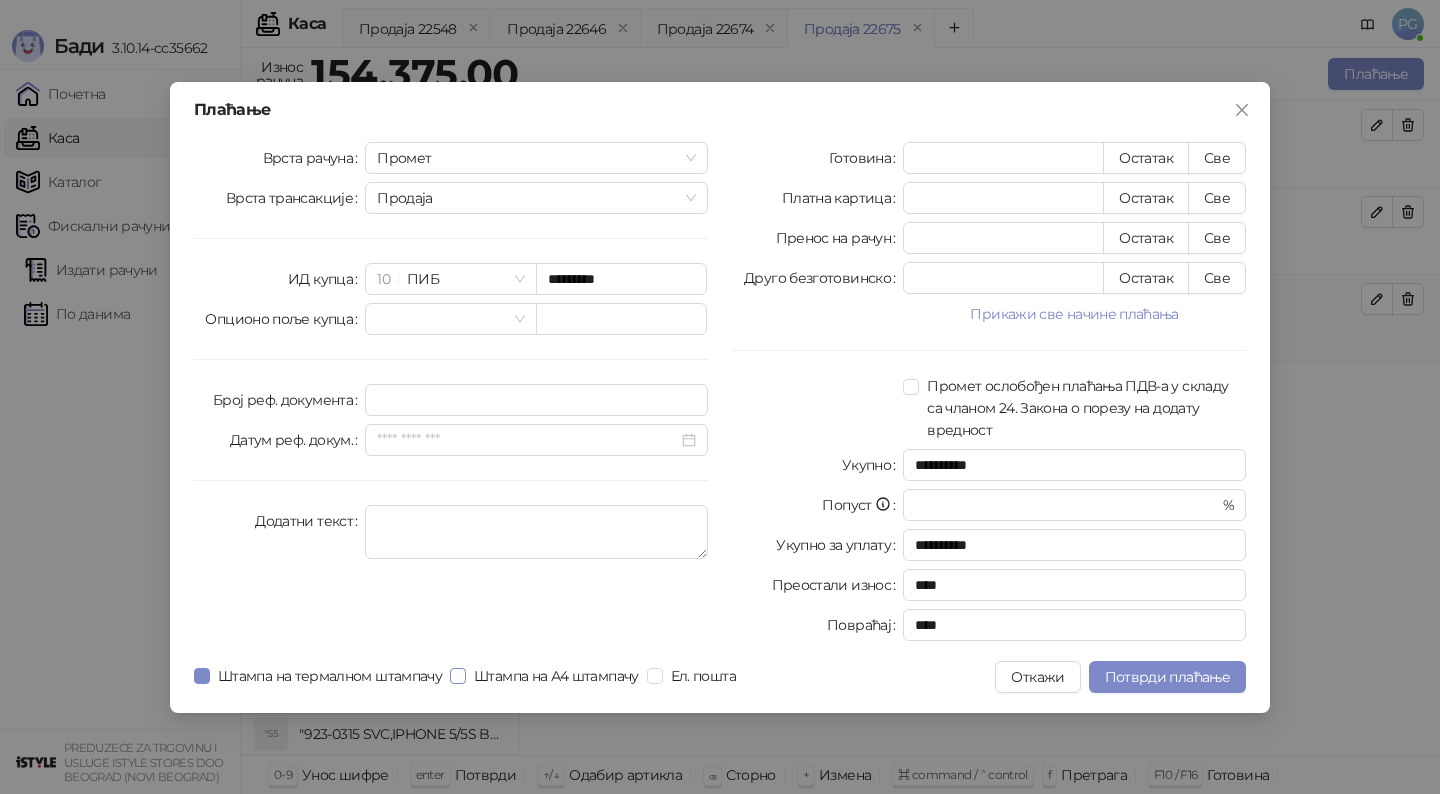 click on "Штампа на А4 штампачу" at bounding box center (556, 676) 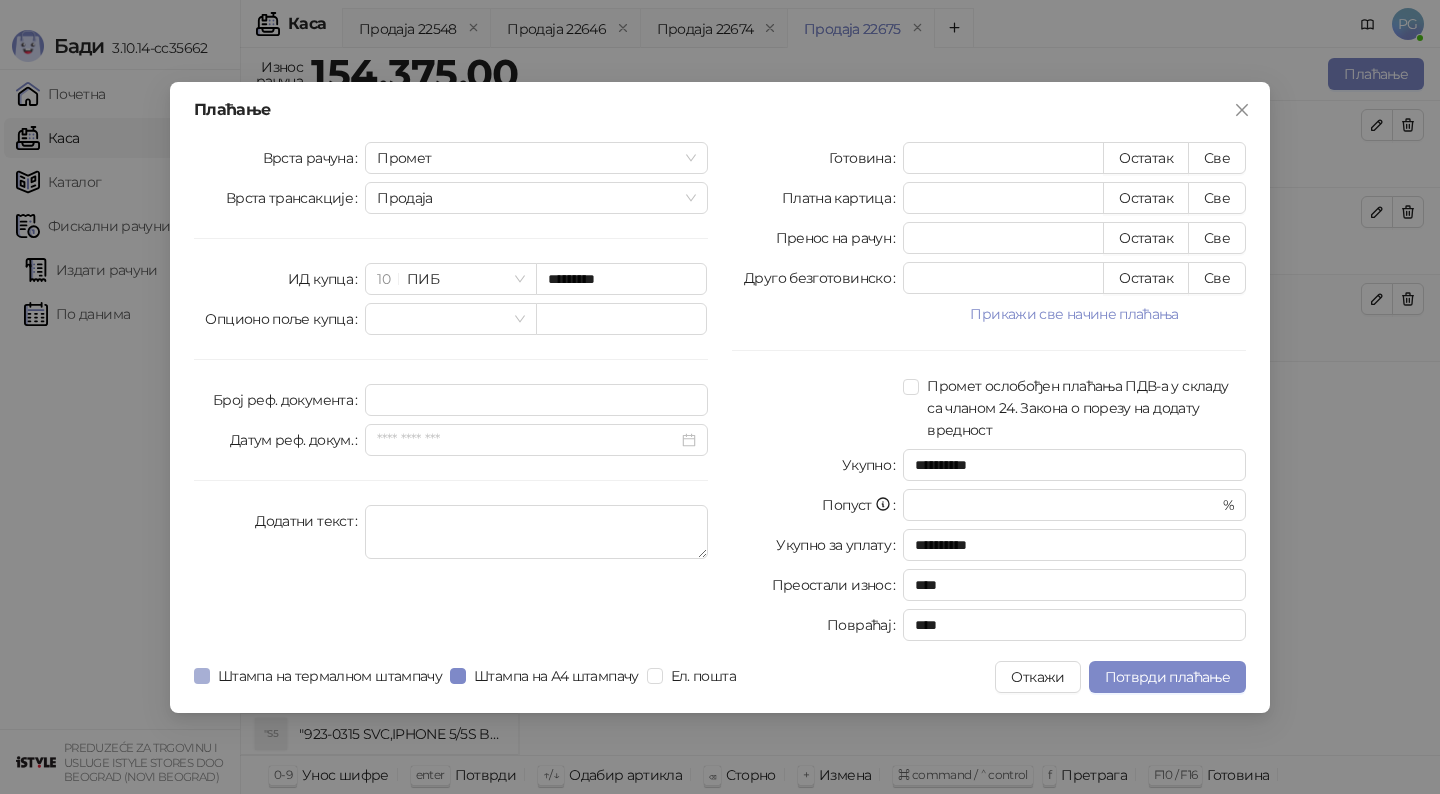 click on "Штампа на термалном штампачу" at bounding box center (330, 676) 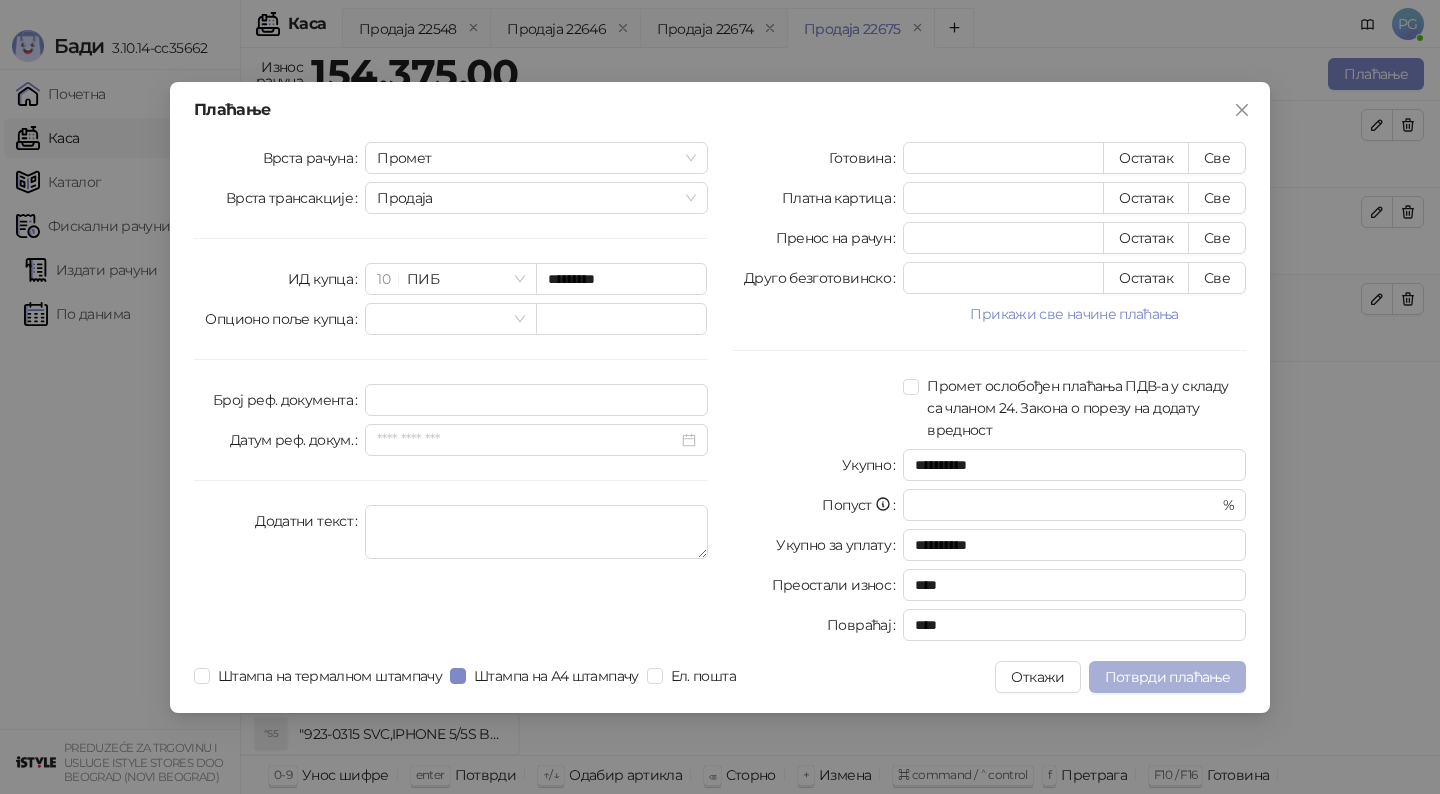 click on "Потврди плаћање" at bounding box center (1167, 677) 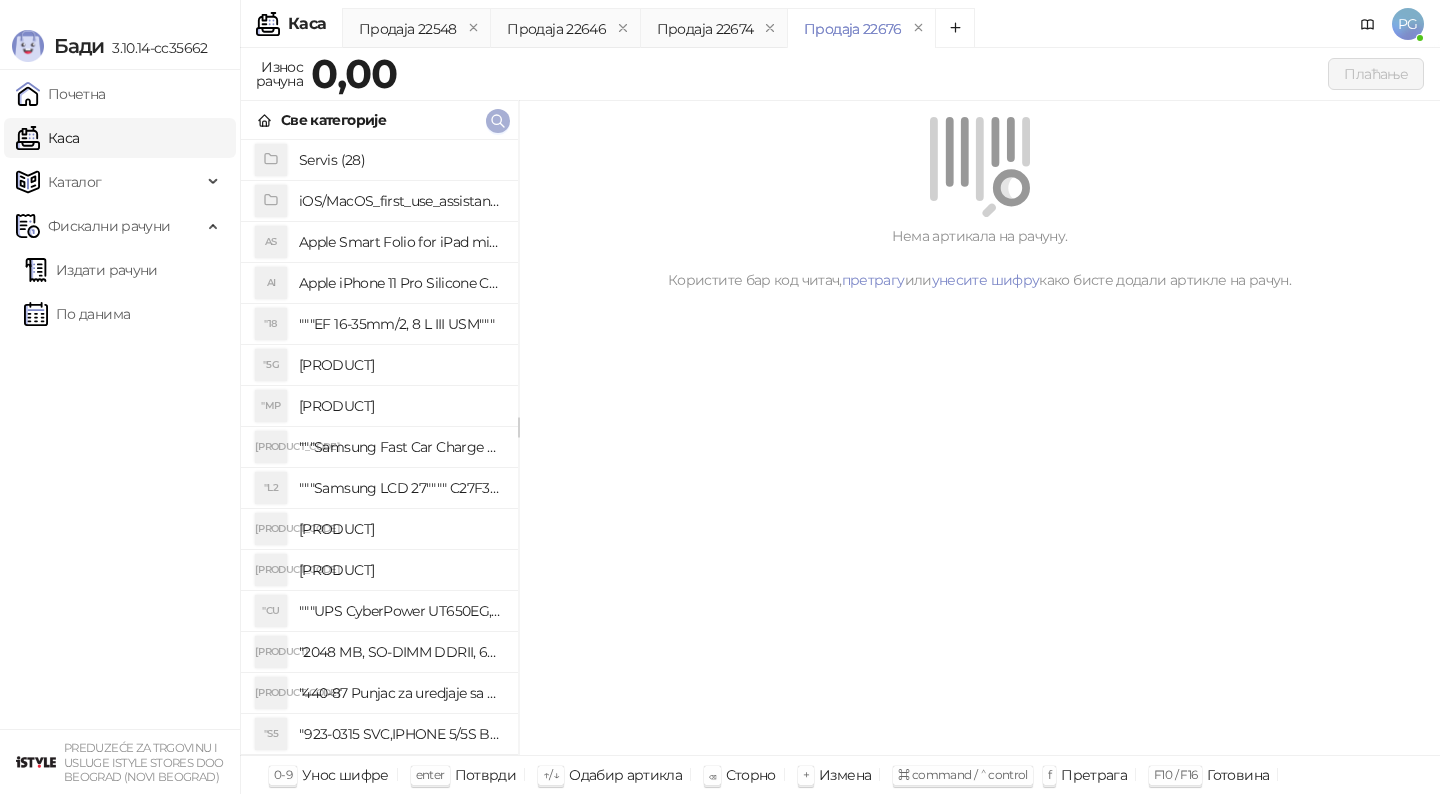 click 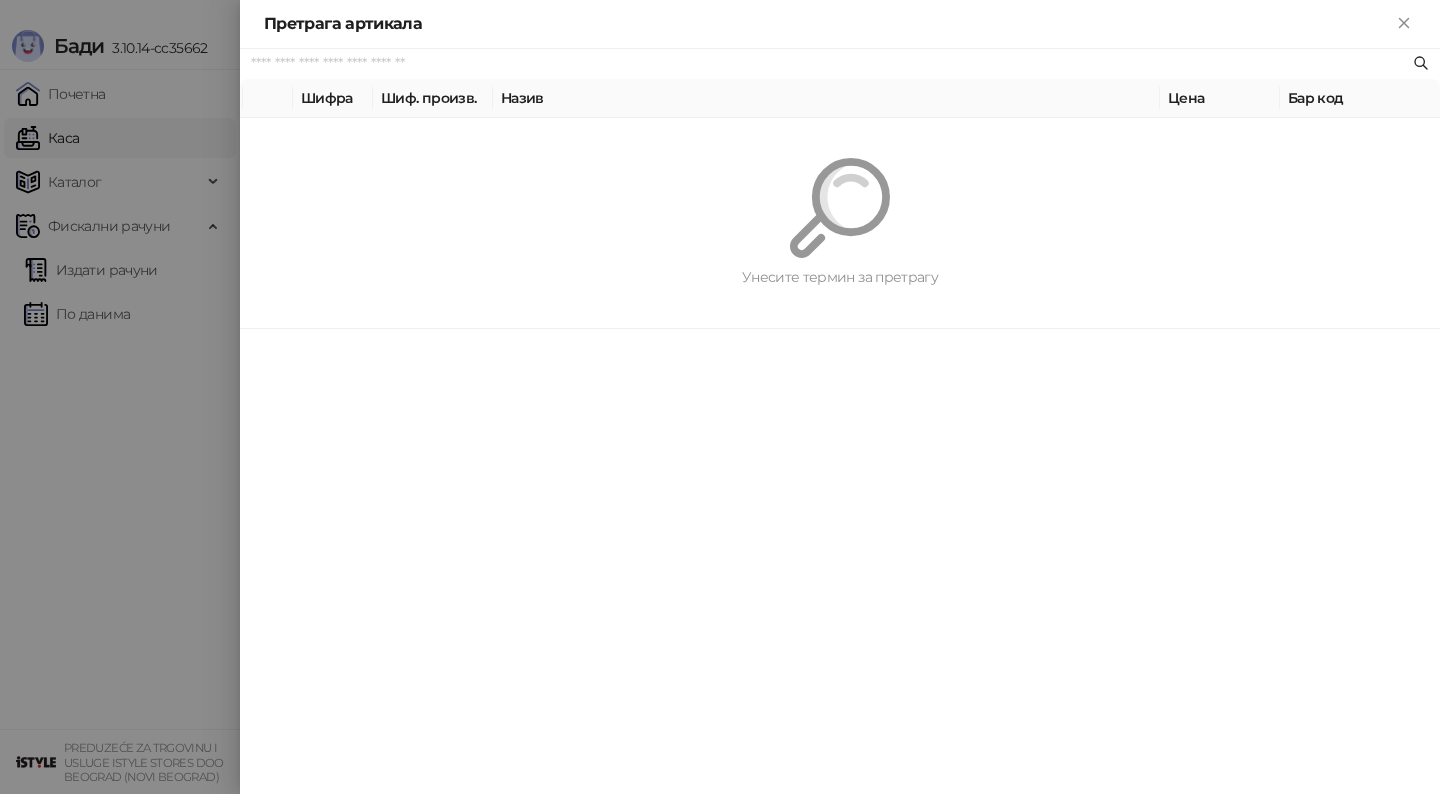 paste on "*********" 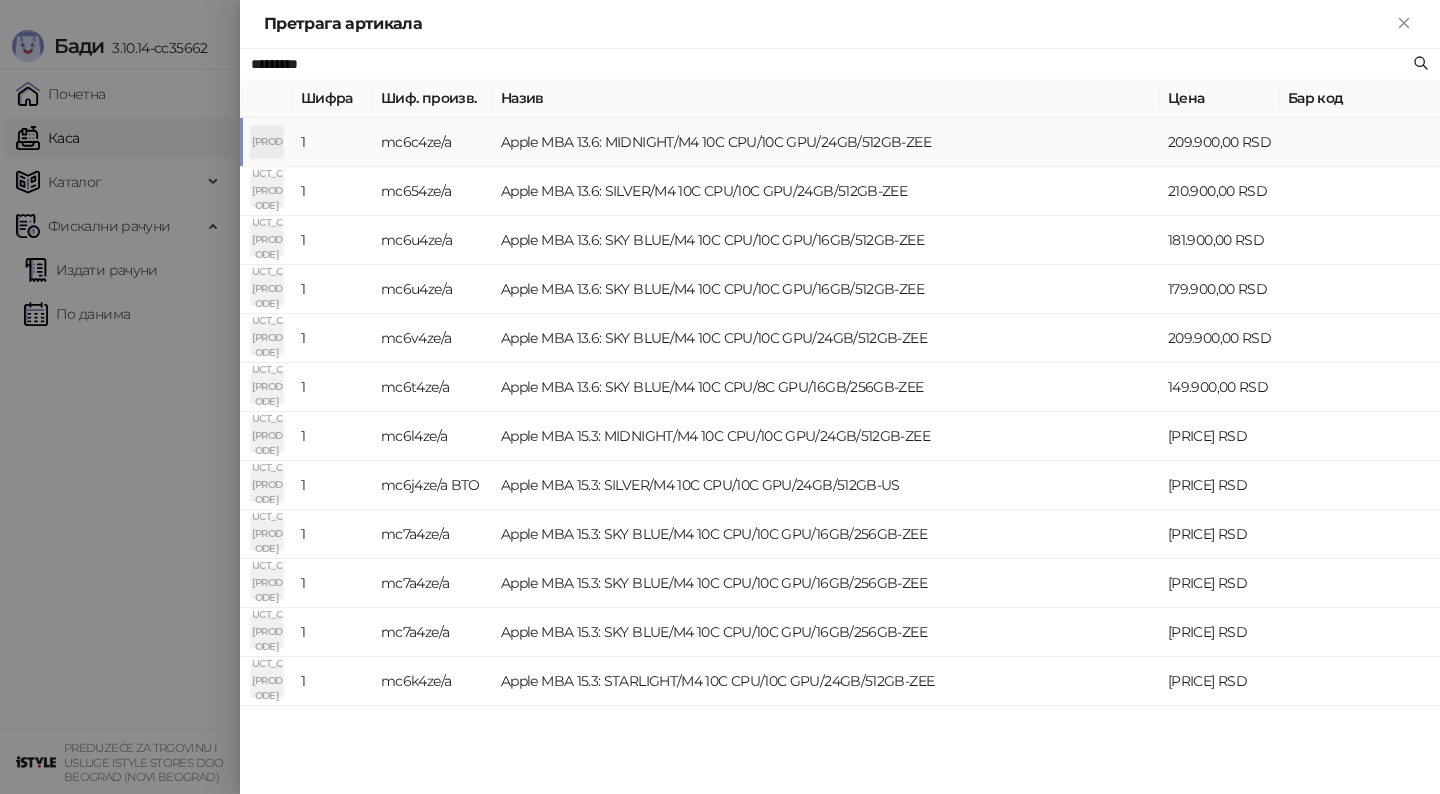 type on "*********" 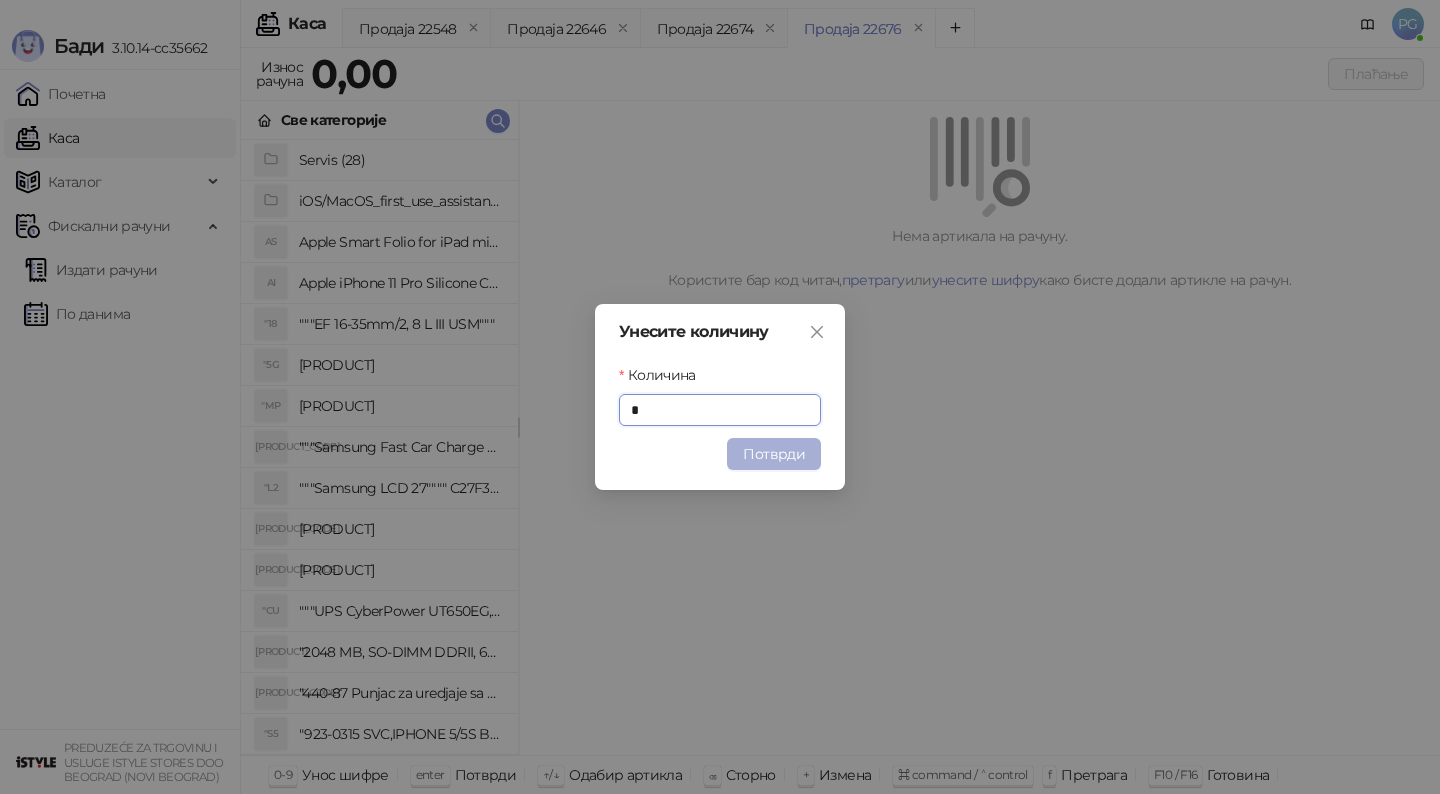 click on "Потврди" at bounding box center (774, 454) 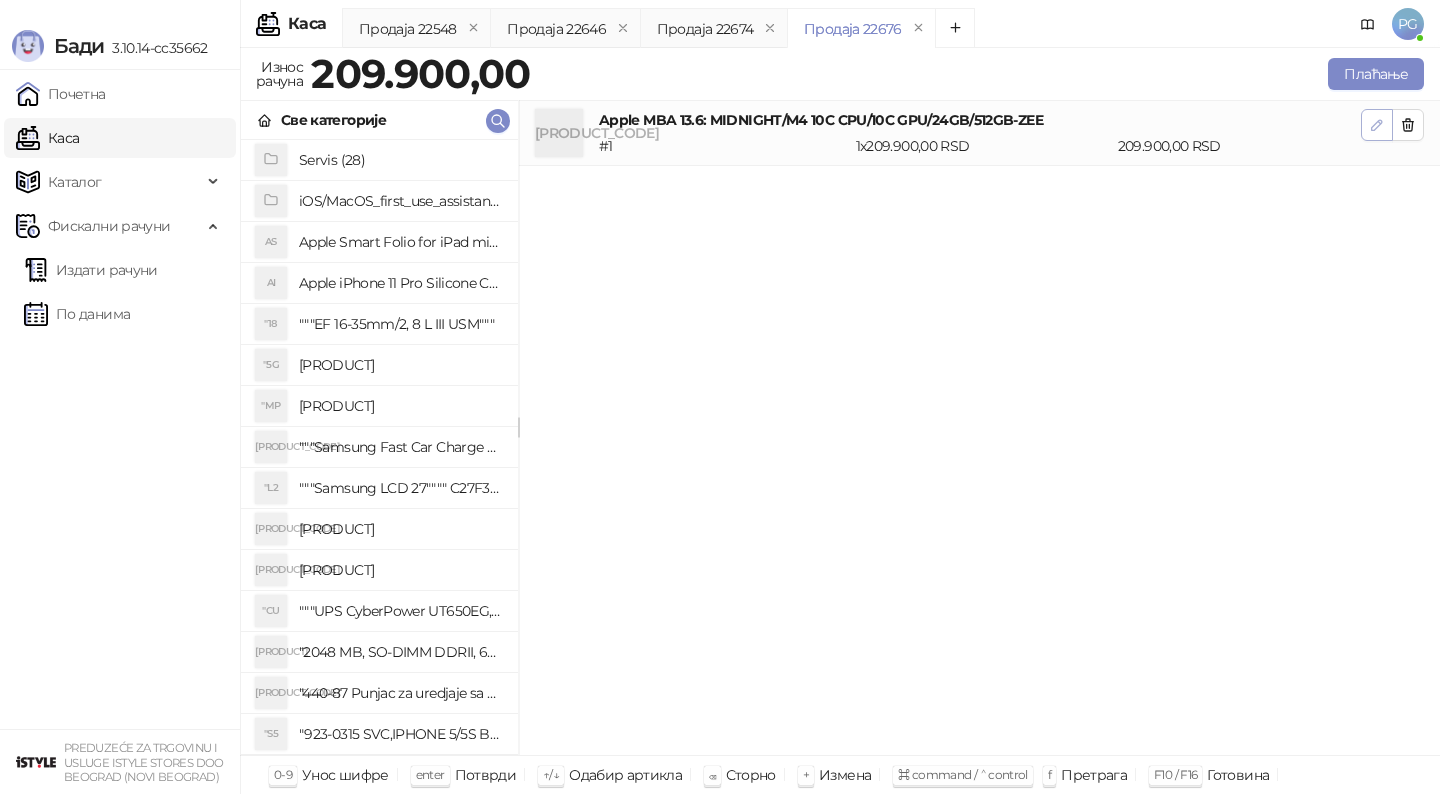 click at bounding box center [1377, 125] 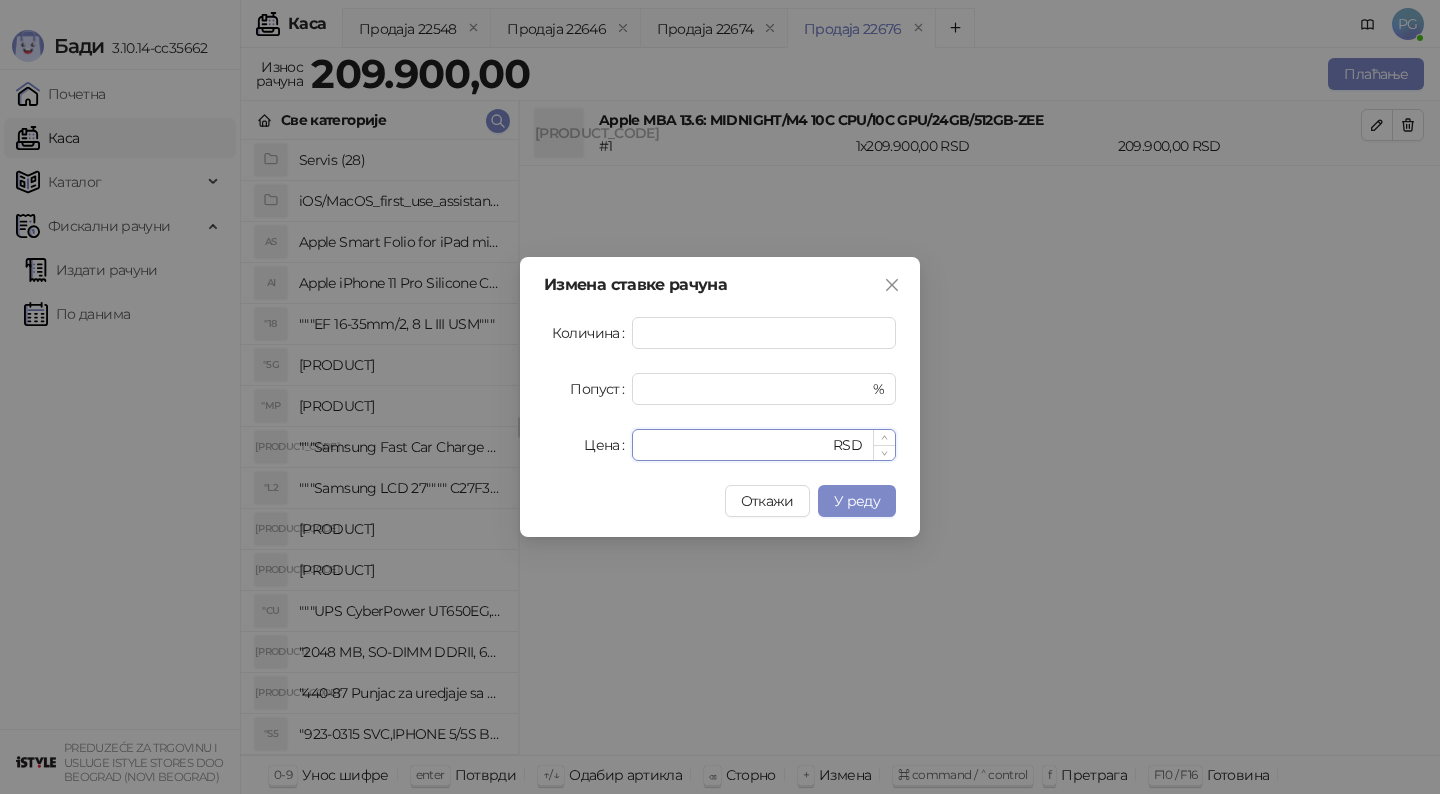 click on "******" at bounding box center (736, 445) 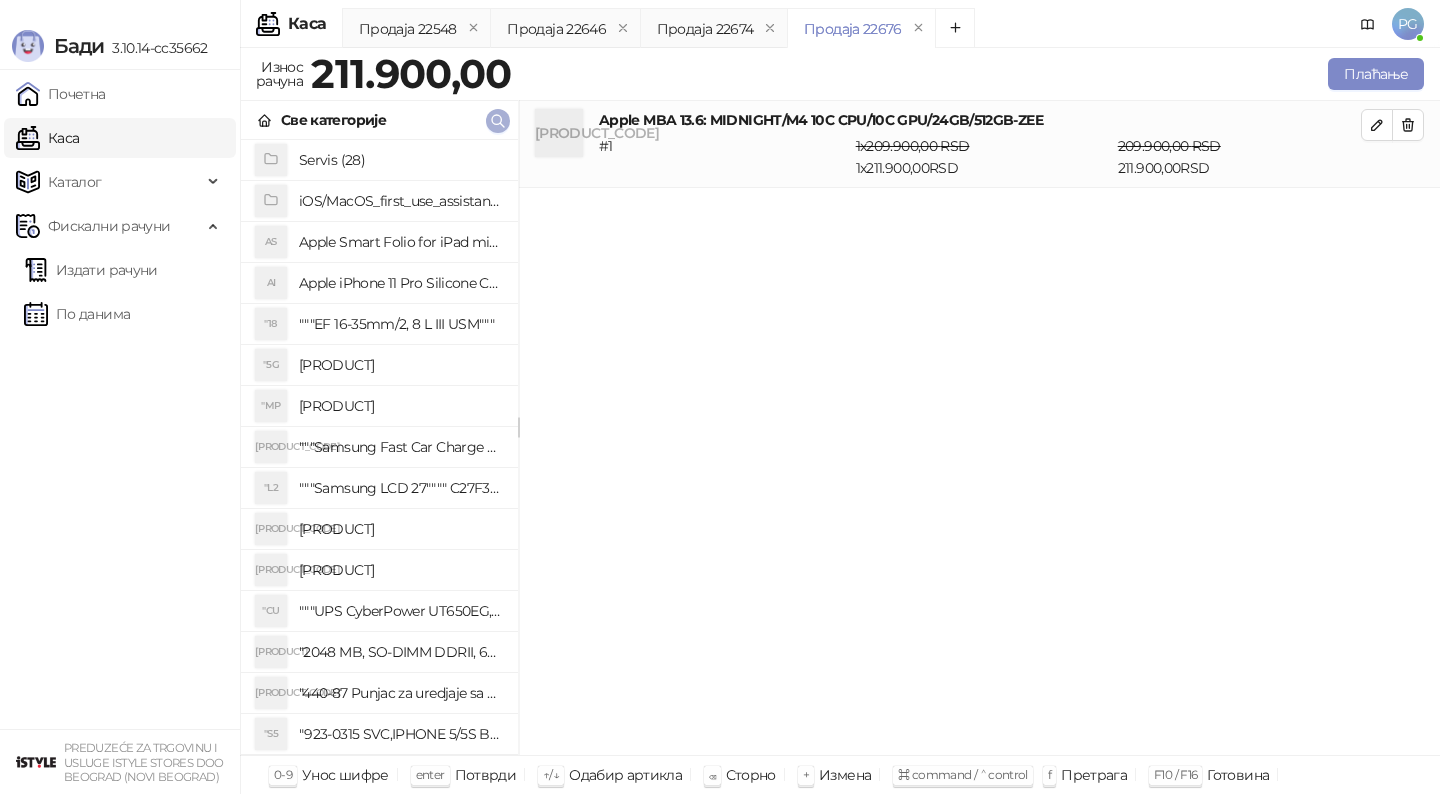 click 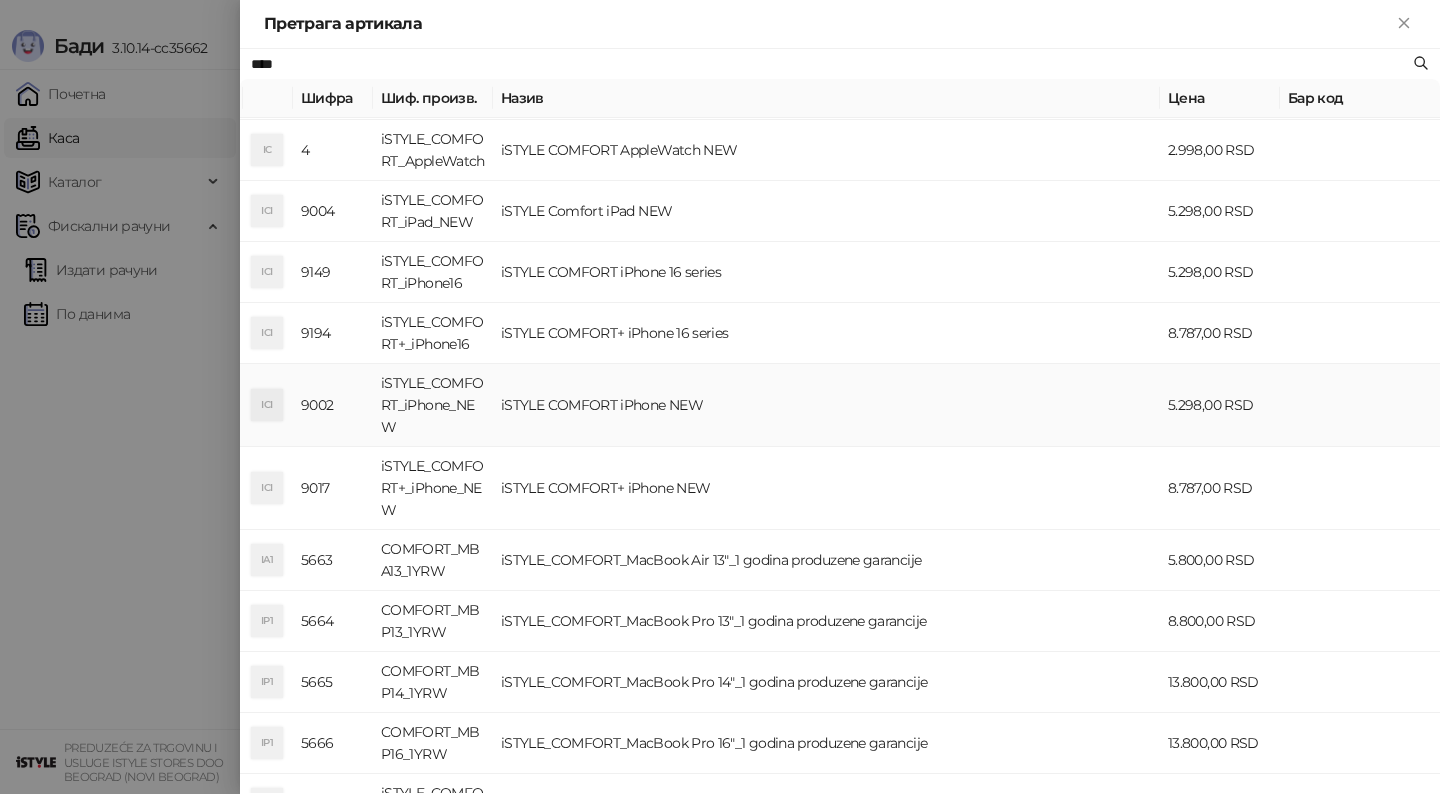 scroll, scrollTop: 194, scrollLeft: 0, axis: vertical 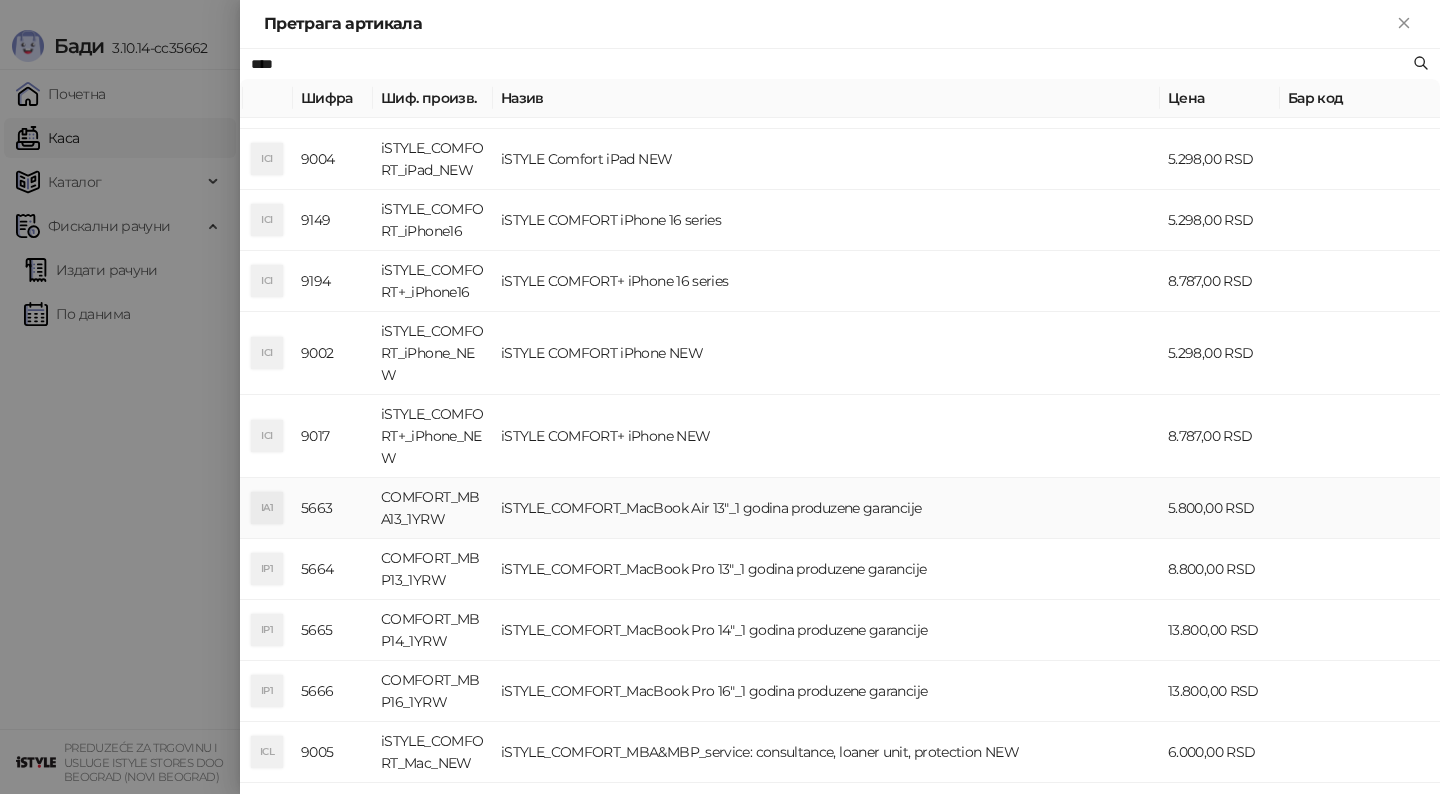 click on "iSTYLE_COMFORT_MacBook Air 13"_1 godina produzene garancije" at bounding box center [826, 508] 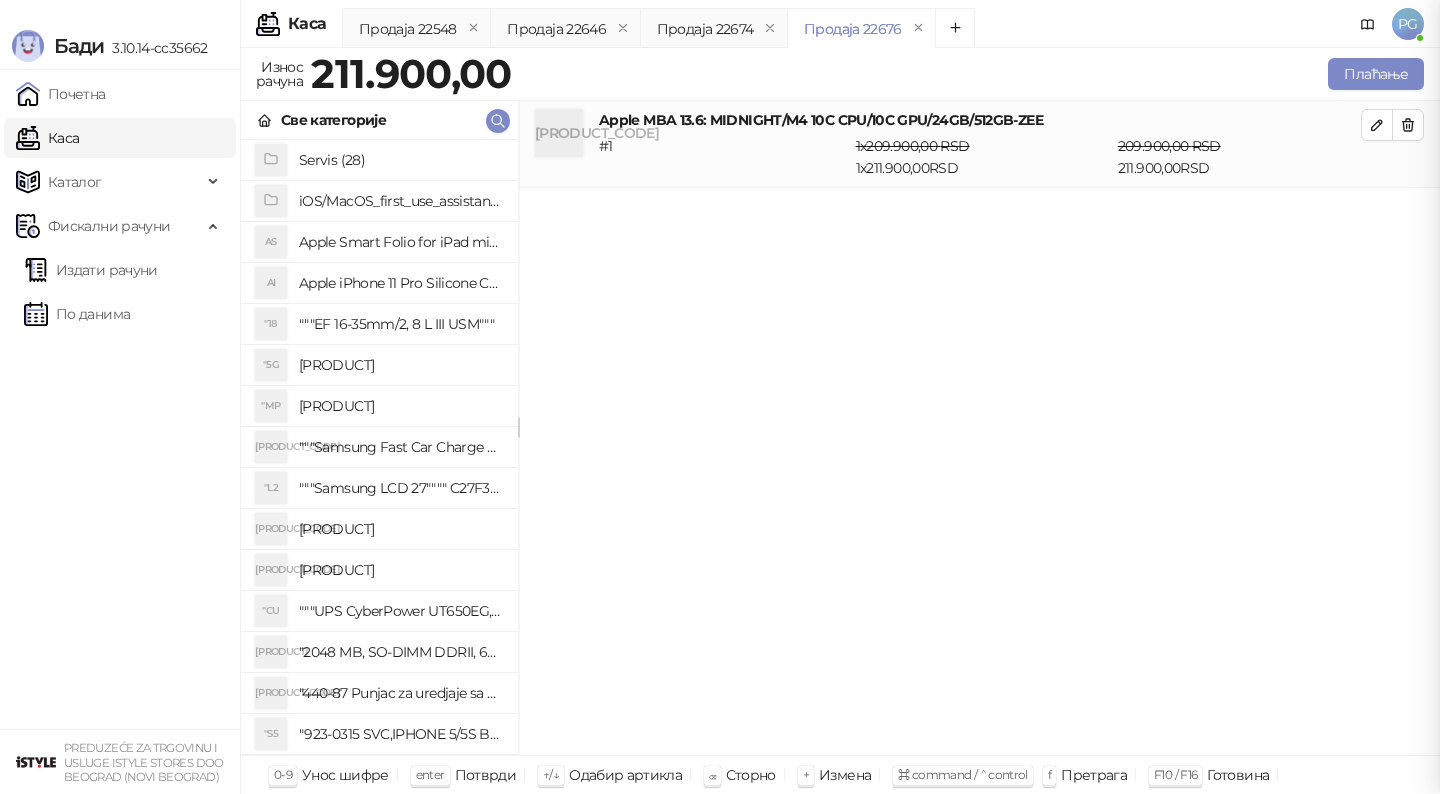 scroll, scrollTop: 0, scrollLeft: 0, axis: both 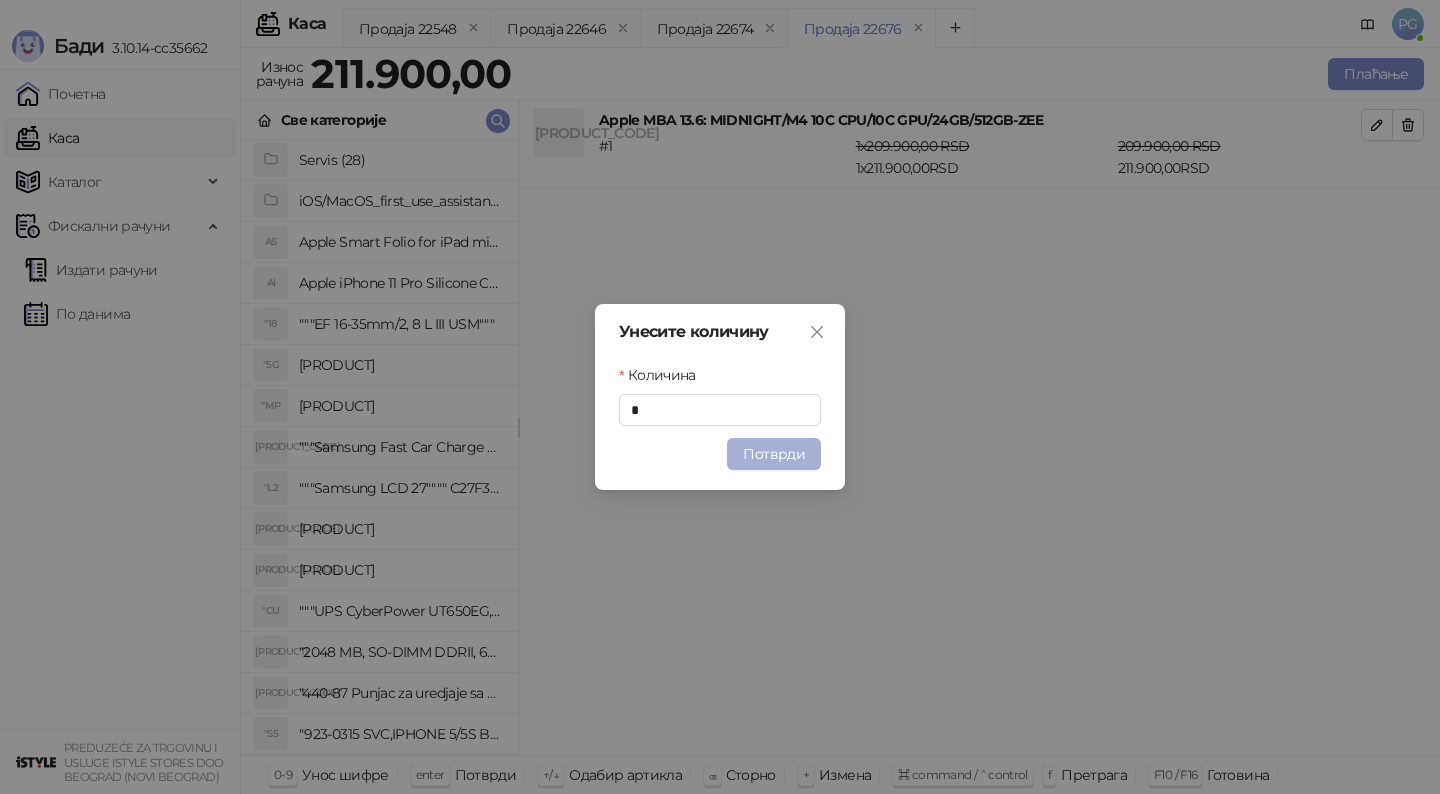 click on "Потврди" at bounding box center [774, 454] 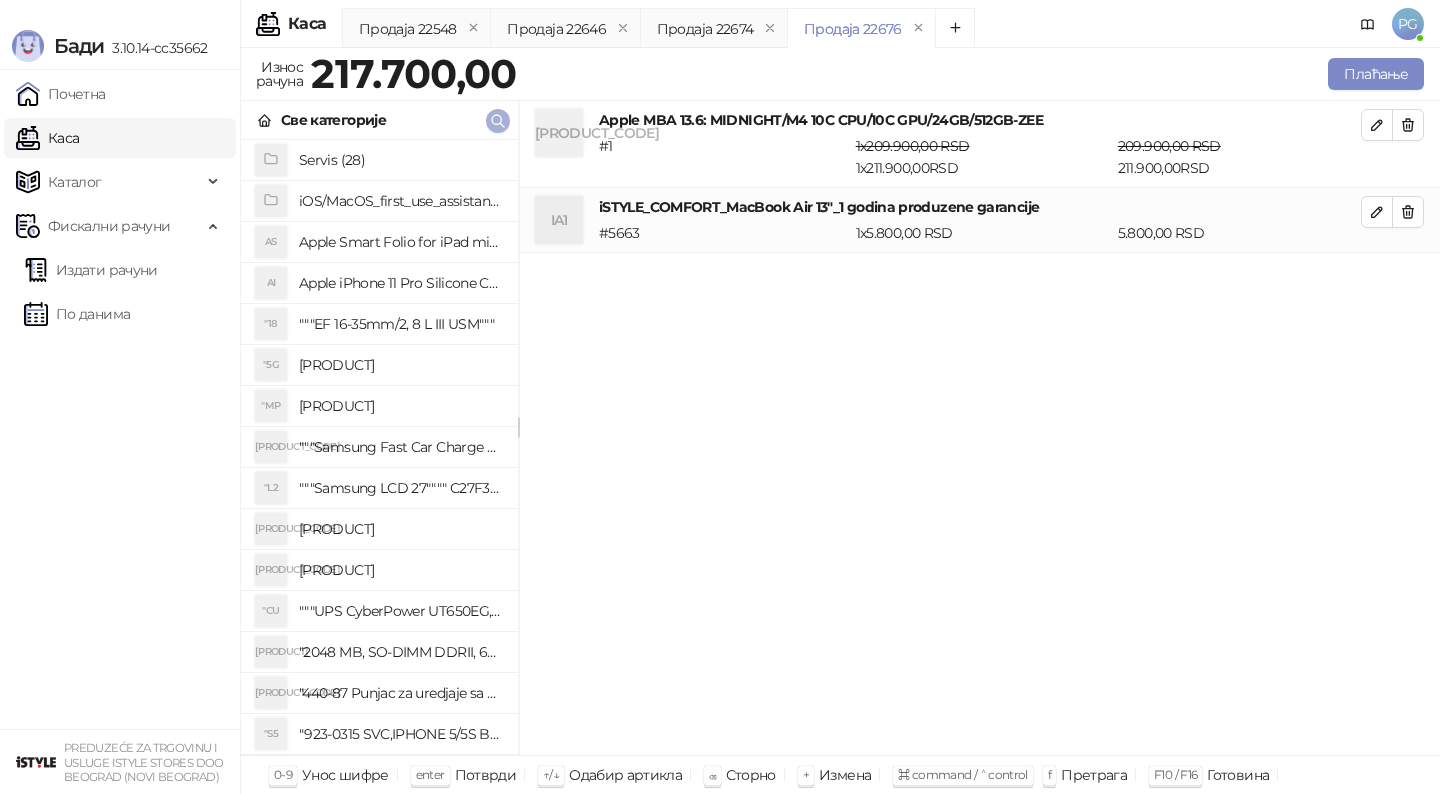 click 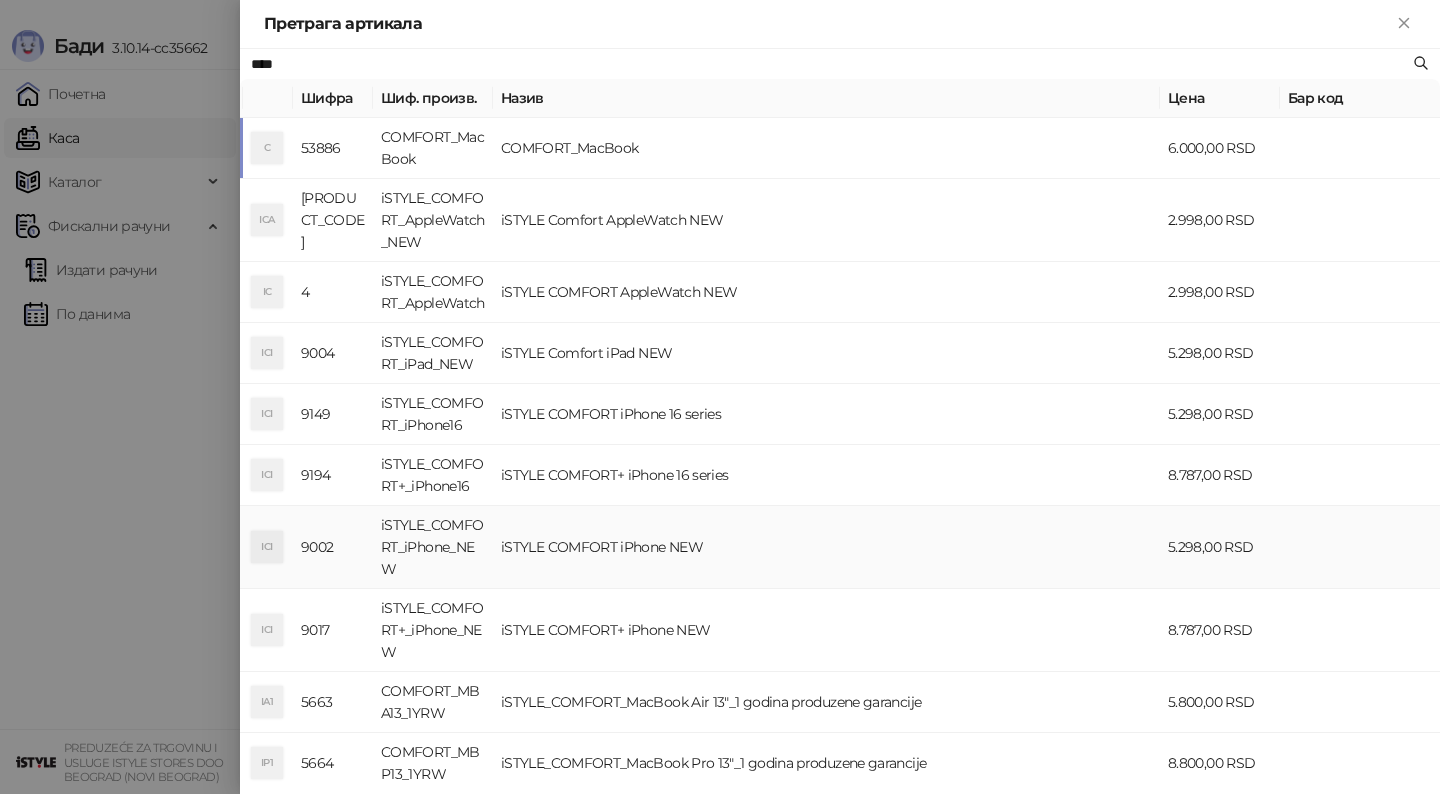 scroll, scrollTop: 222, scrollLeft: 0, axis: vertical 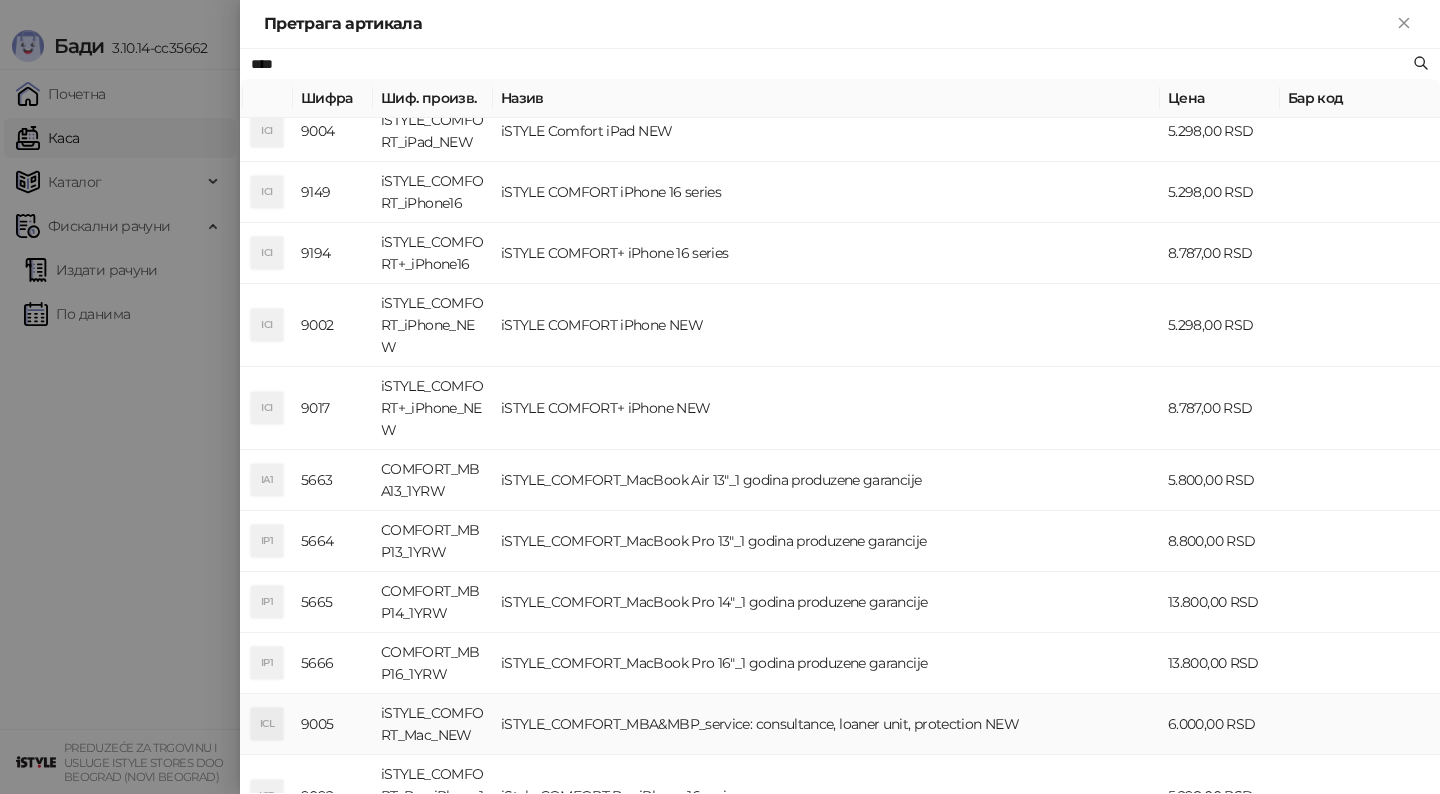 click on "iSTYLE_COMFORT_MBA&MBP_service: consultance, loaner unit, protection NEW" at bounding box center (826, 724) 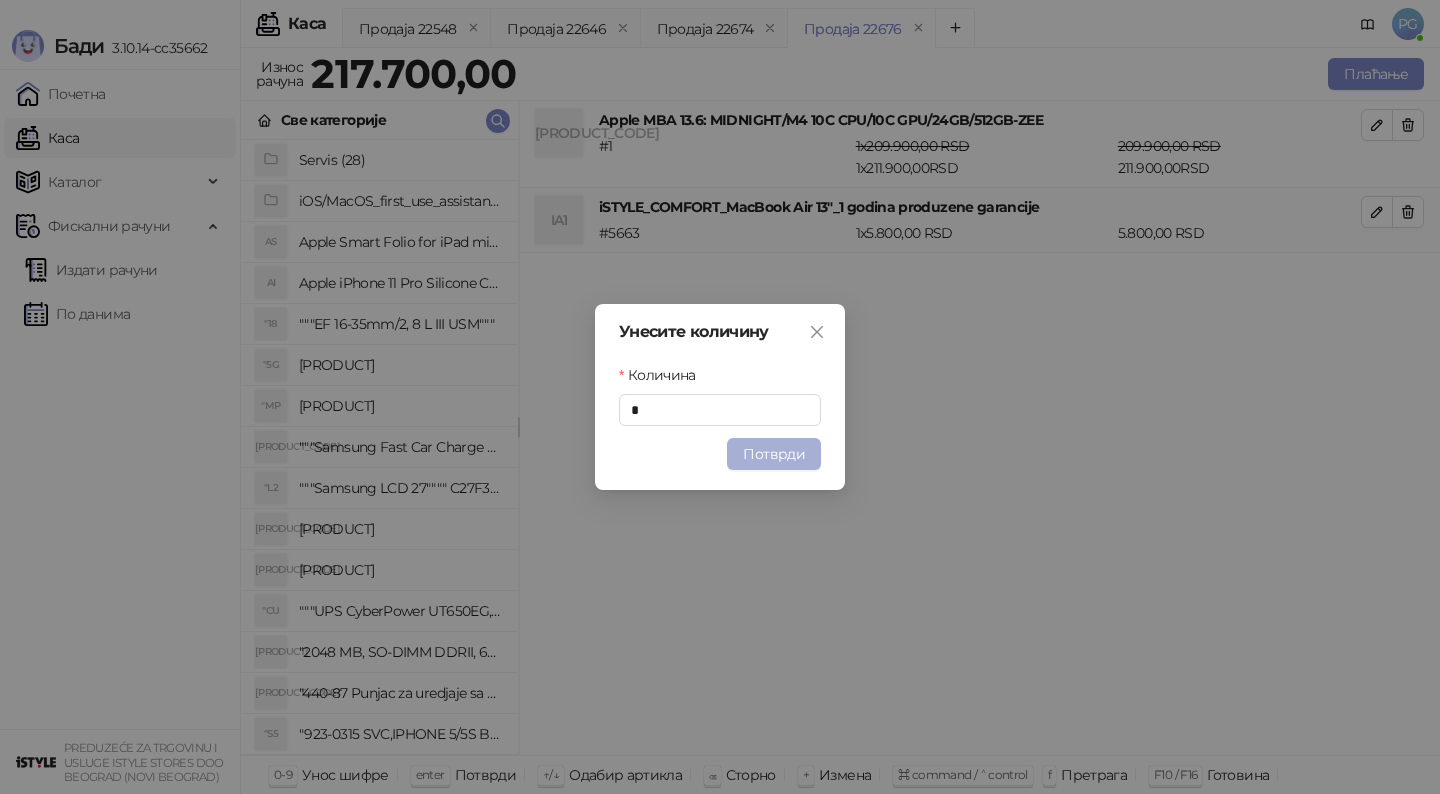 click on "Потврди" at bounding box center (774, 454) 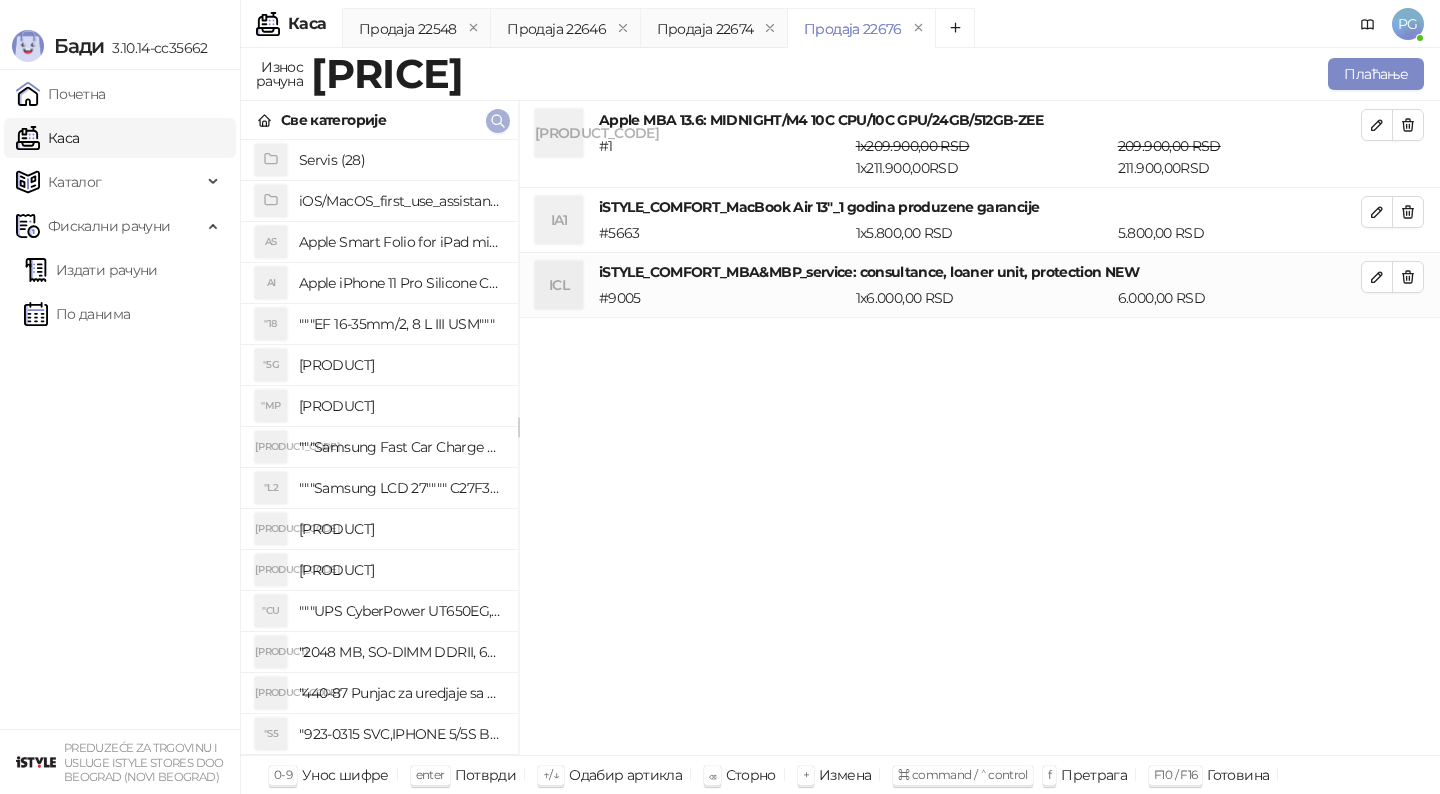 click at bounding box center [498, 120] 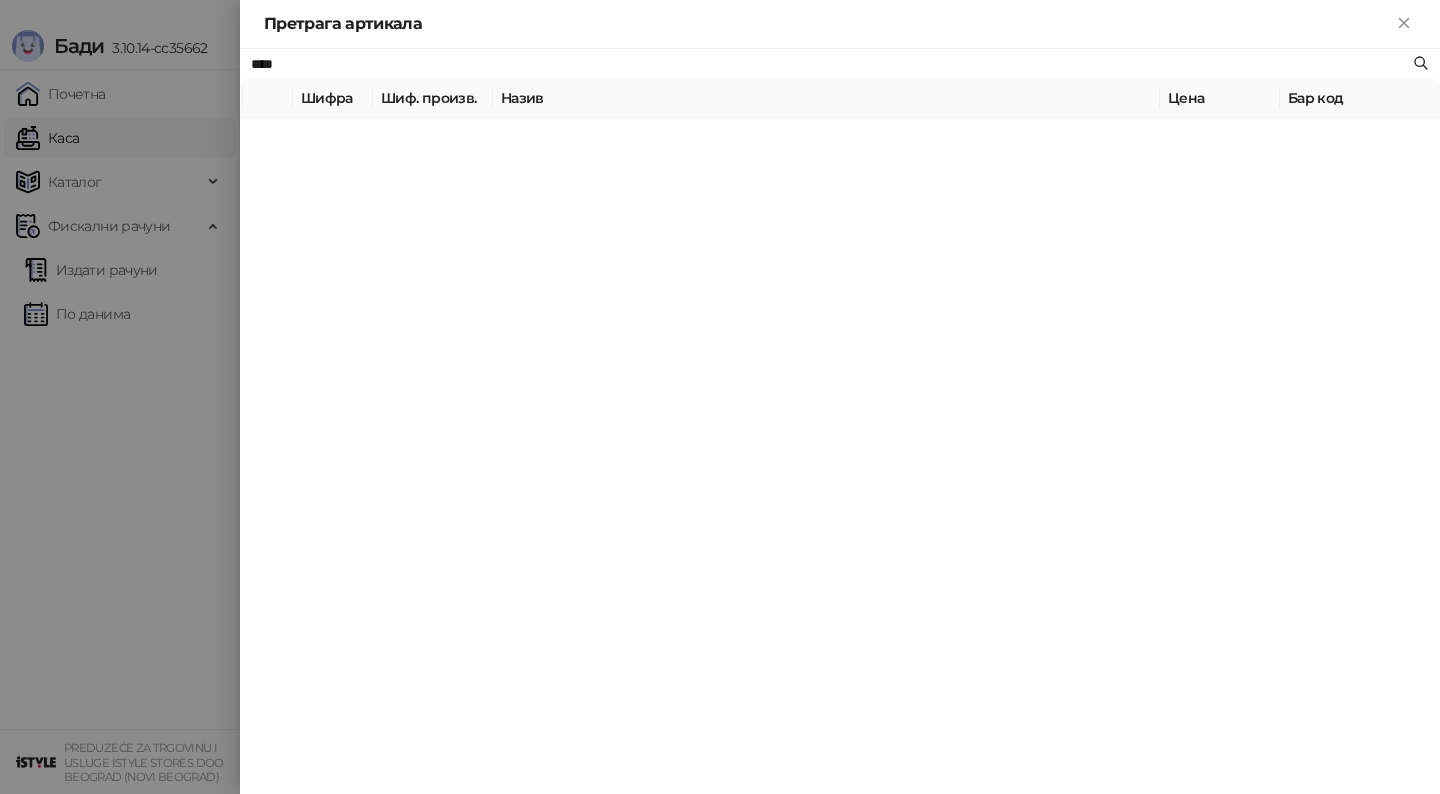 paste on "******" 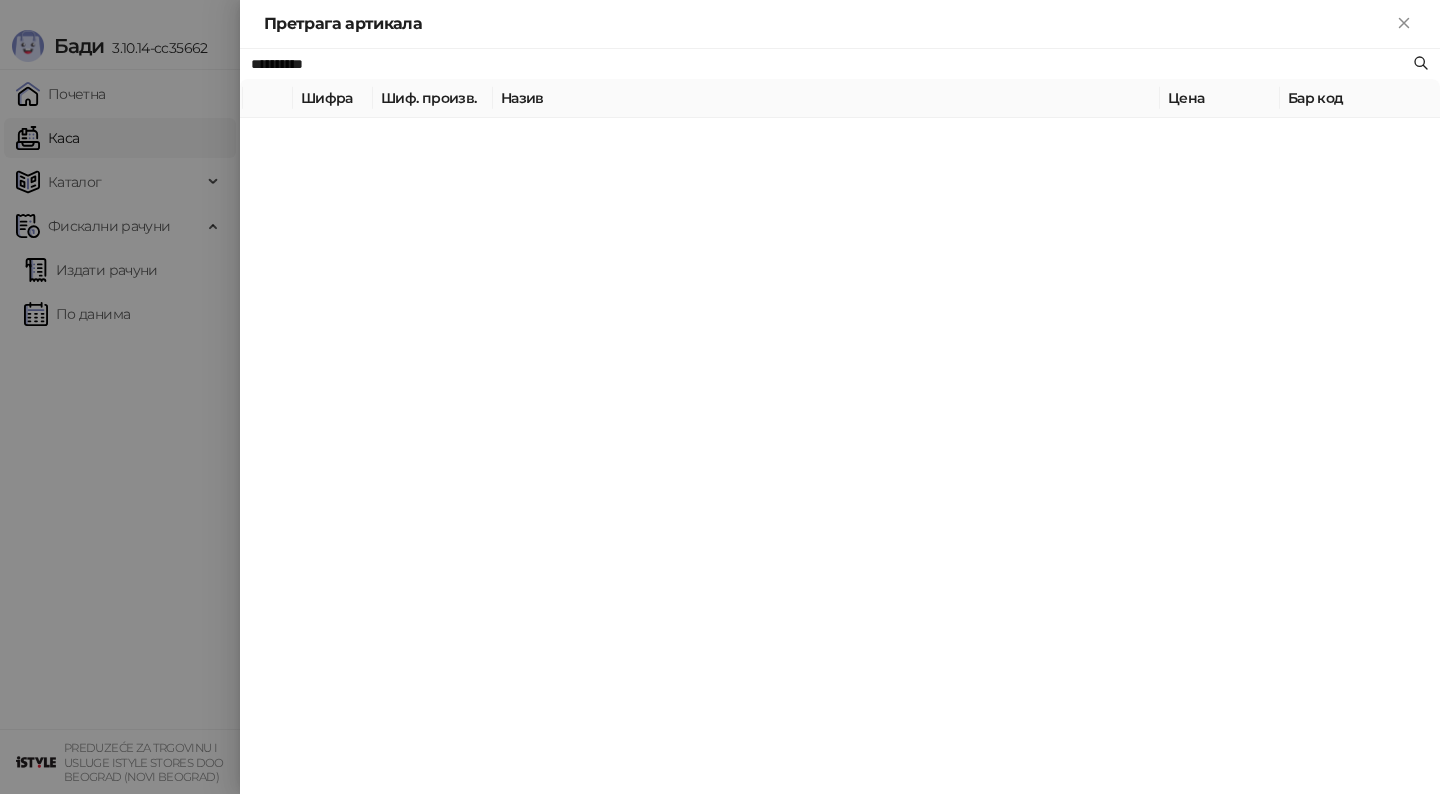 type on "**********" 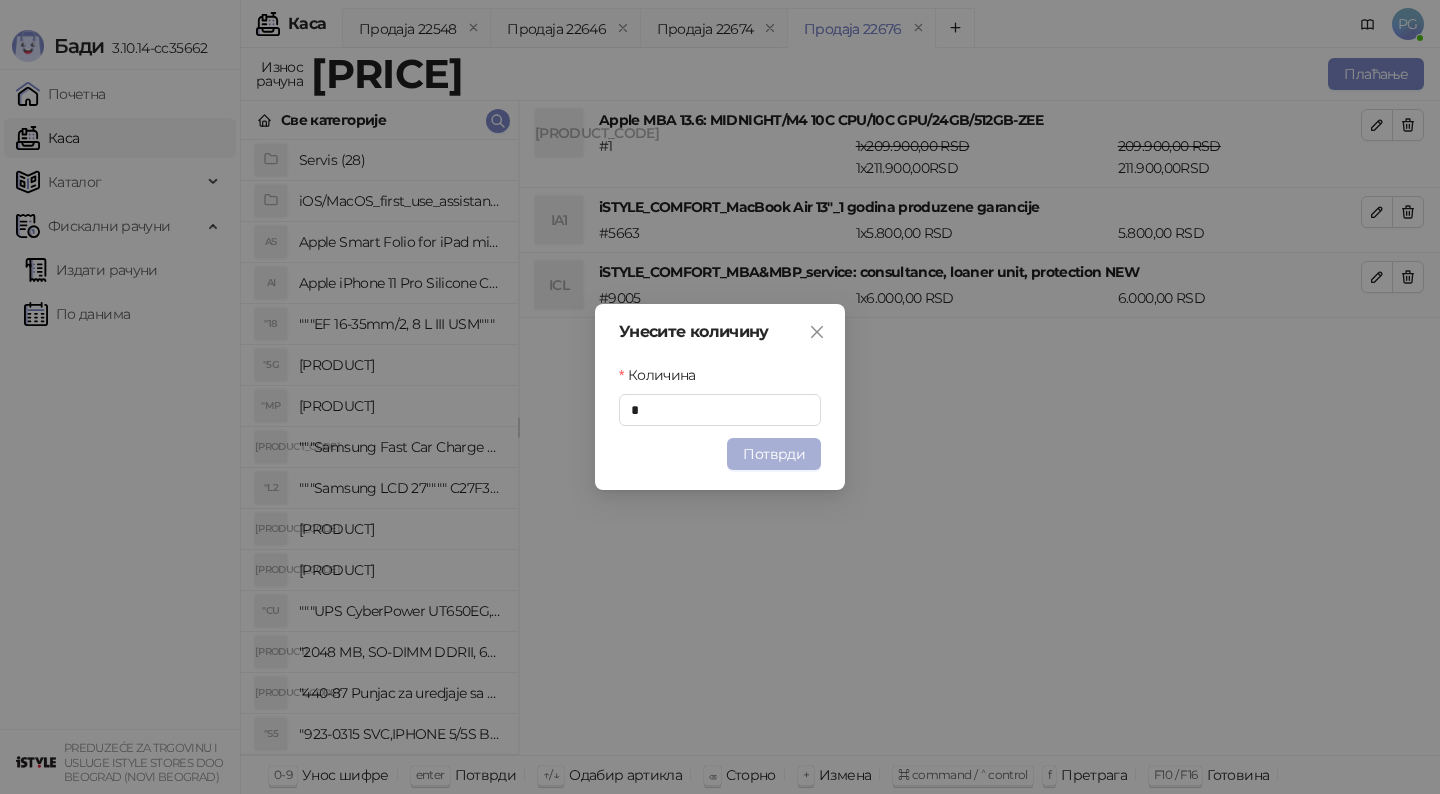 click on "Потврди" at bounding box center (774, 454) 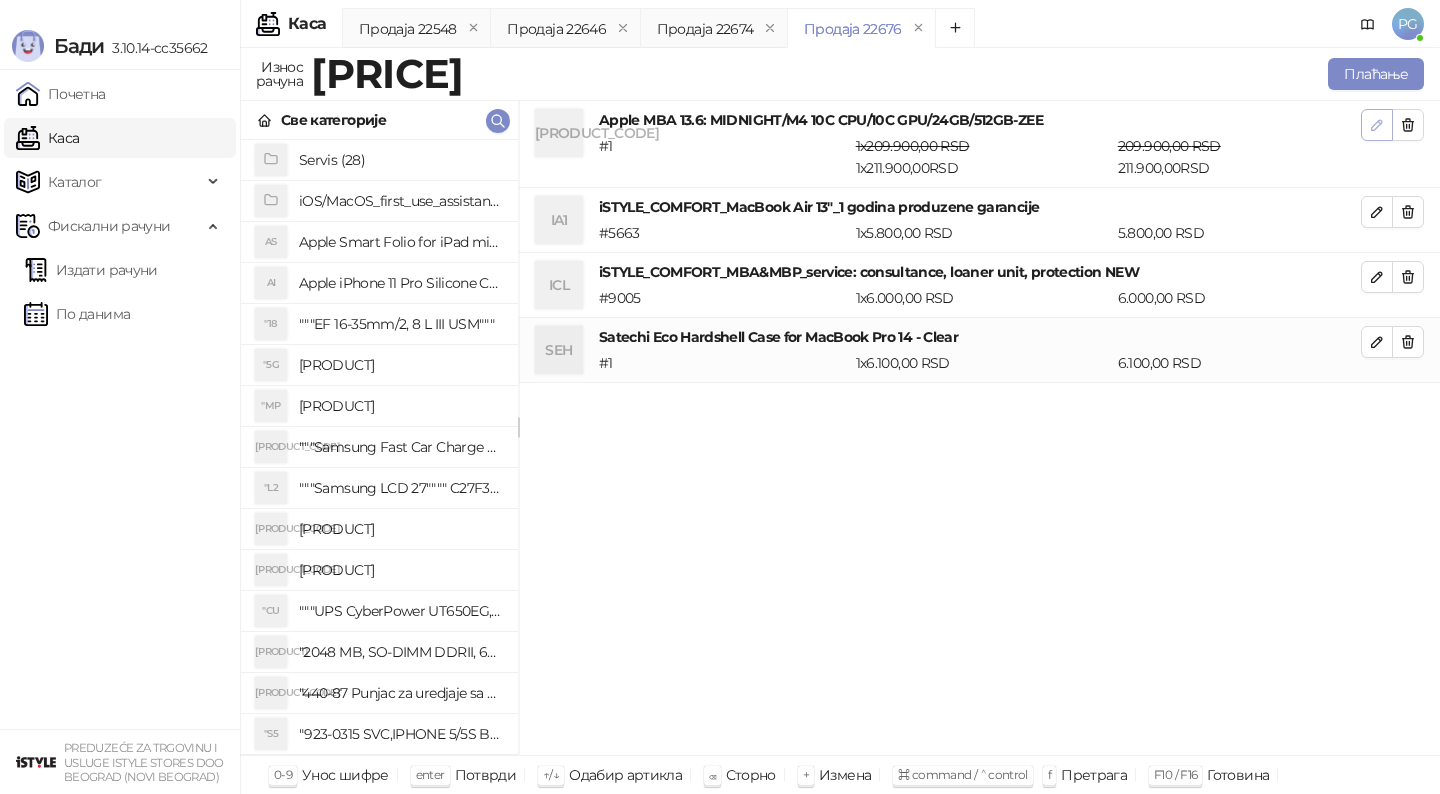 click at bounding box center [1377, 125] 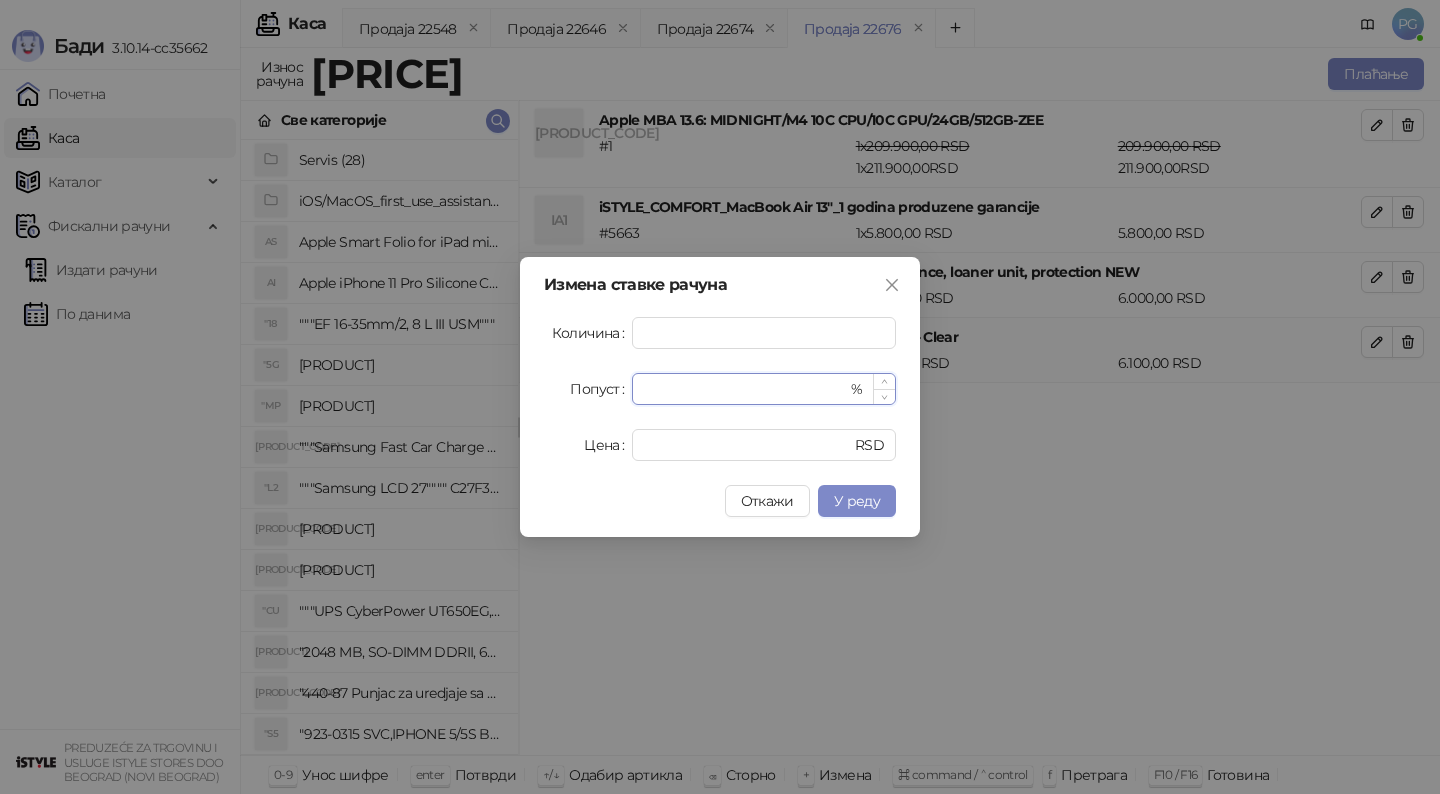 click on "*" at bounding box center [745, 389] 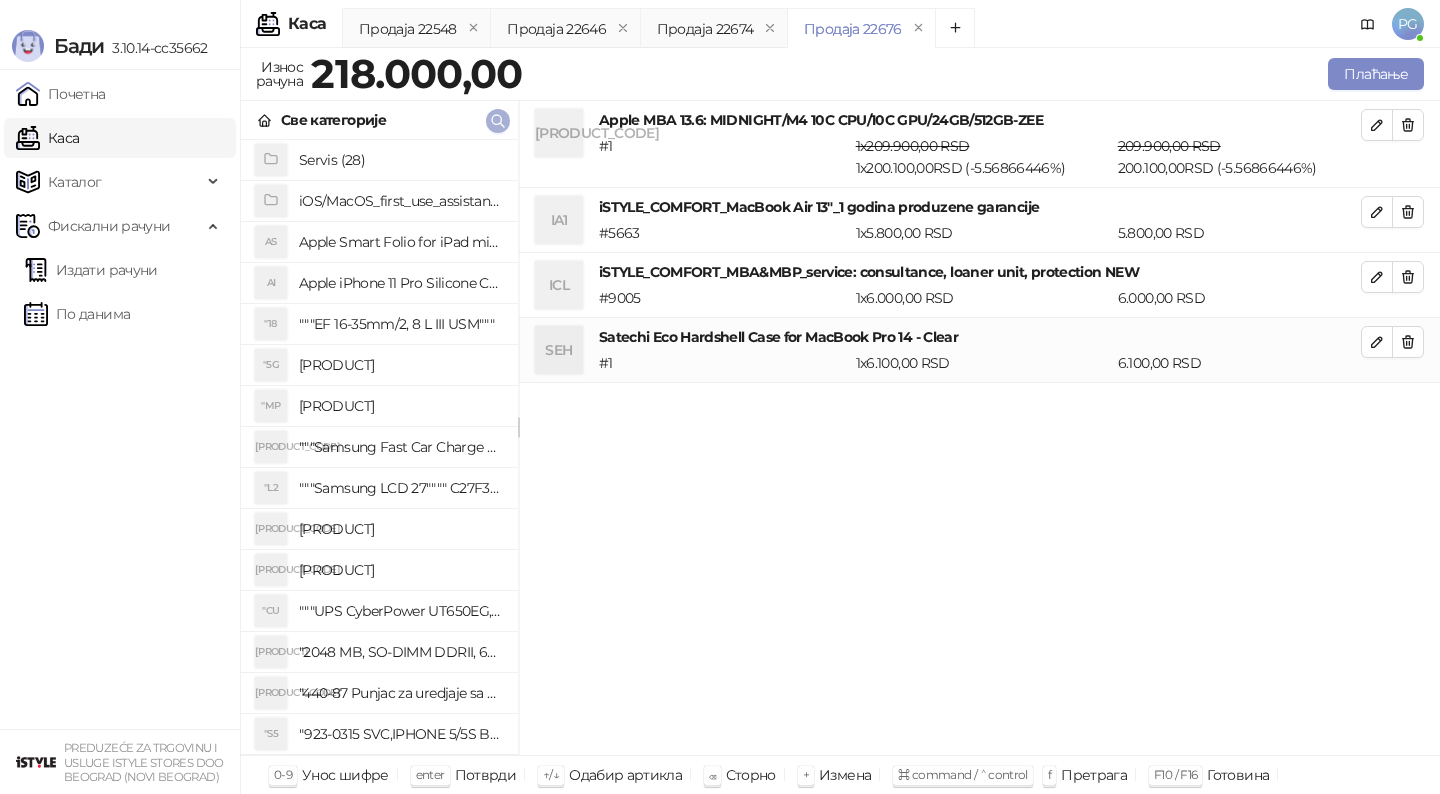 click 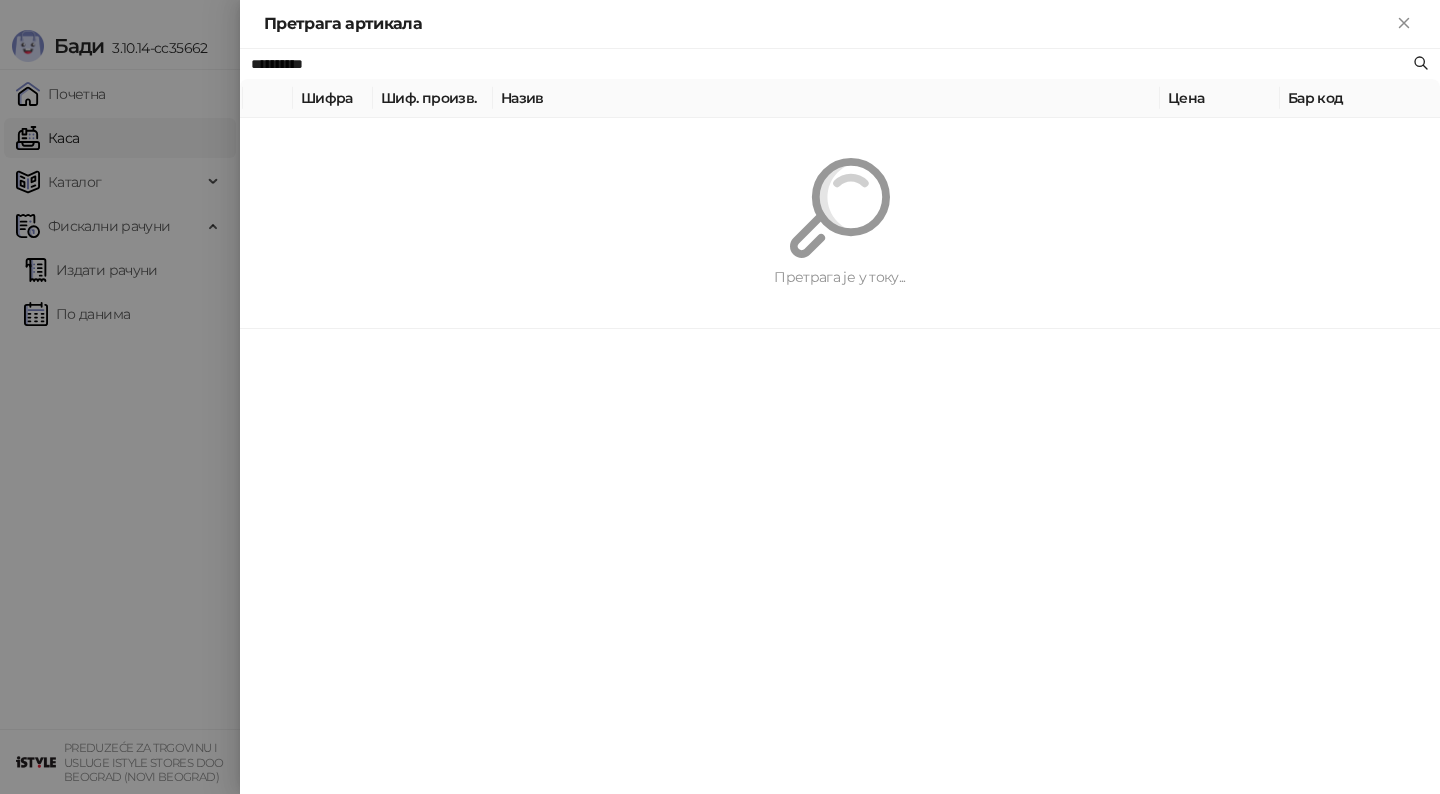 paste 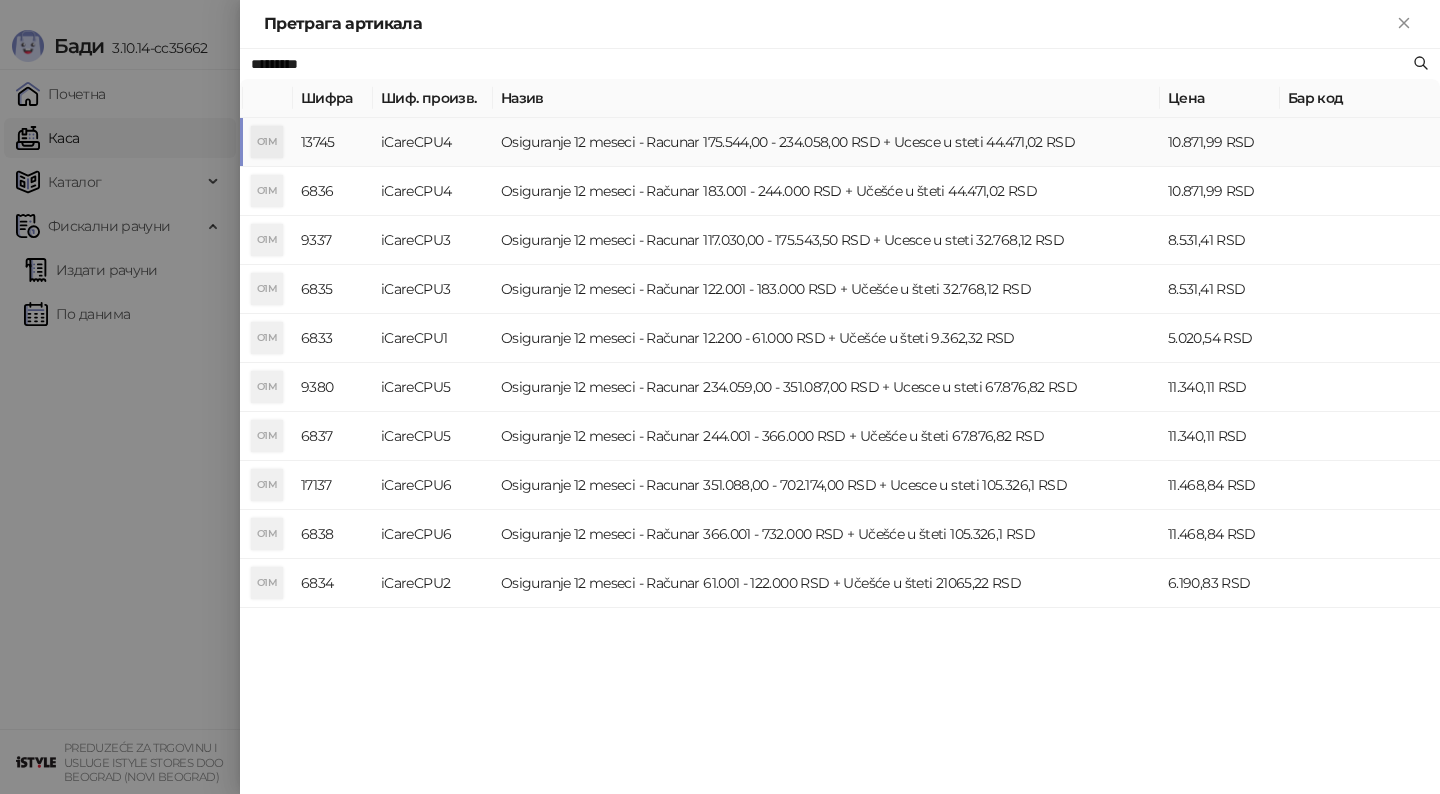 click on "Osiguranje 12 meseci - Racunar 175.544,00 - 234.058,00 RSD + Ucesce u steti 44.471,02 RSD" at bounding box center [826, 142] 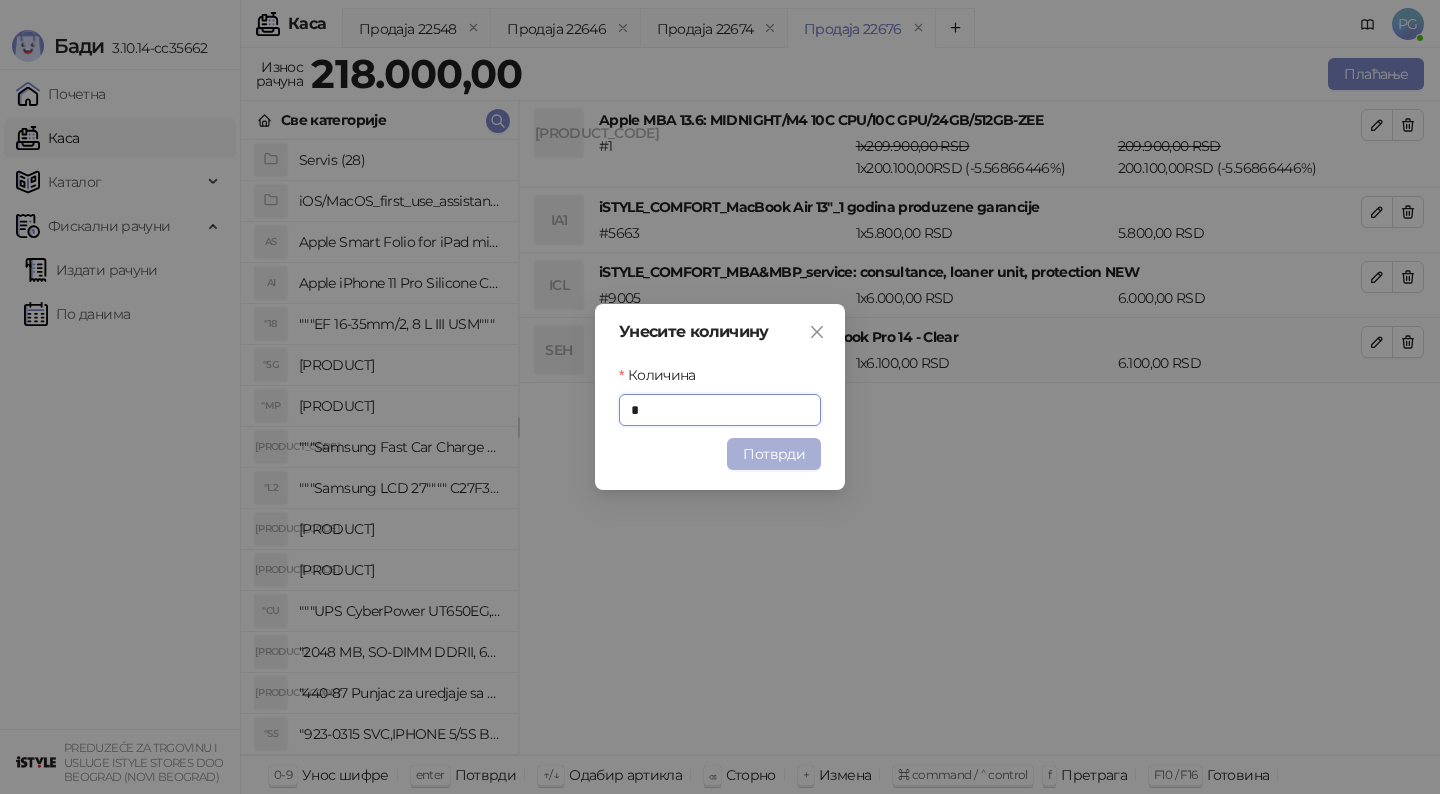 click on "Потврди" at bounding box center (774, 454) 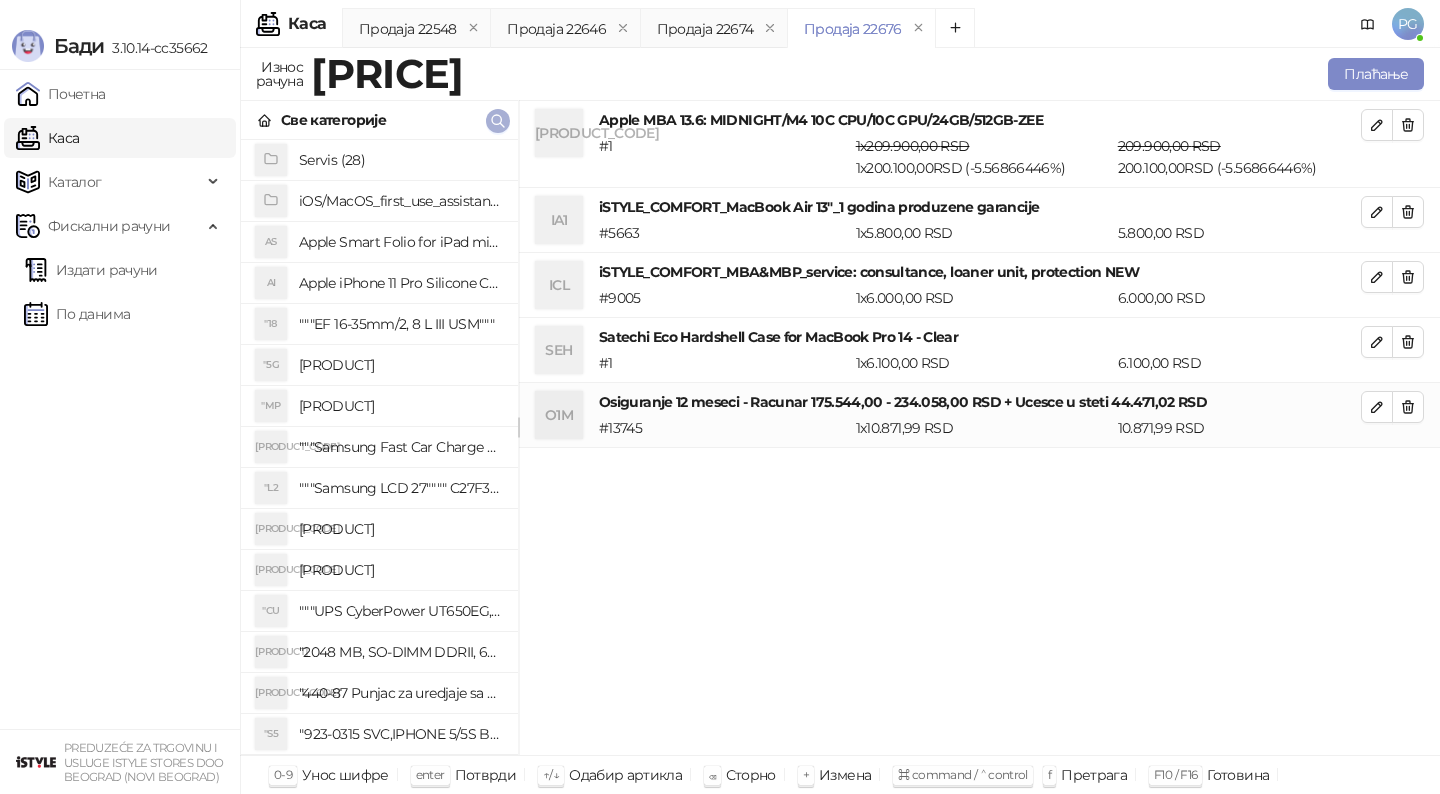 click at bounding box center (498, 120) 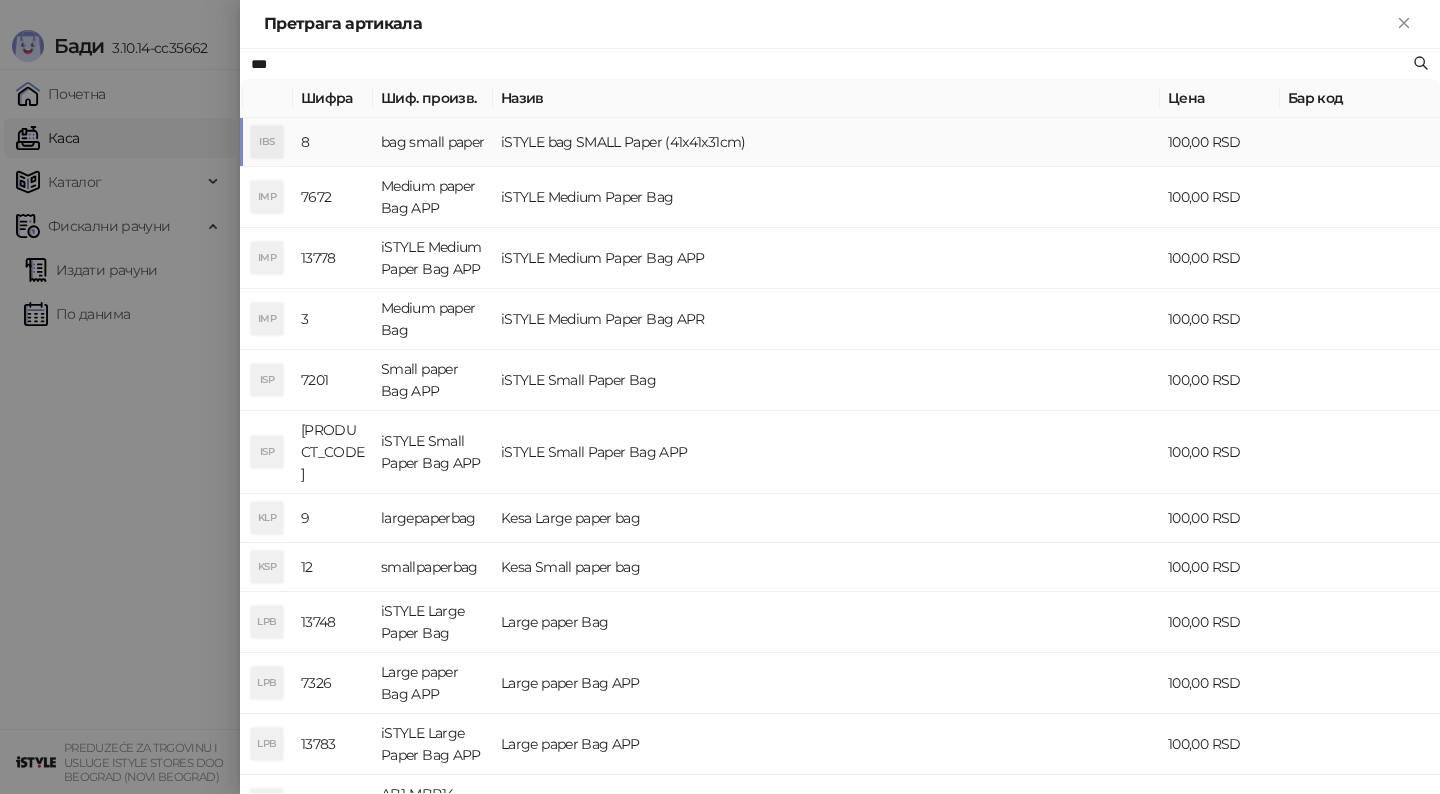 type on "***" 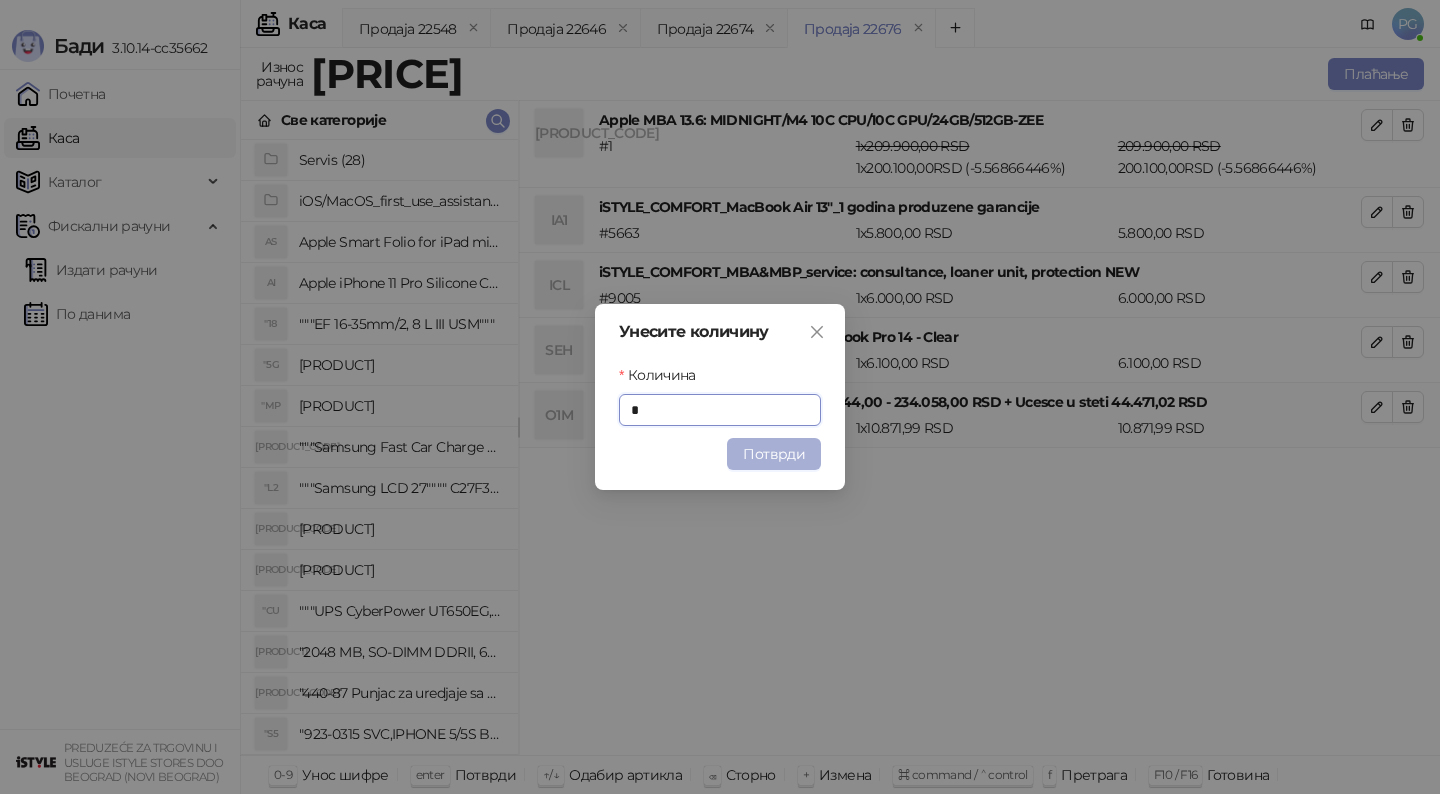 click on "Потврди" at bounding box center (774, 454) 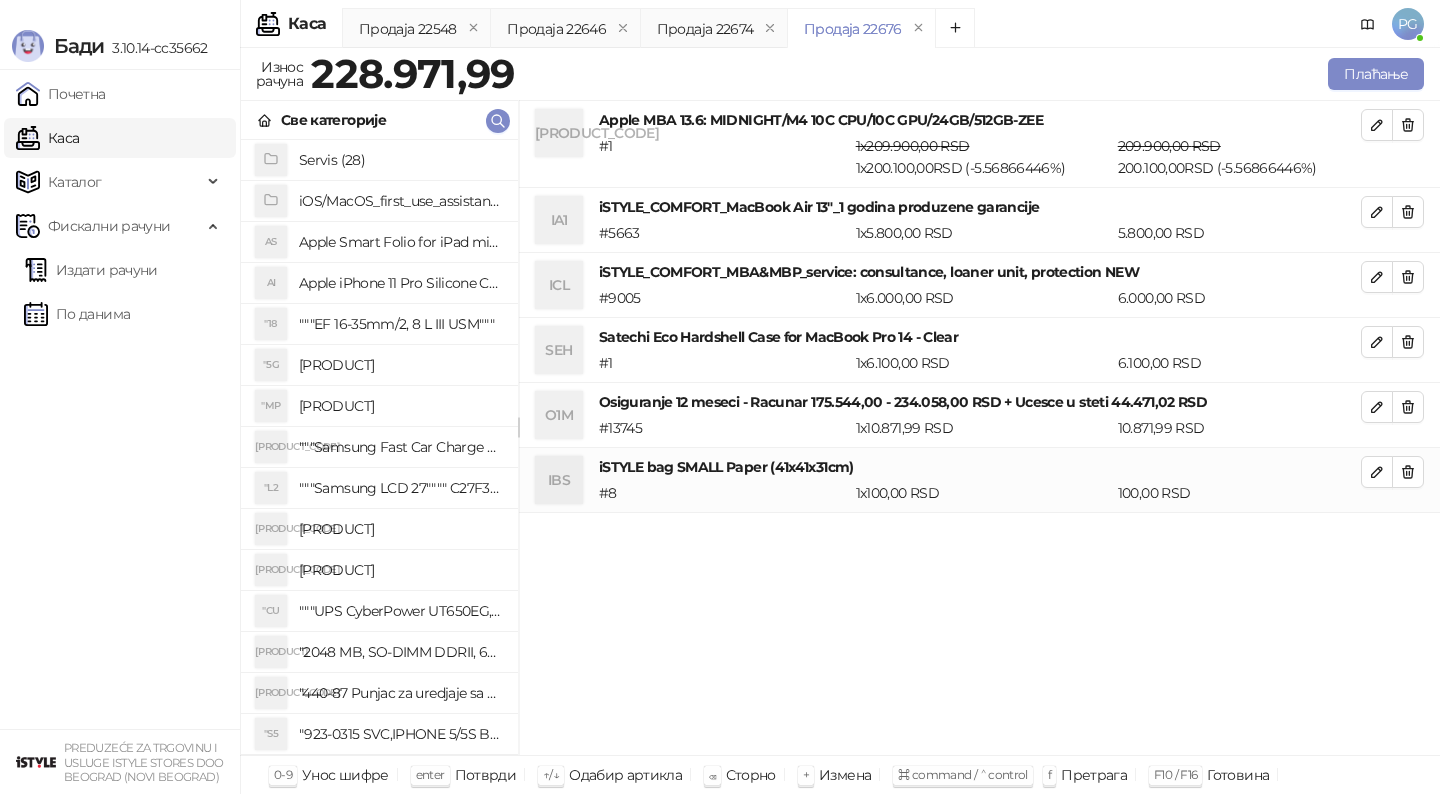 click on "Плаћање" at bounding box center [973, 74] 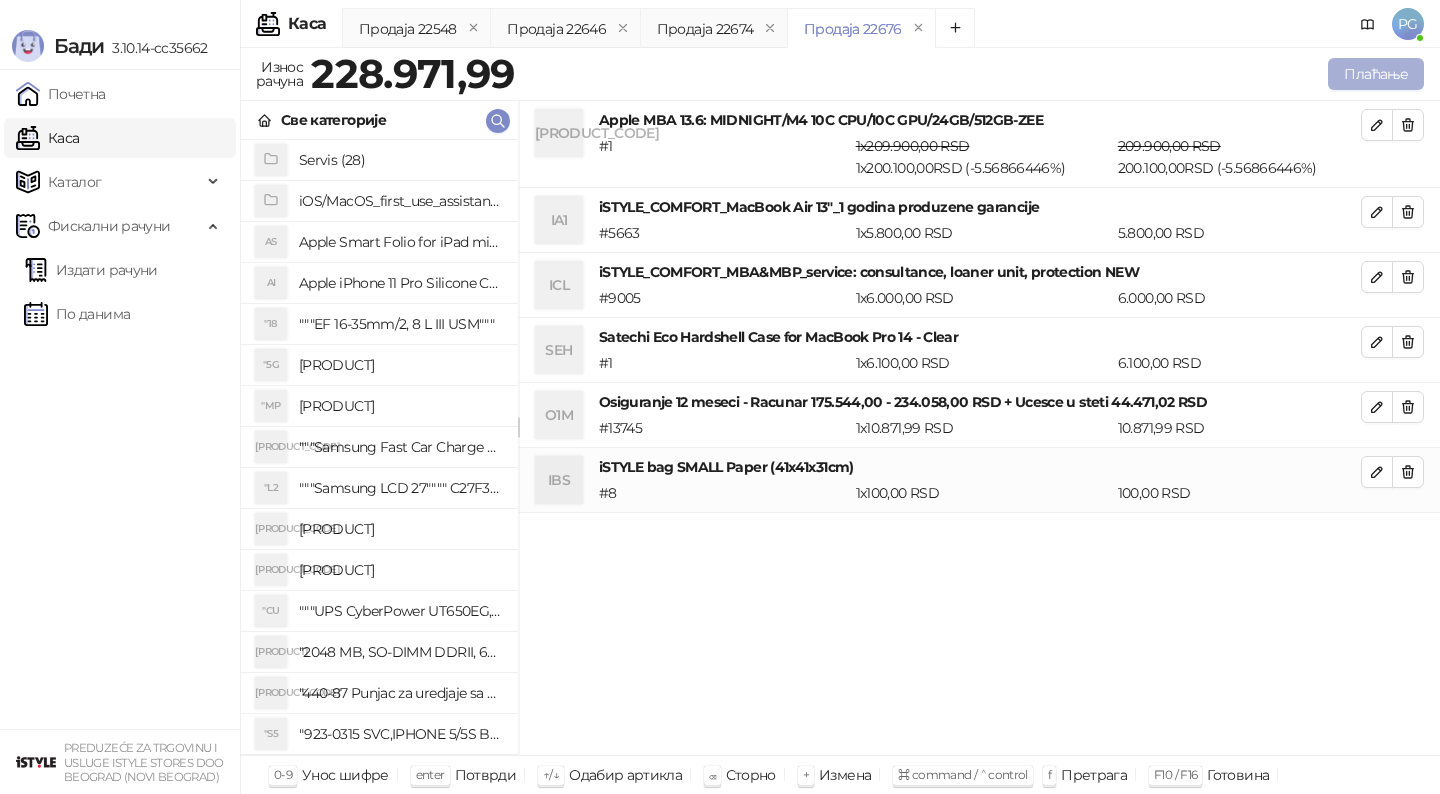 click on "Плаћање" at bounding box center [1376, 74] 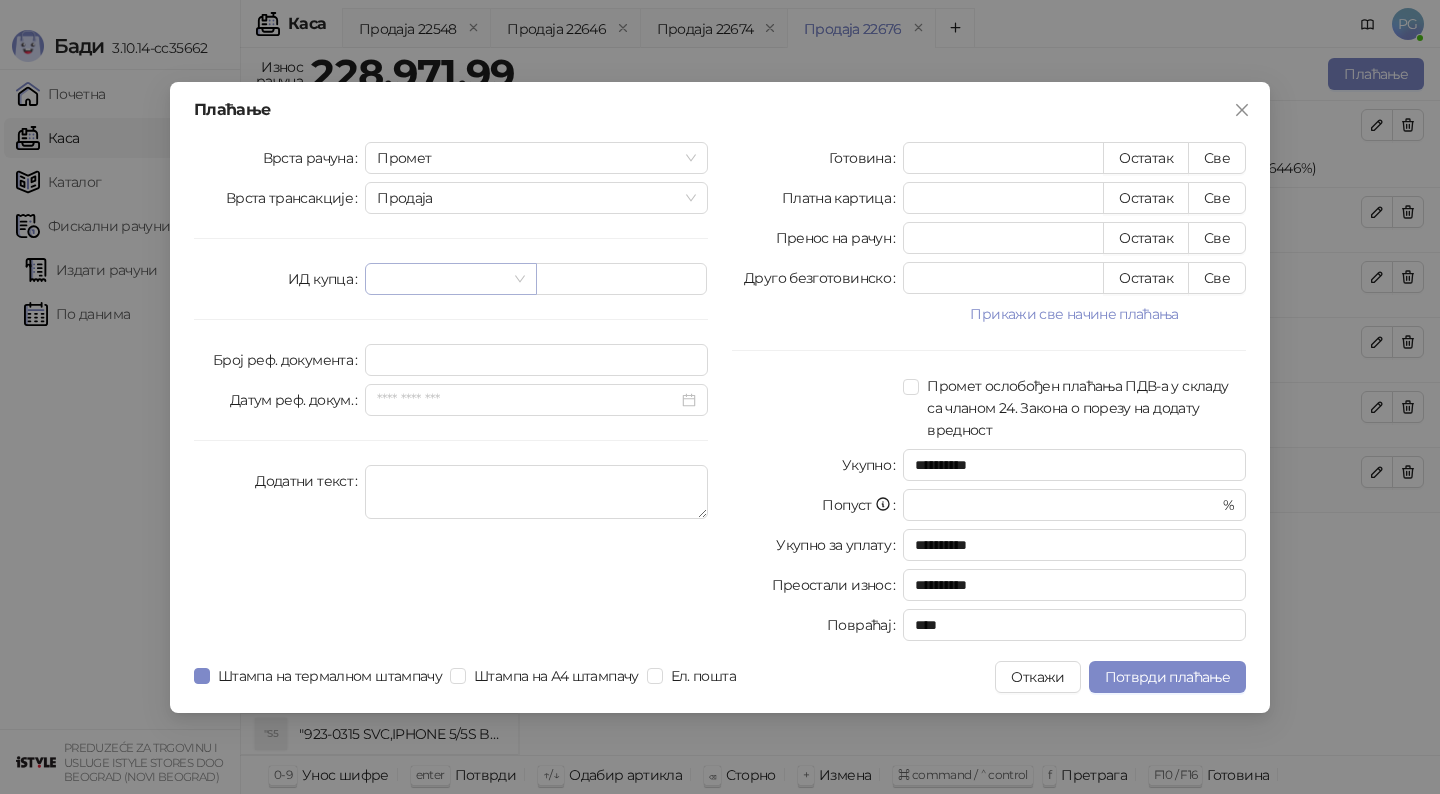 click at bounding box center [441, 279] 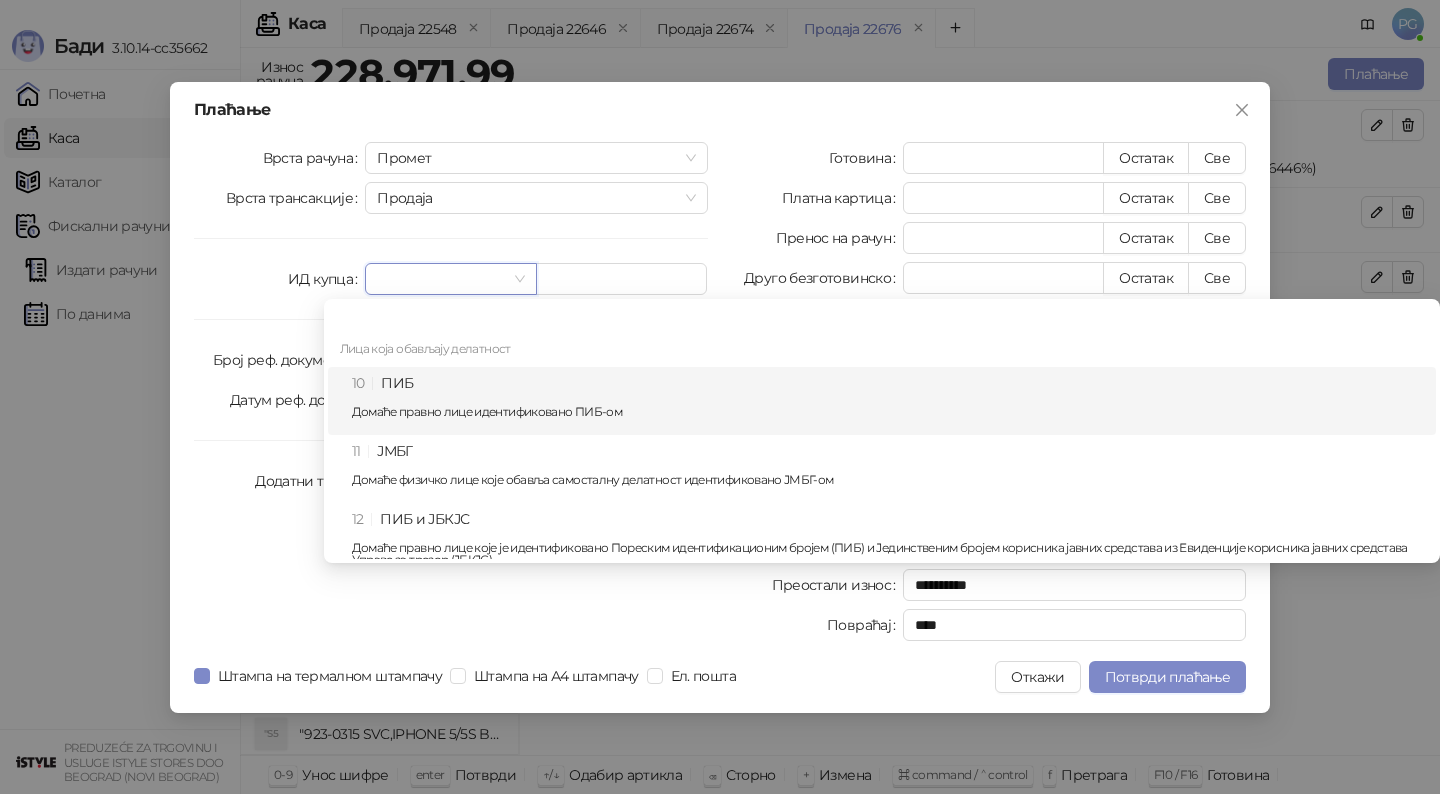 click on "Домаће правно лице идентификовано ПИБ-ом" at bounding box center (888, 412) 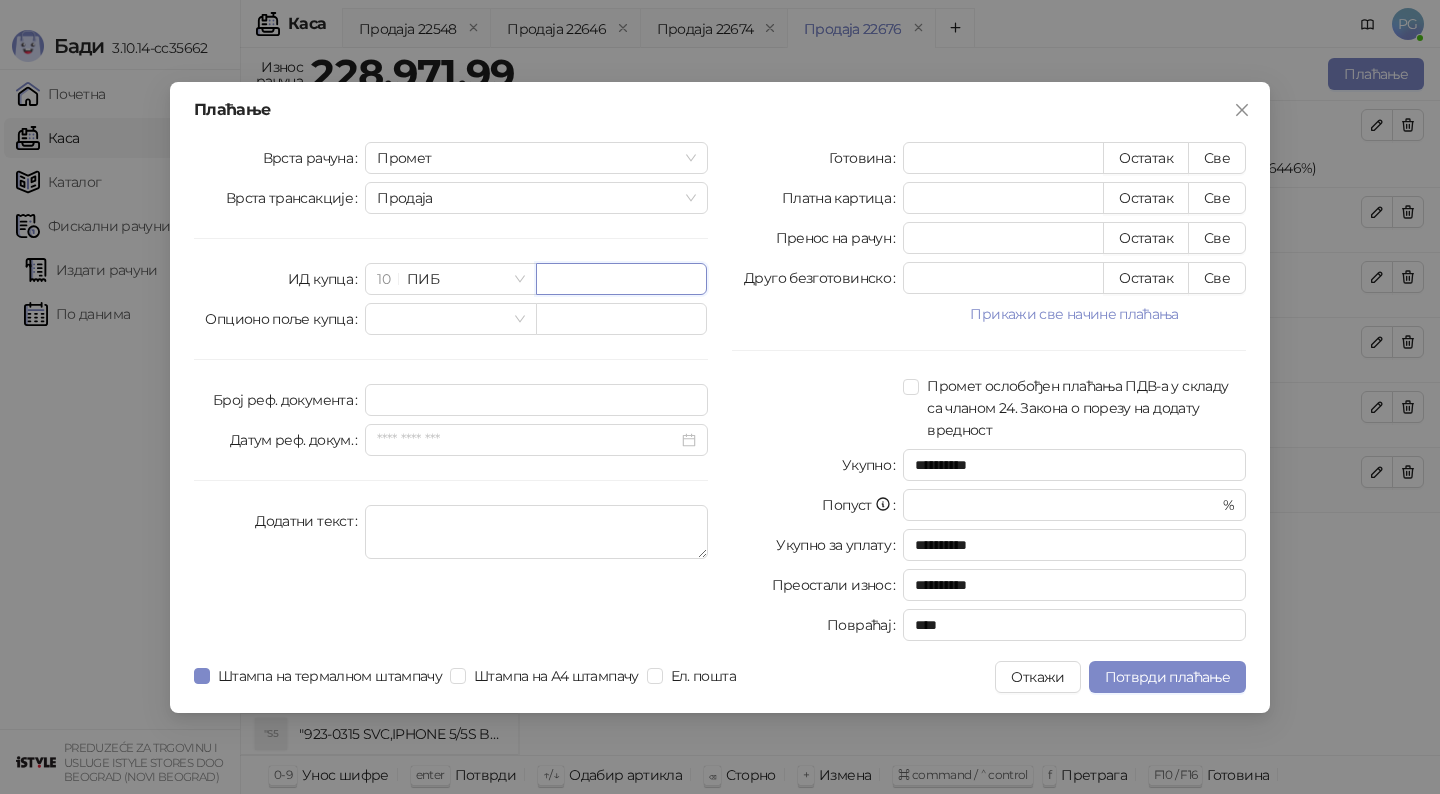 paste on "*********" 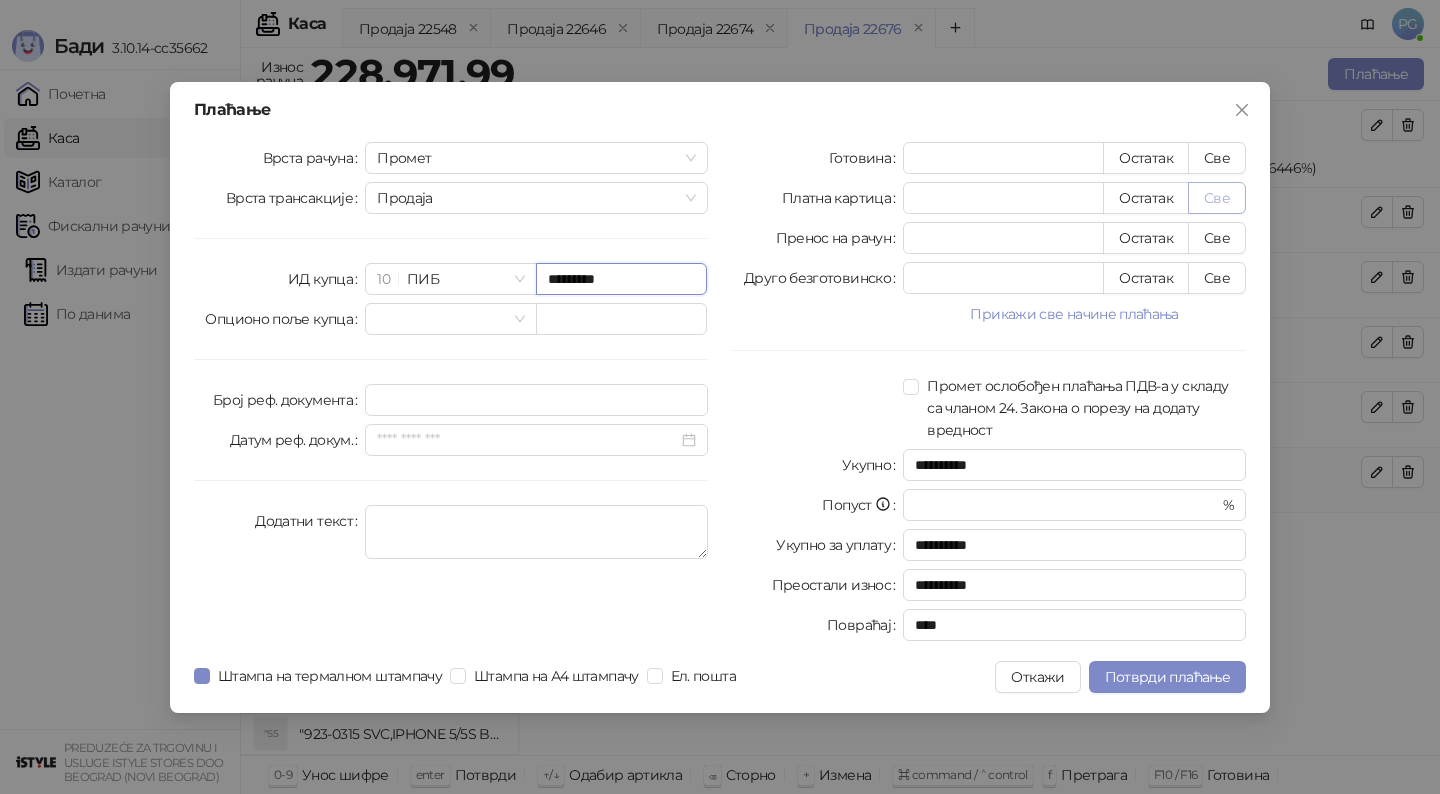 type on "*********" 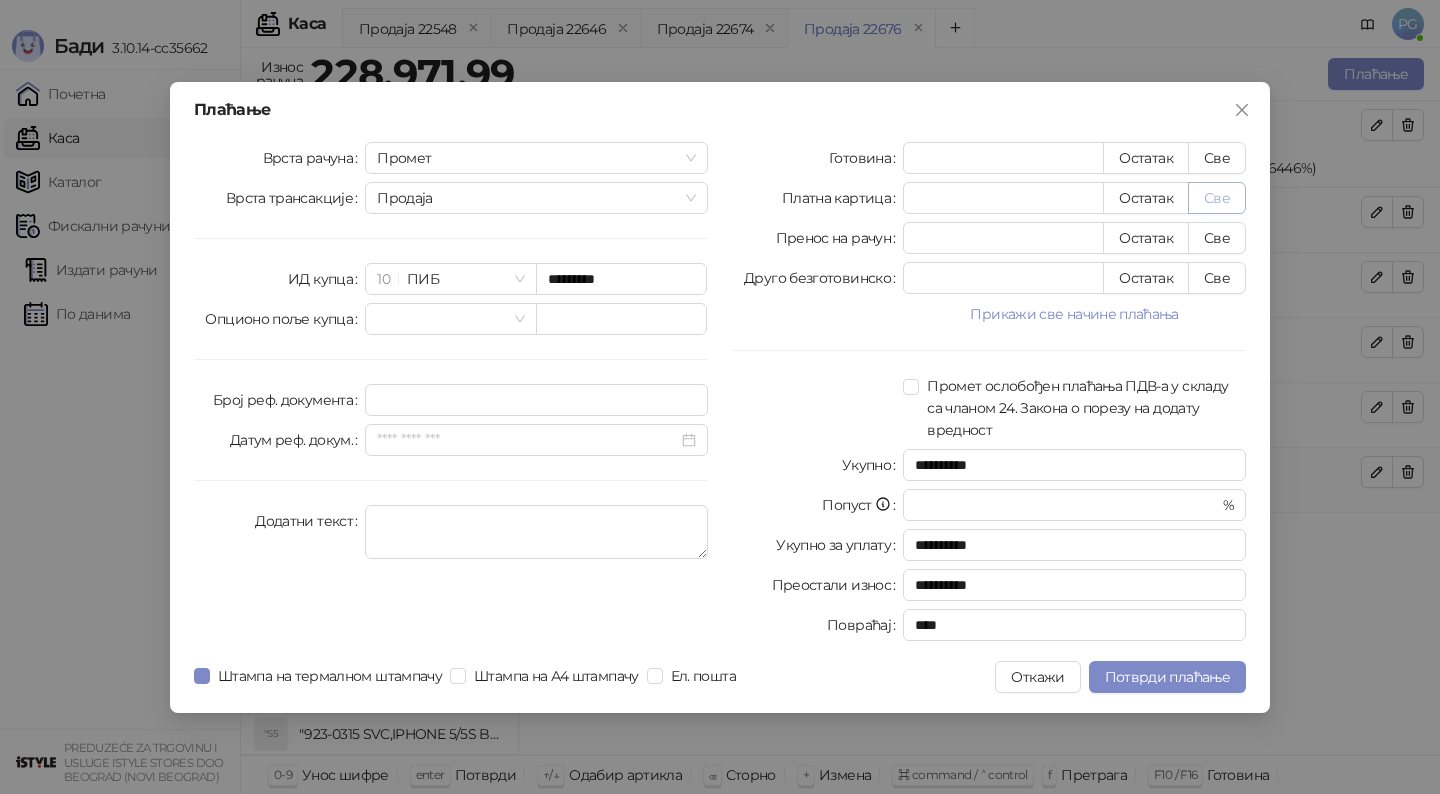 click on "Све" at bounding box center (1217, 198) 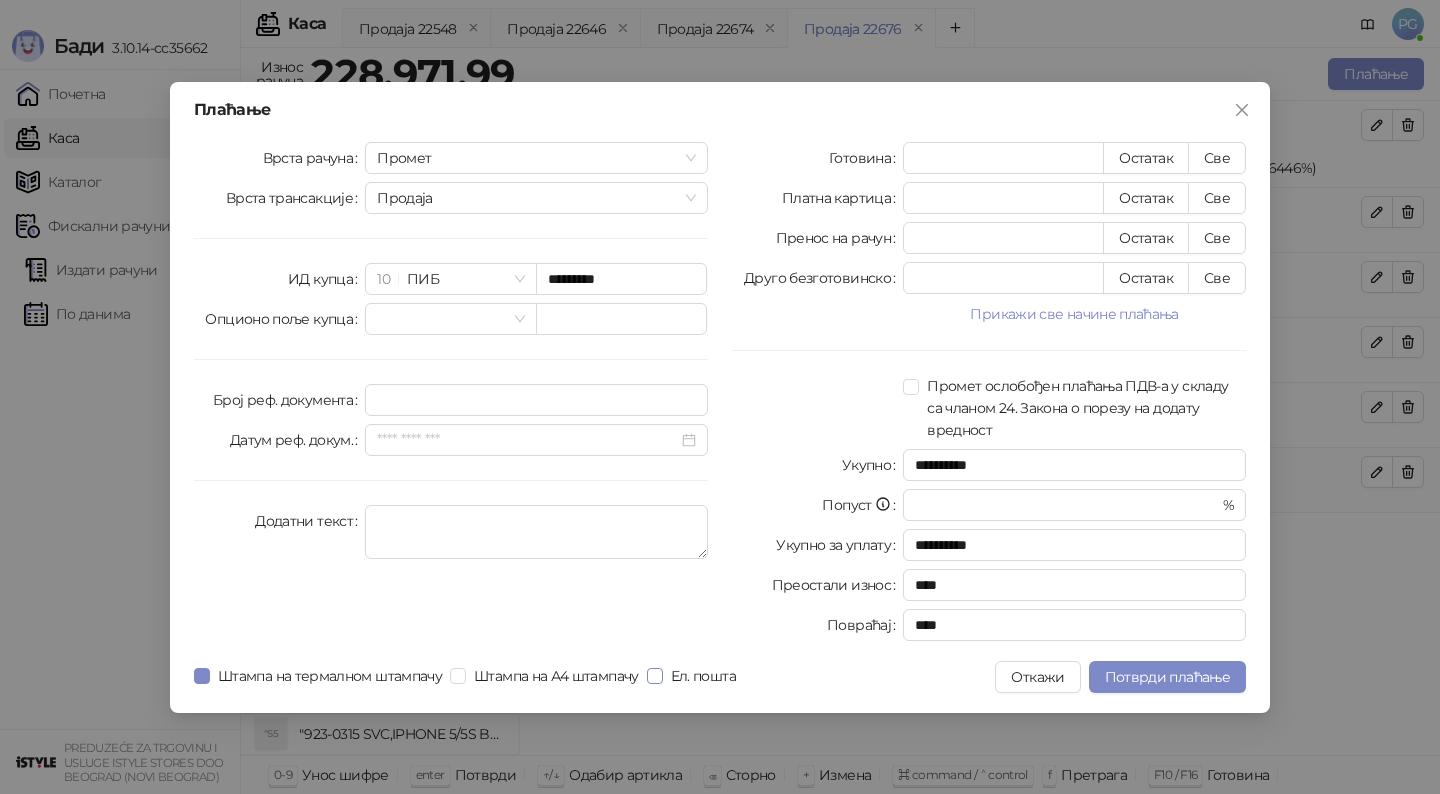 click on "Ел. пошта" at bounding box center [703, 676] 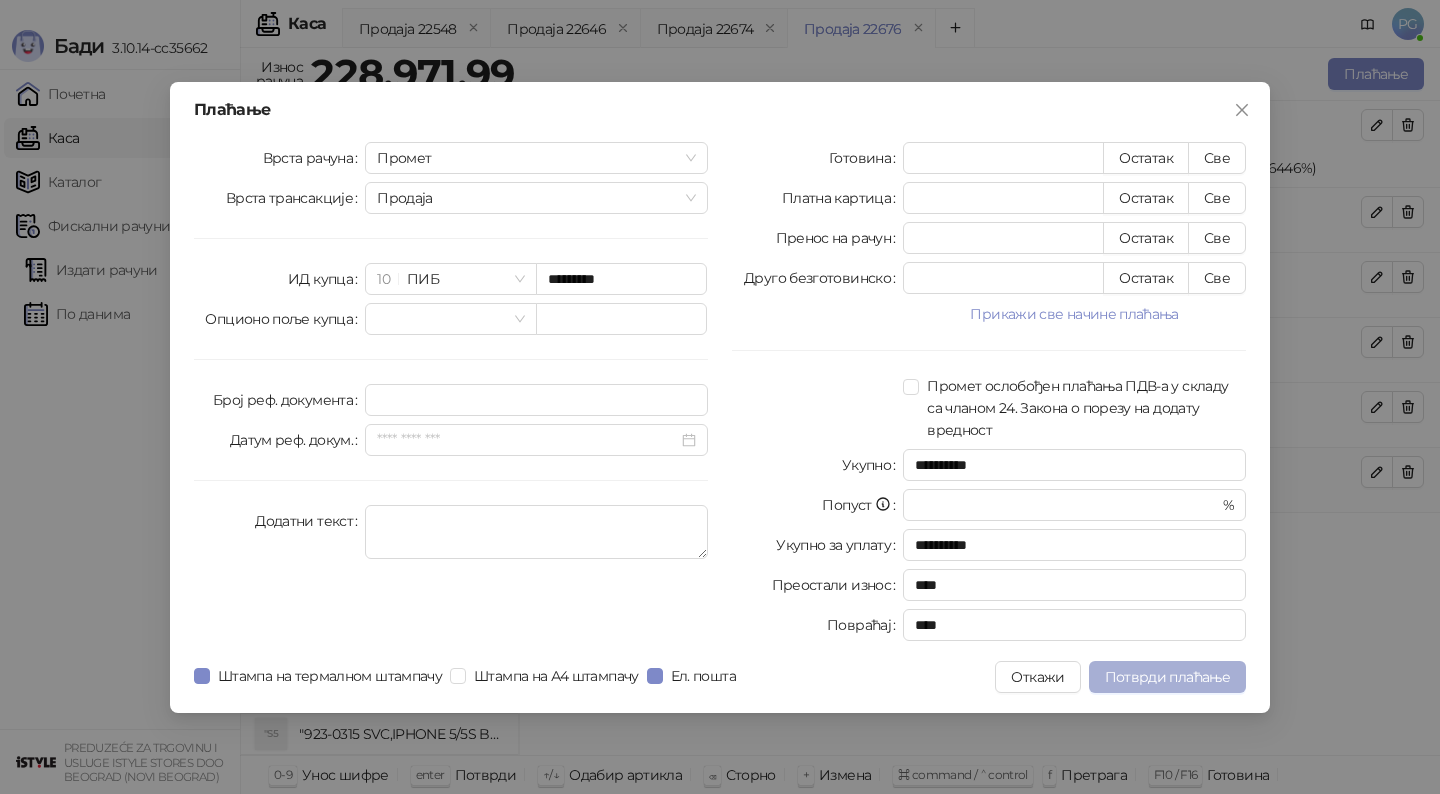 click on "Потврди плаћање" at bounding box center [1167, 677] 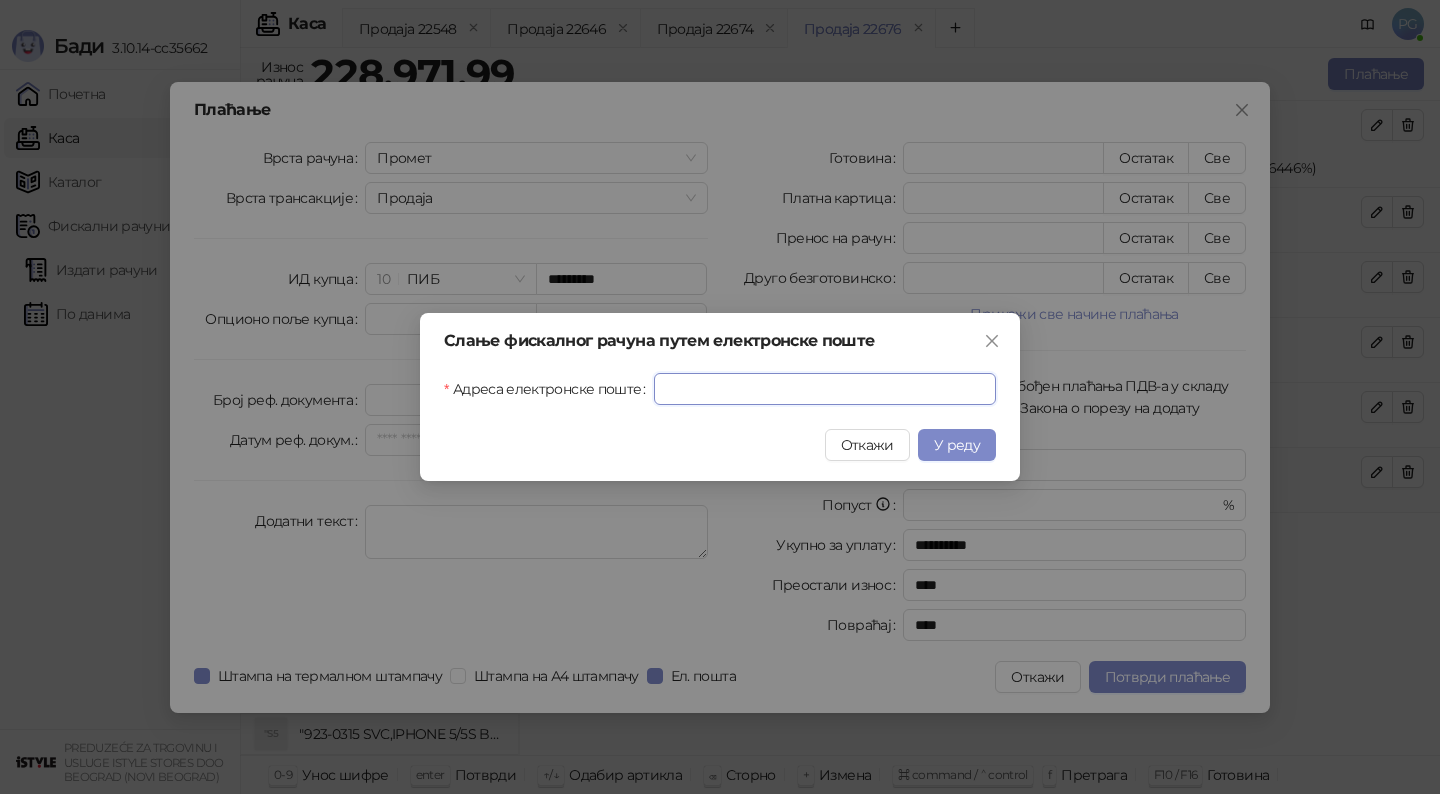 click on "Адреса електронске поште" at bounding box center [825, 389] 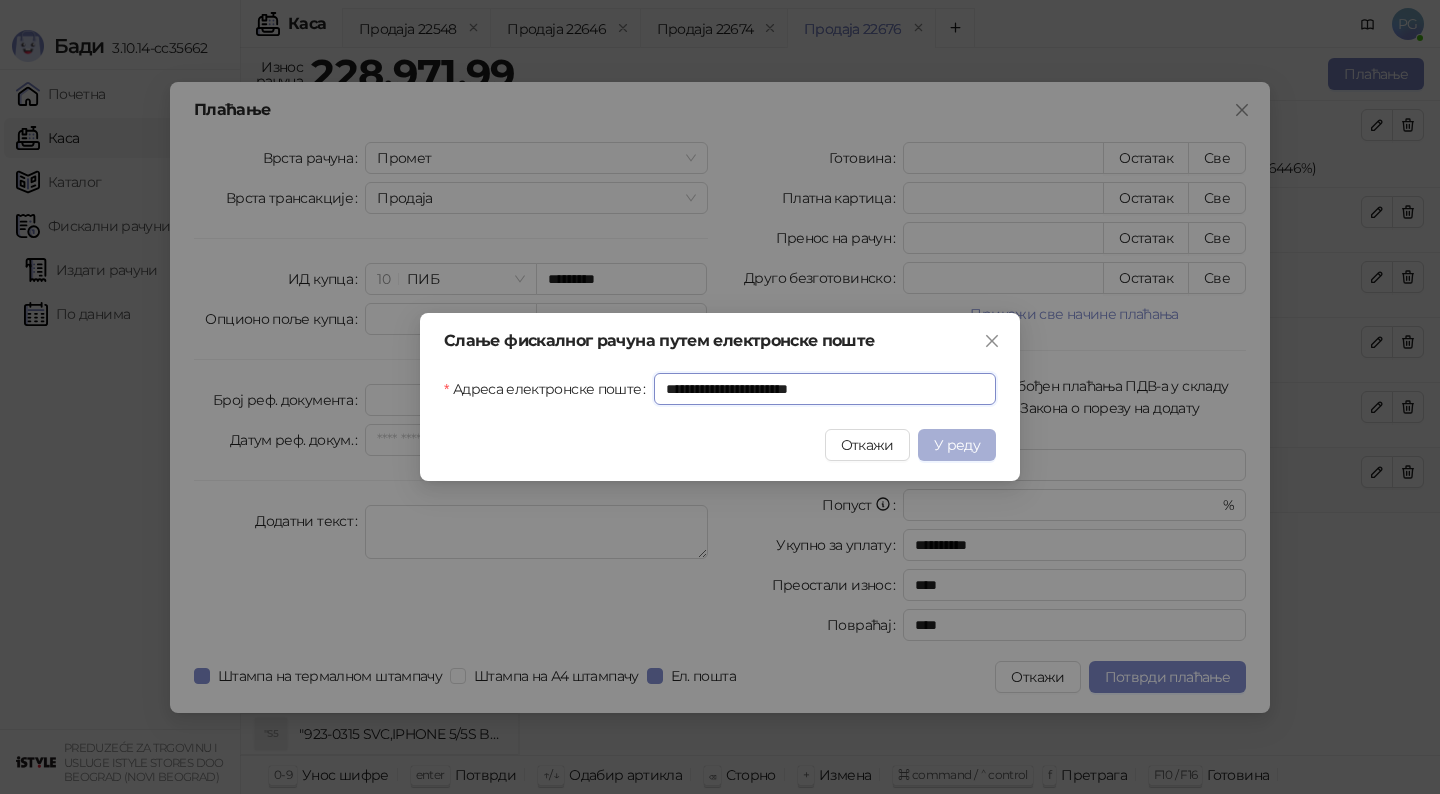 type on "**********" 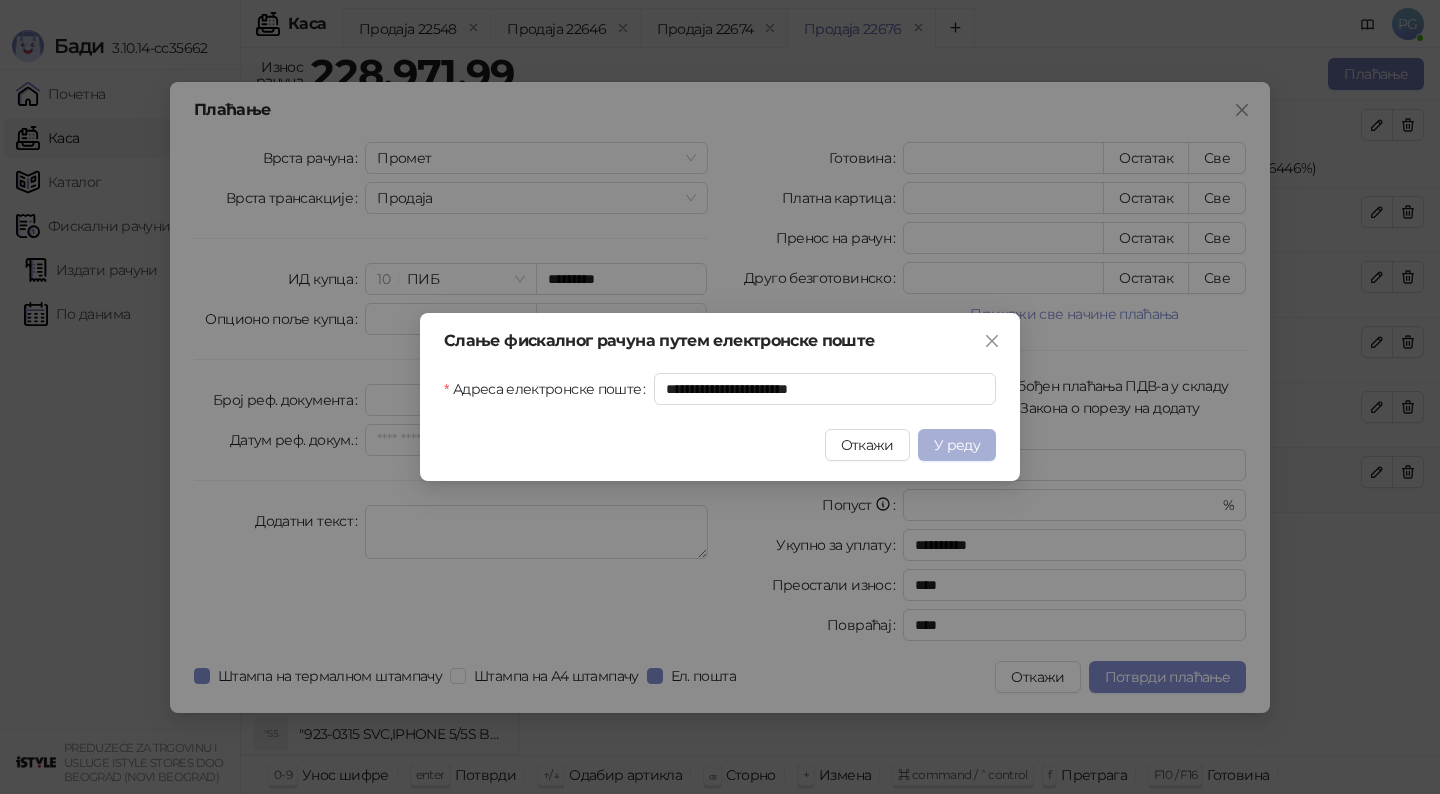 click on "У реду" at bounding box center [957, 445] 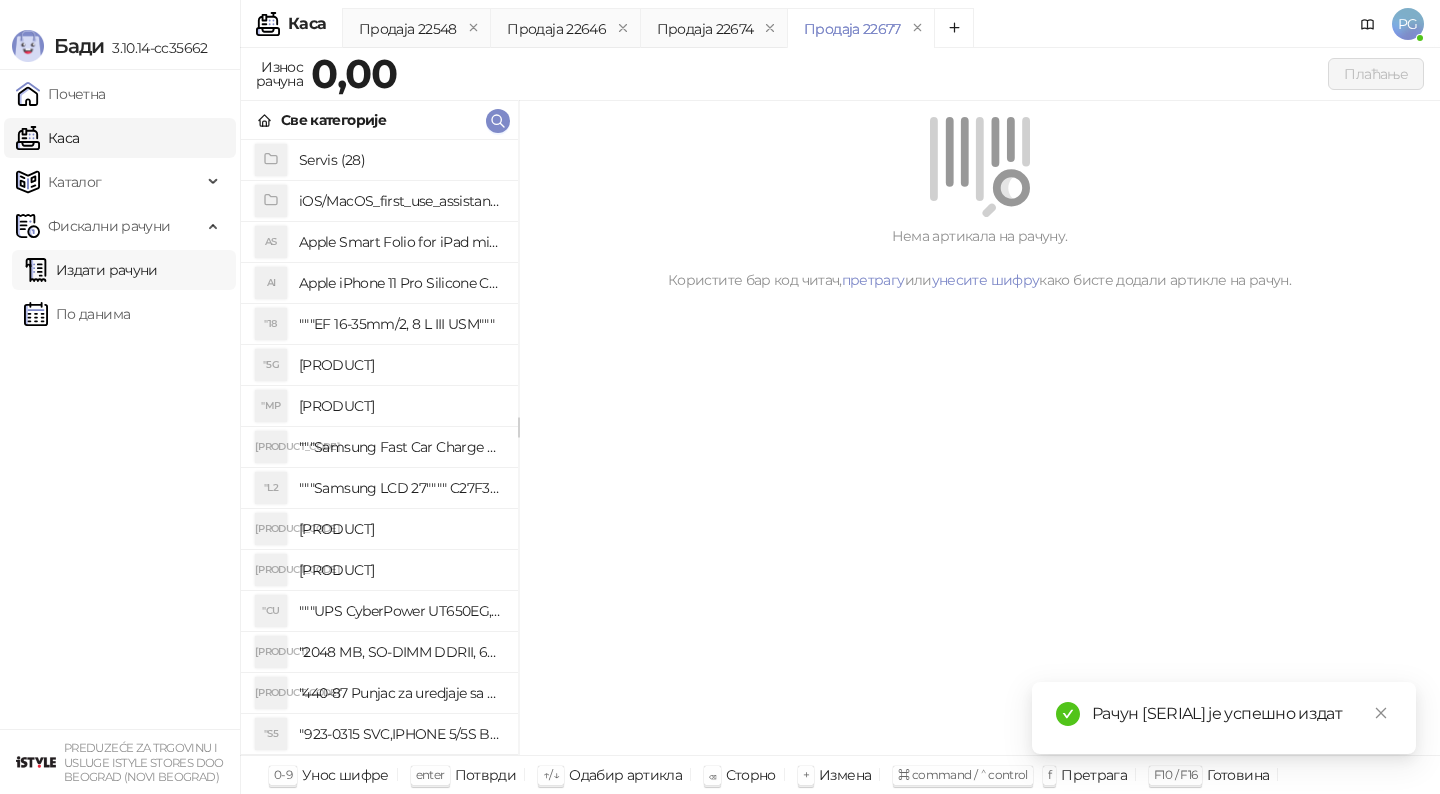 click on "Издати рачуни" at bounding box center [91, 270] 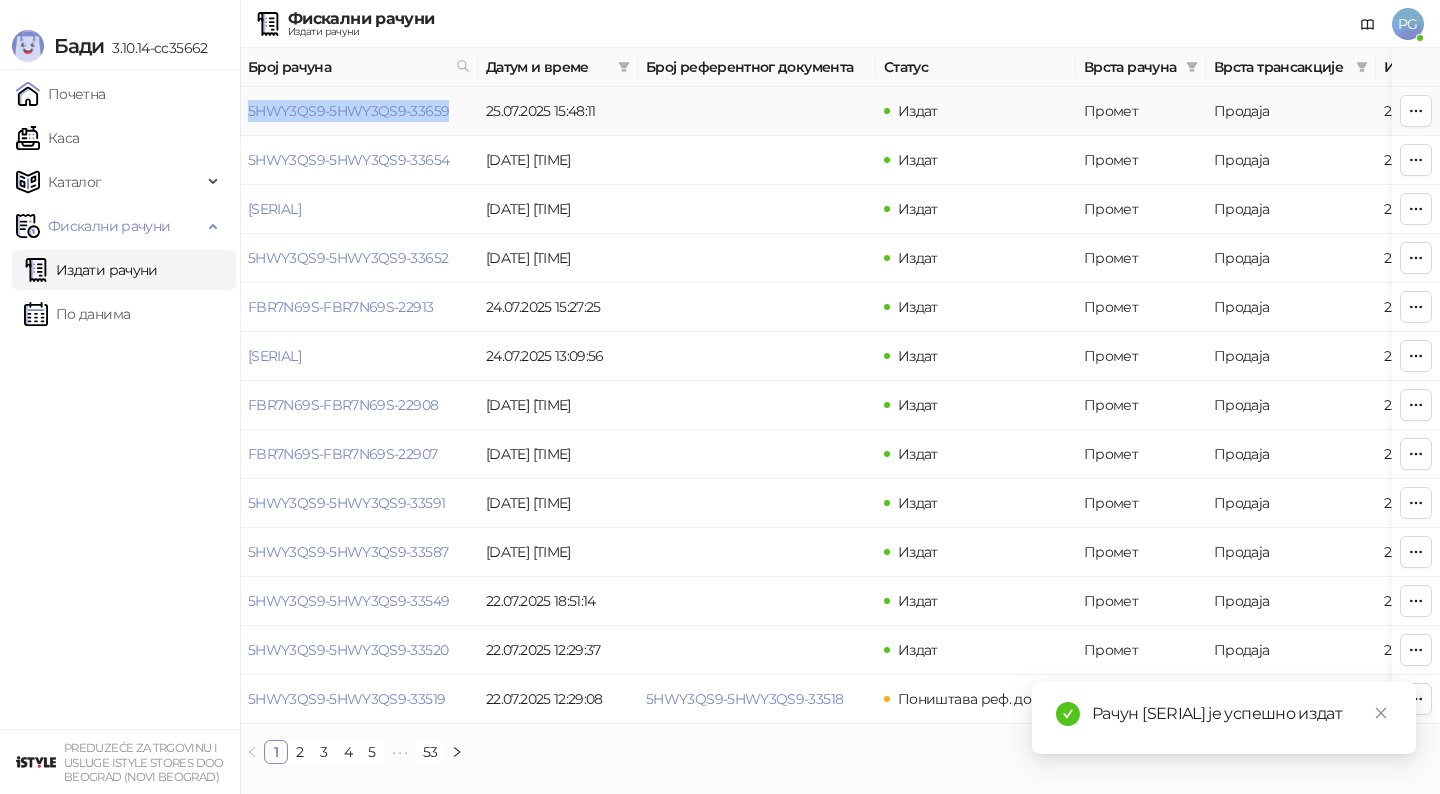 drag, startPoint x: 244, startPoint y: 111, endPoint x: 459, endPoint y: 121, distance: 215.23244 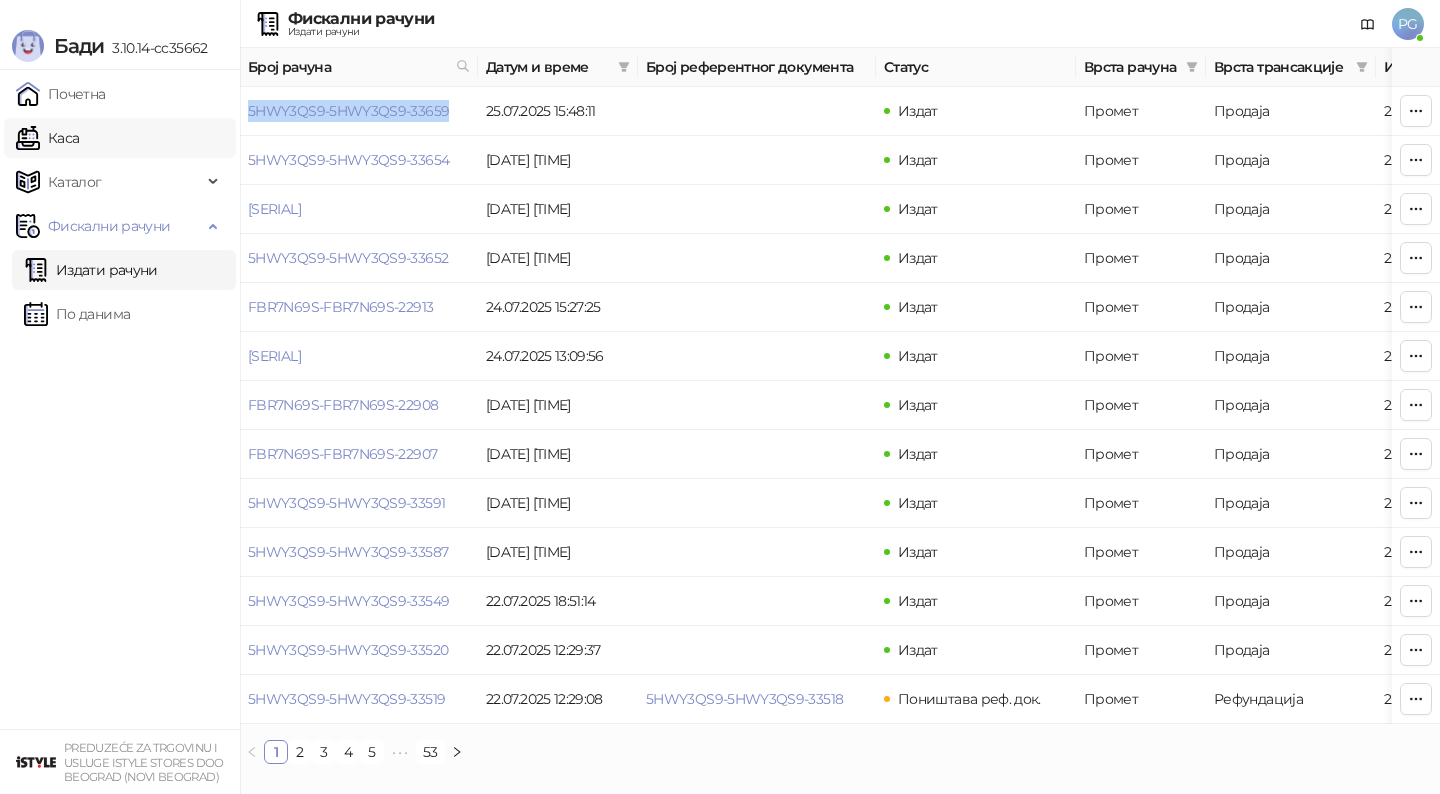 click on "Каса" at bounding box center (47, 138) 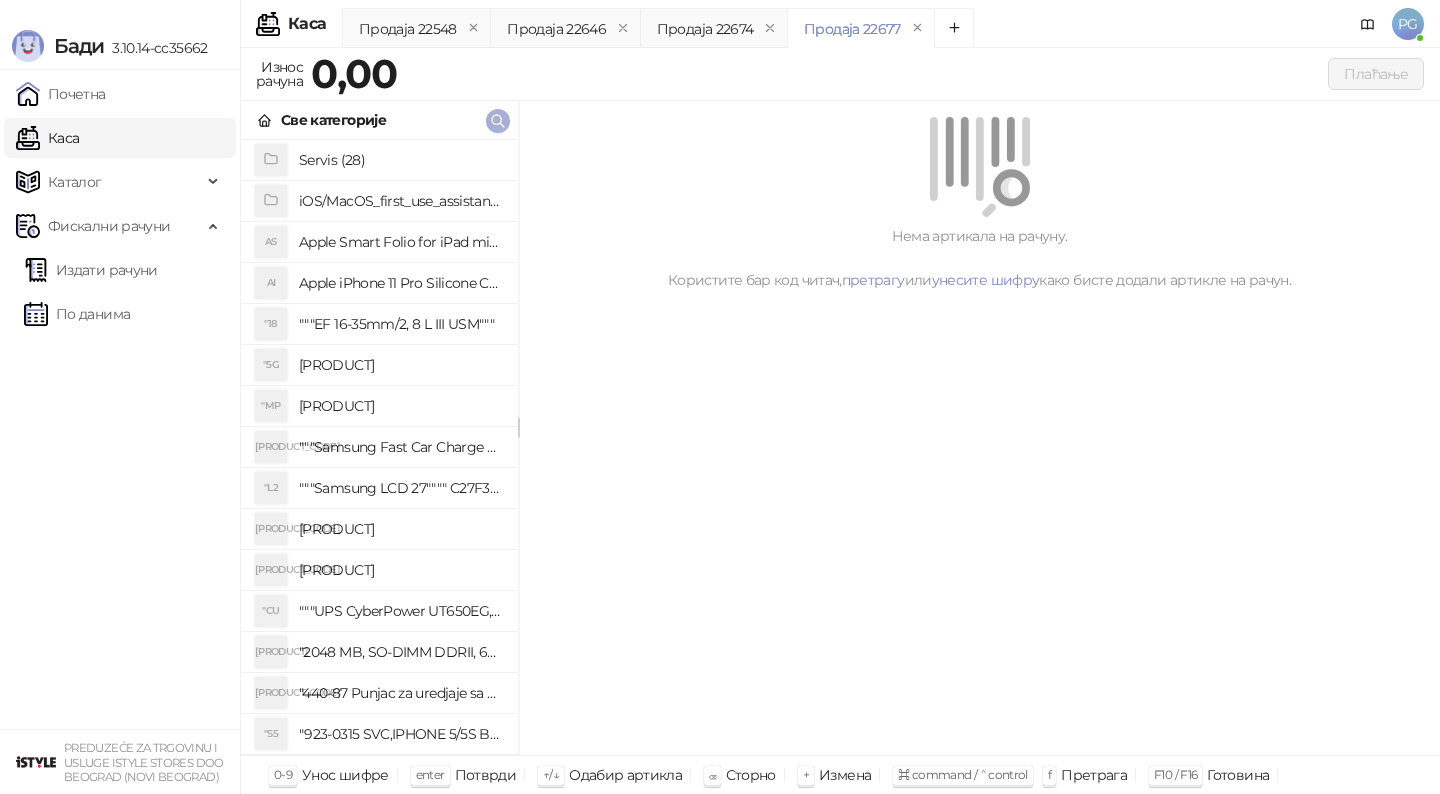 click at bounding box center (498, 121) 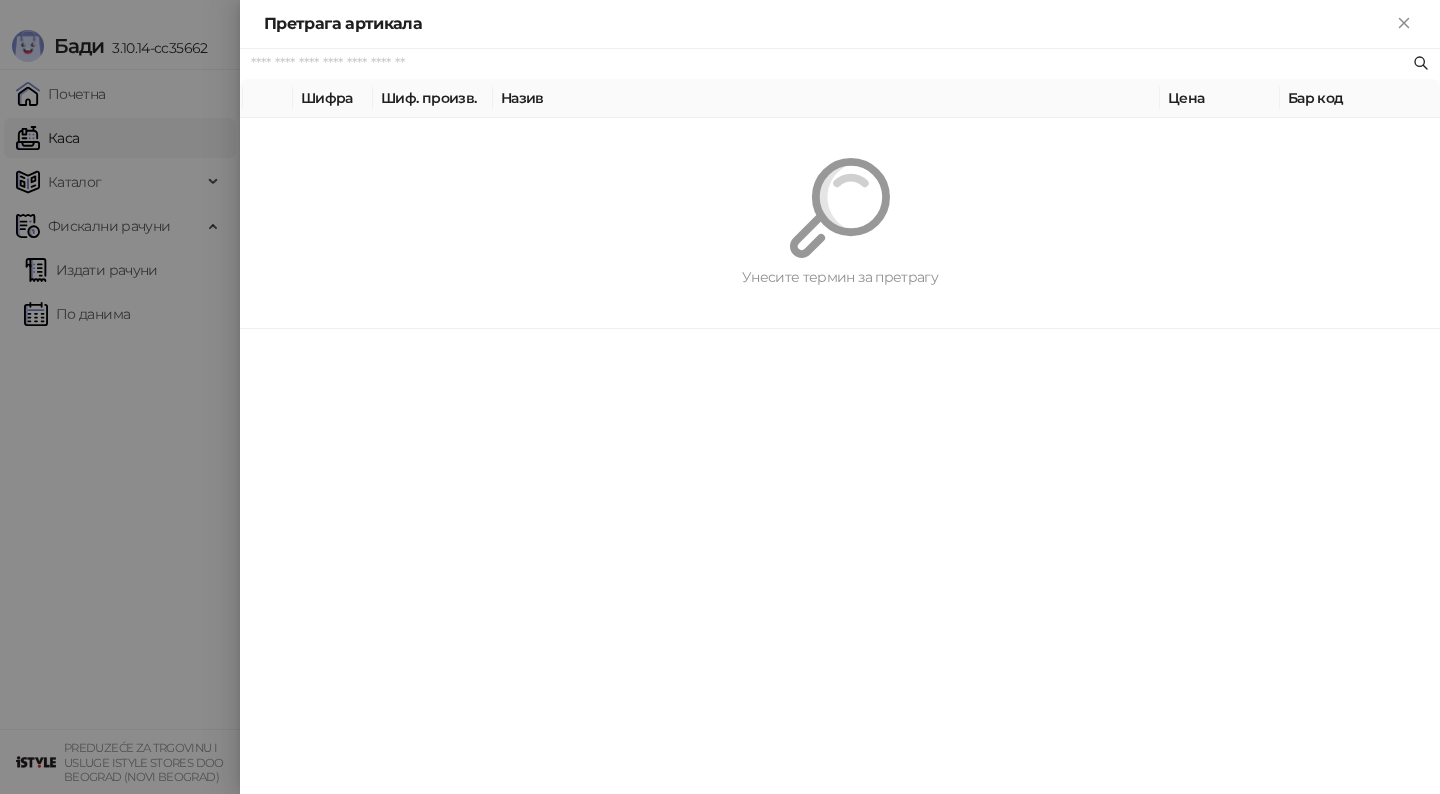 paste on "*********" 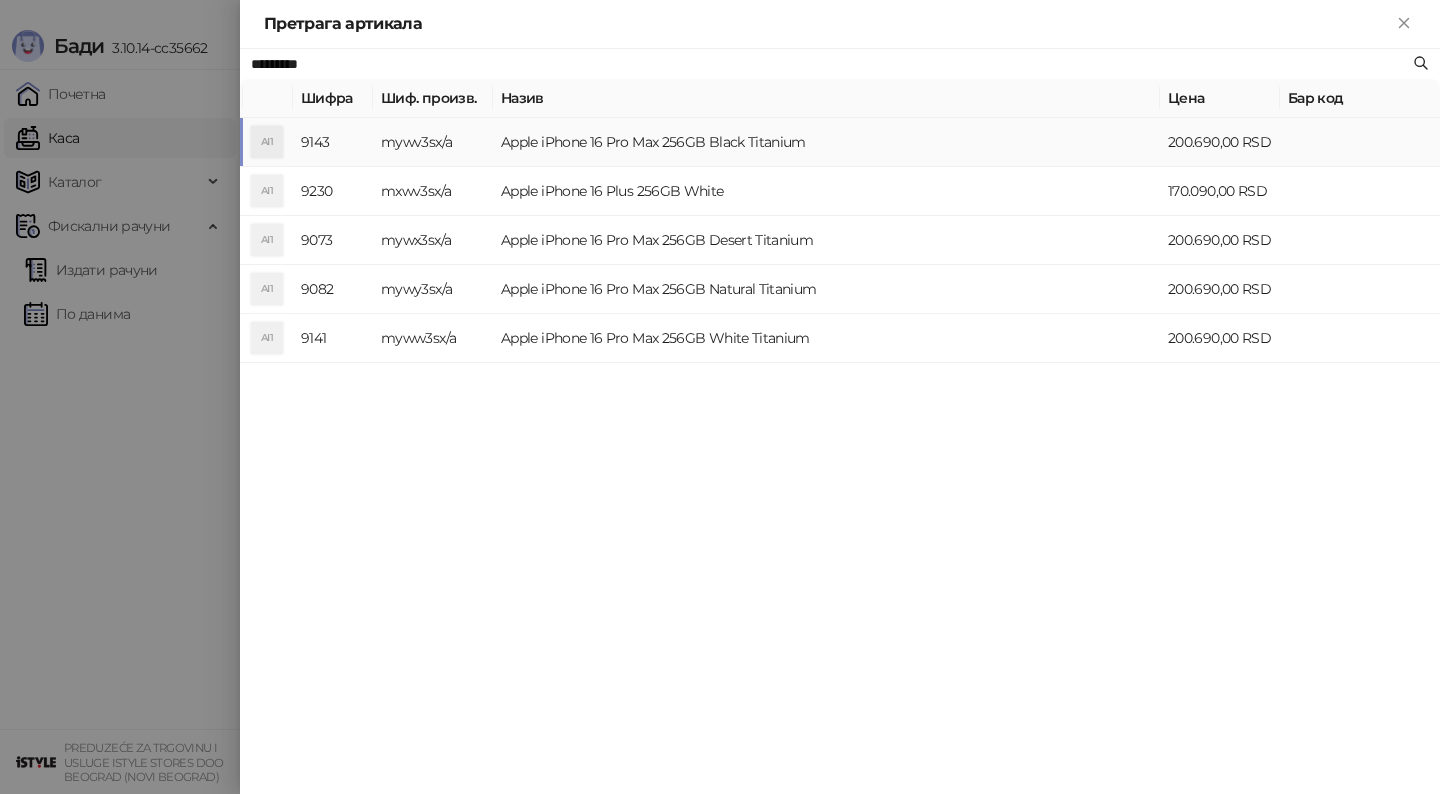 click on "Apple iPhone 16 Pro Max 256GB Black Titanium" at bounding box center [826, 142] 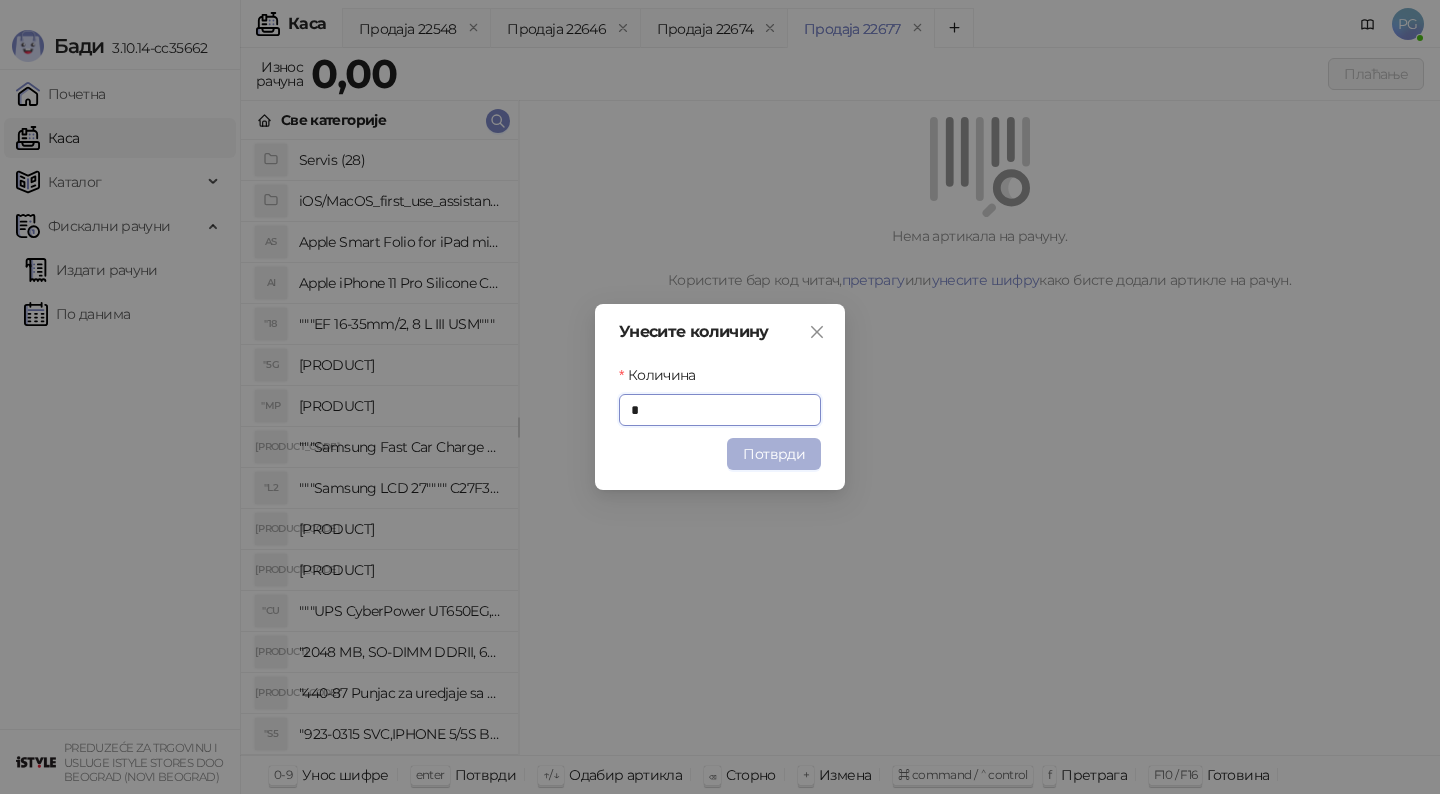 click on "Потврди" at bounding box center (774, 454) 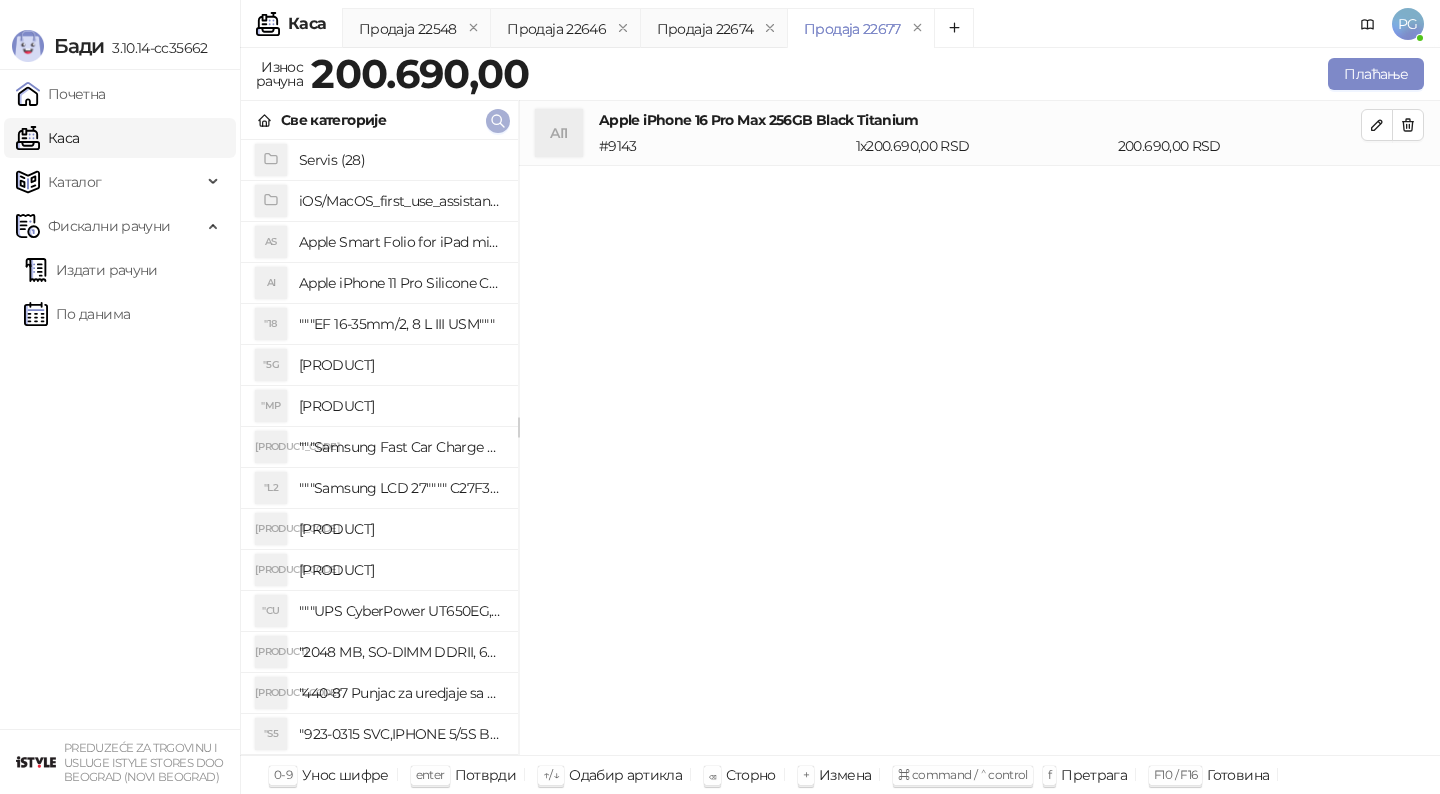 click 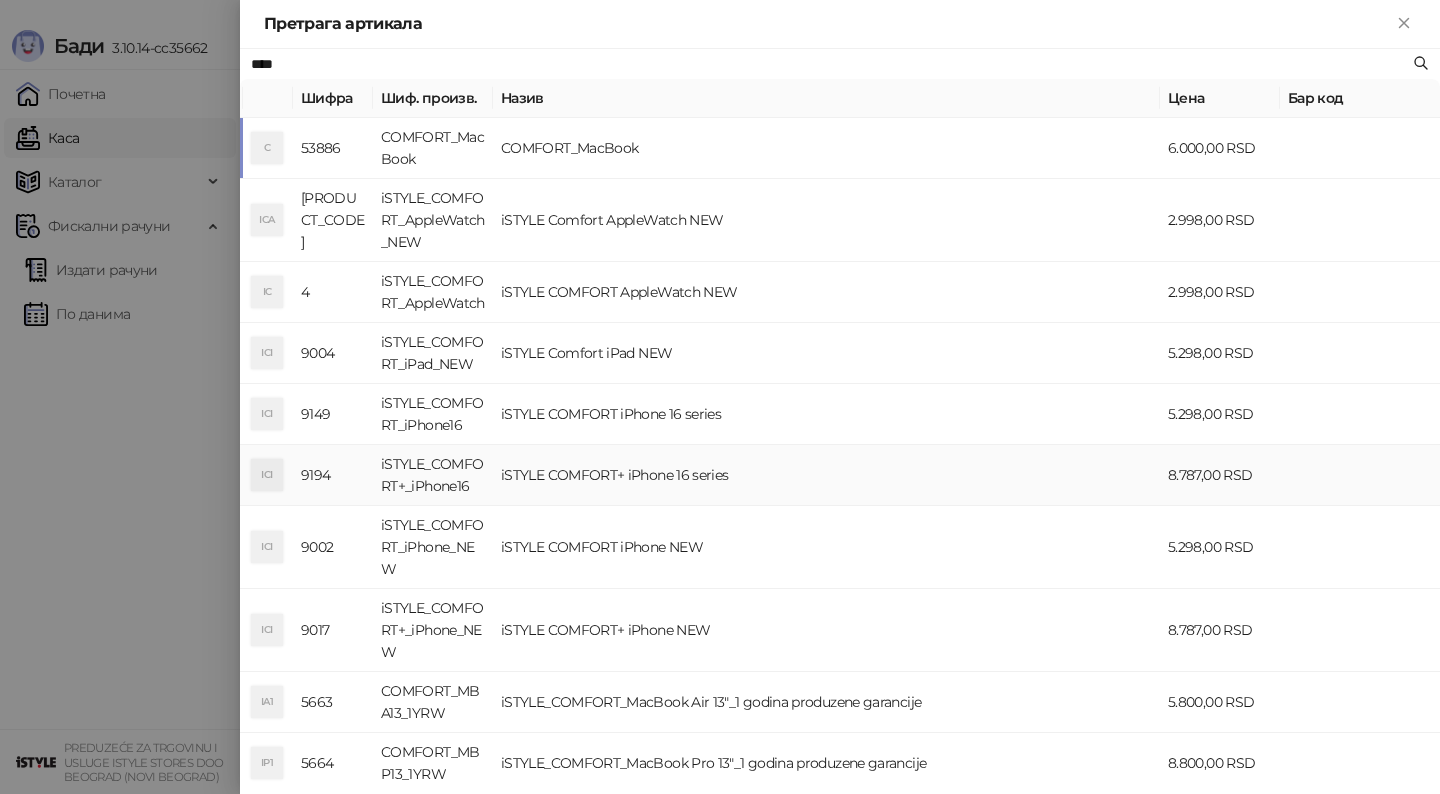 click on "iSTYLE COMFORT+ iPhone 16 series" at bounding box center [826, 475] 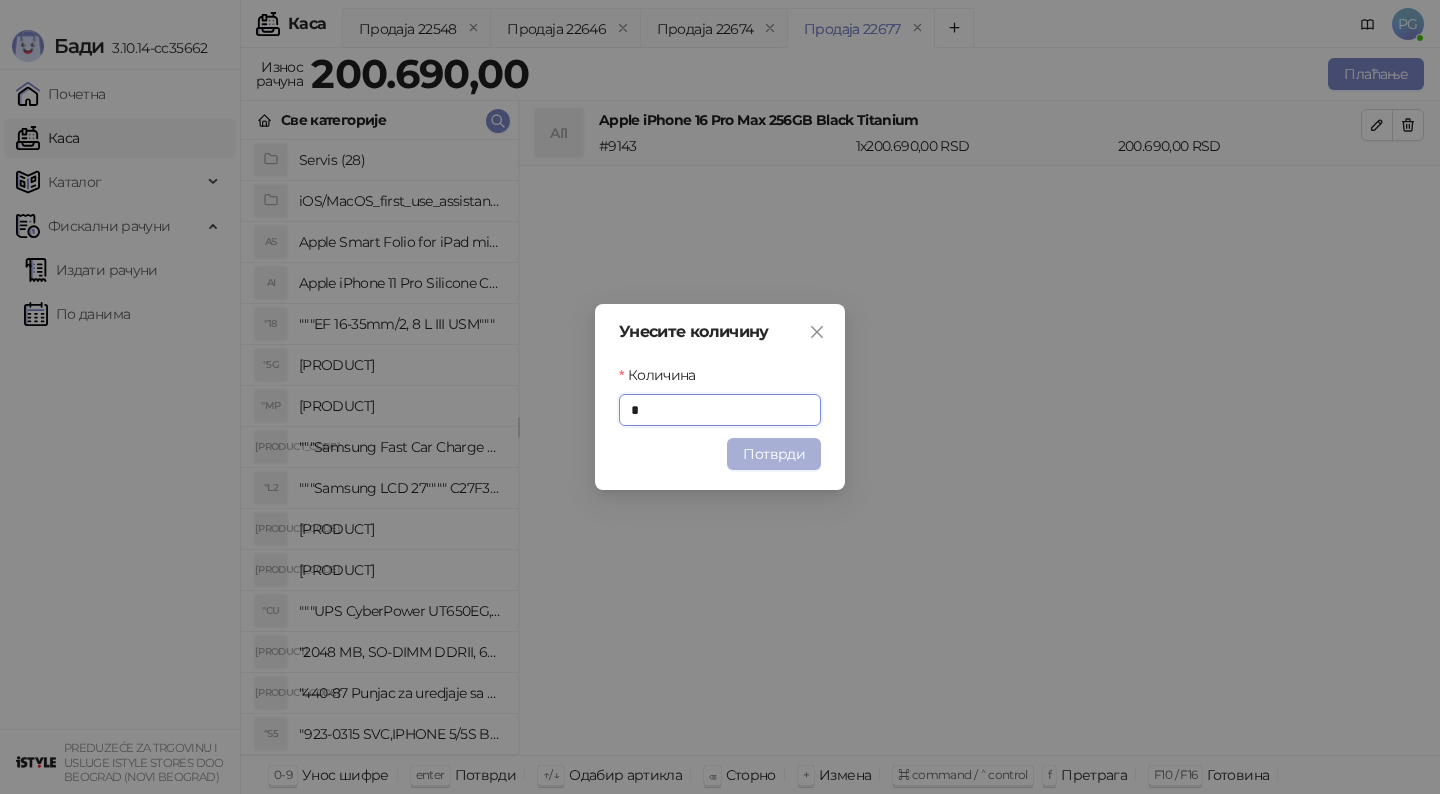 click on "Потврди" at bounding box center [774, 454] 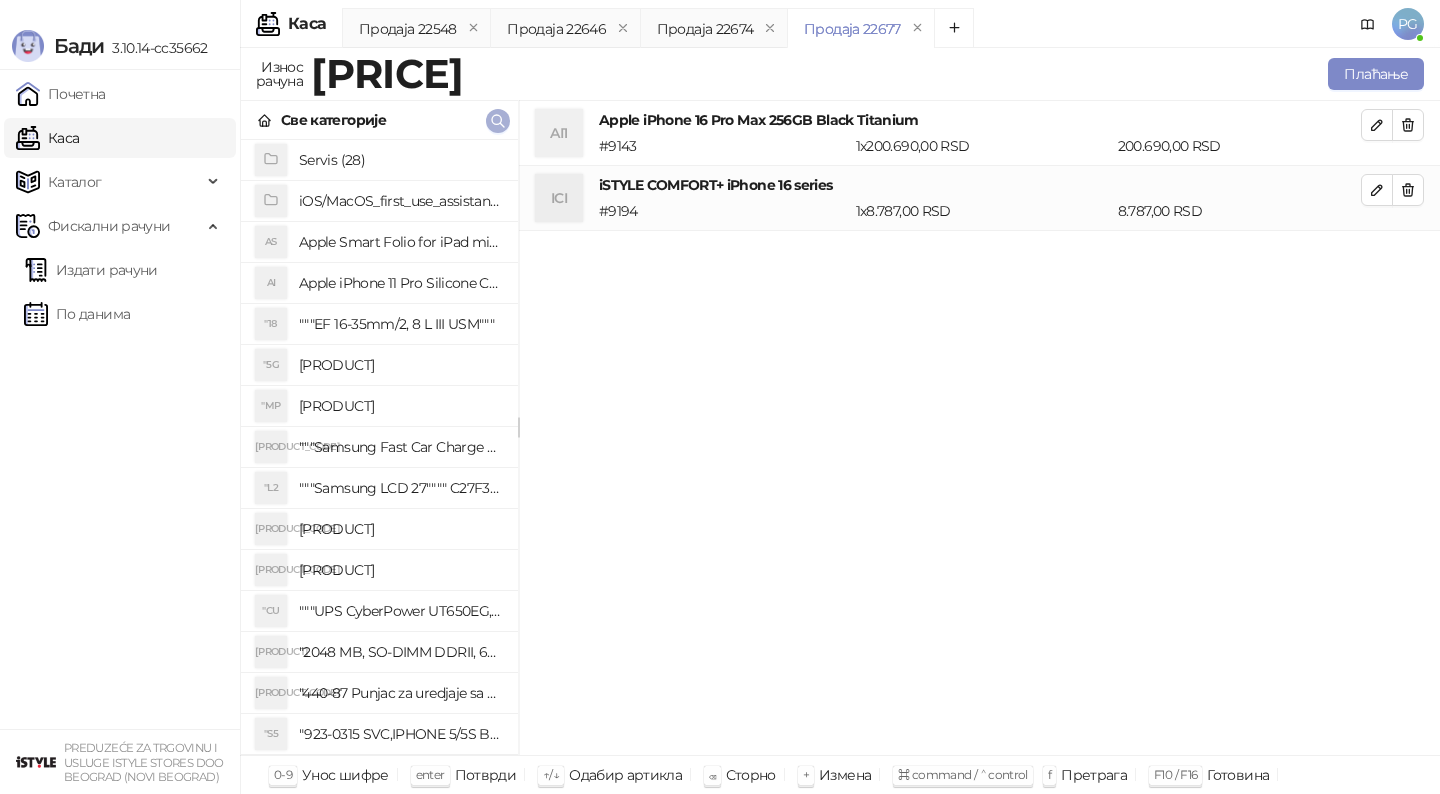 click 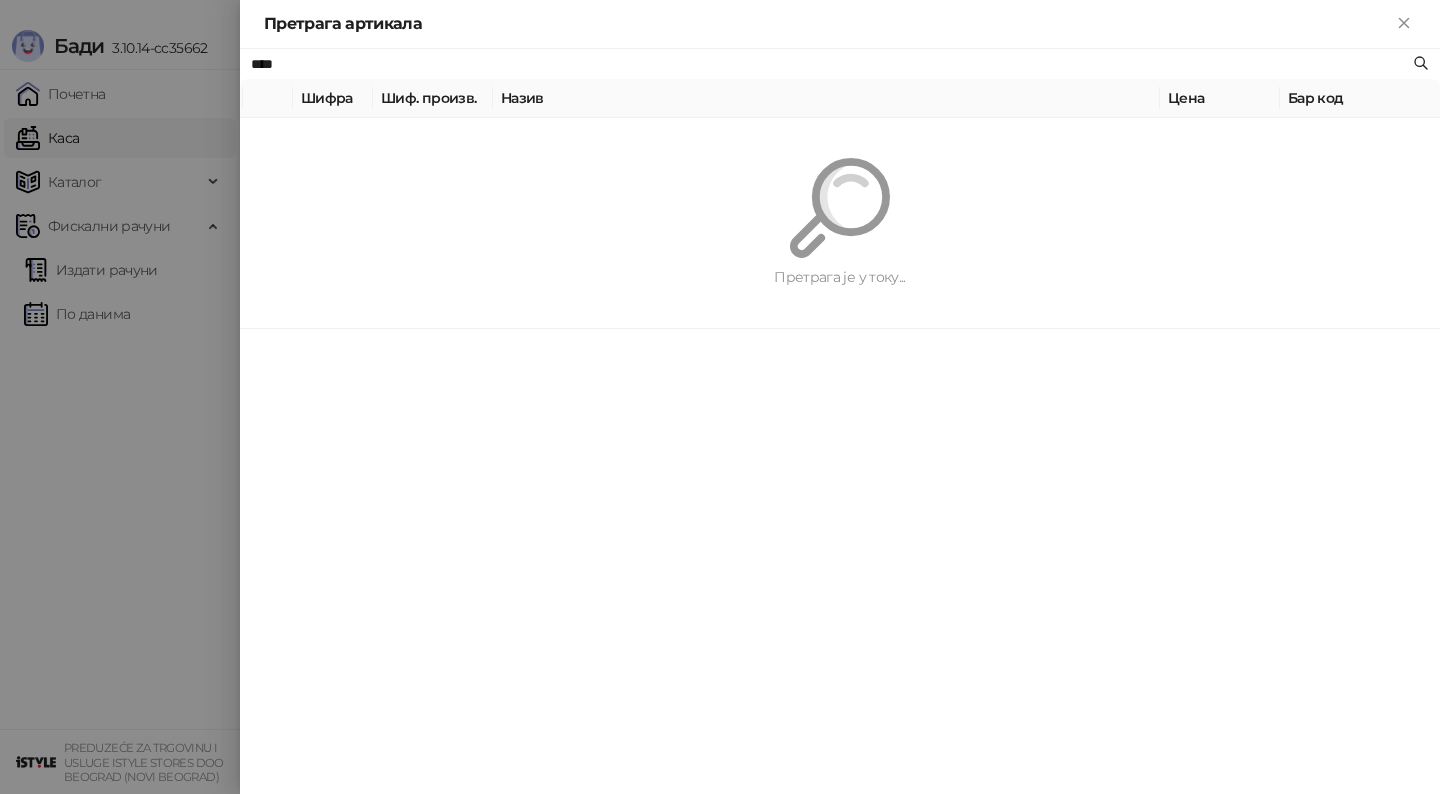 paste on "*****" 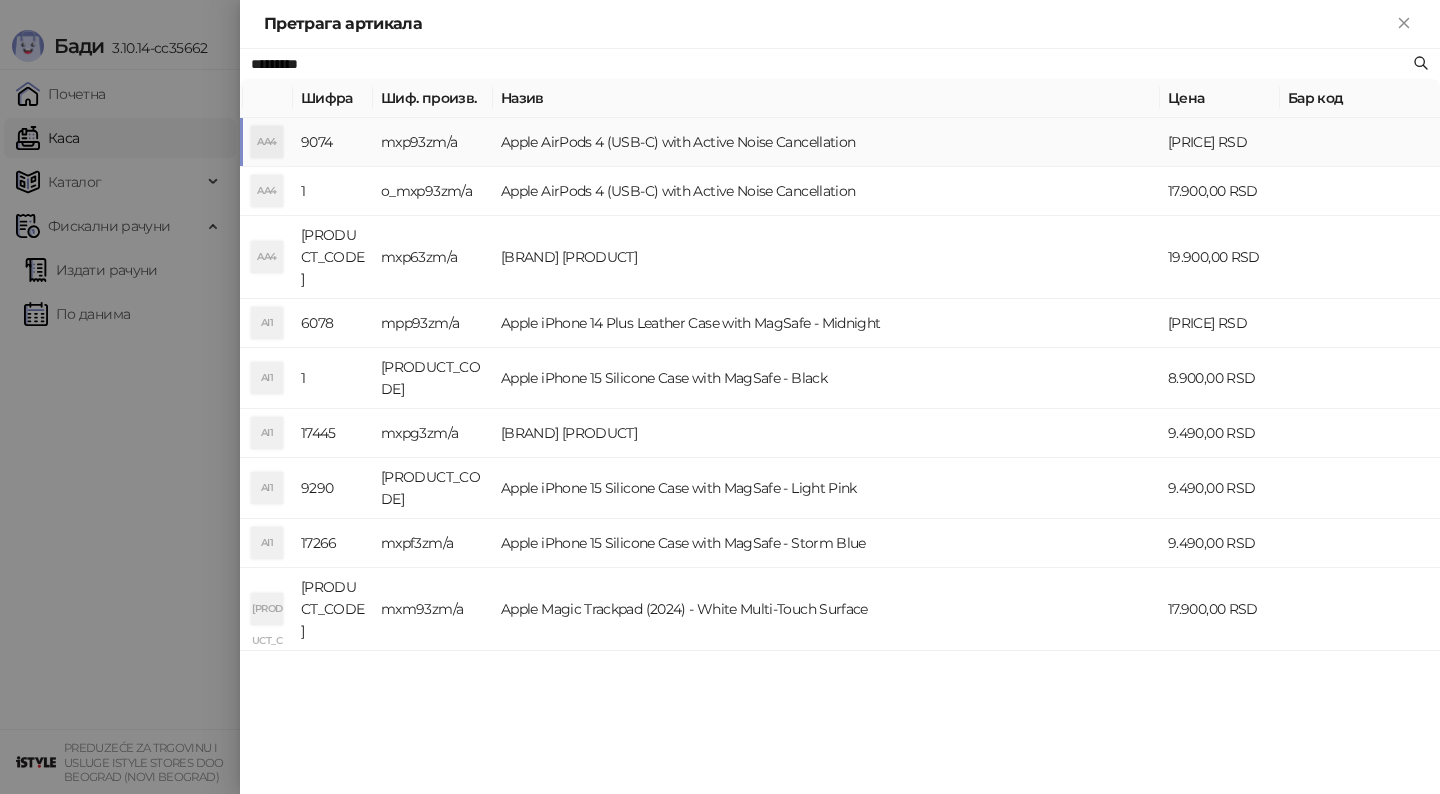type on "*********" 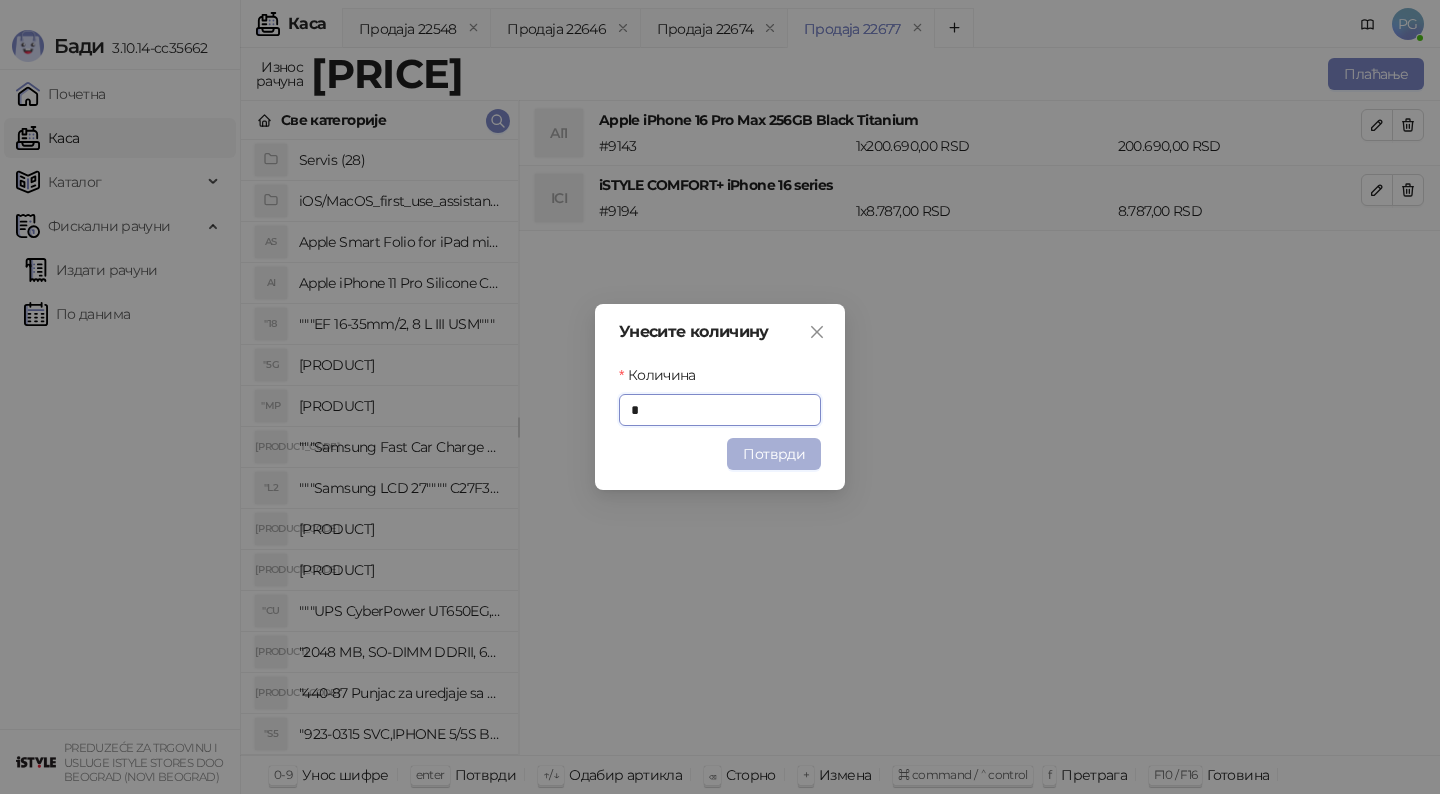 click on "Потврди" at bounding box center [774, 454] 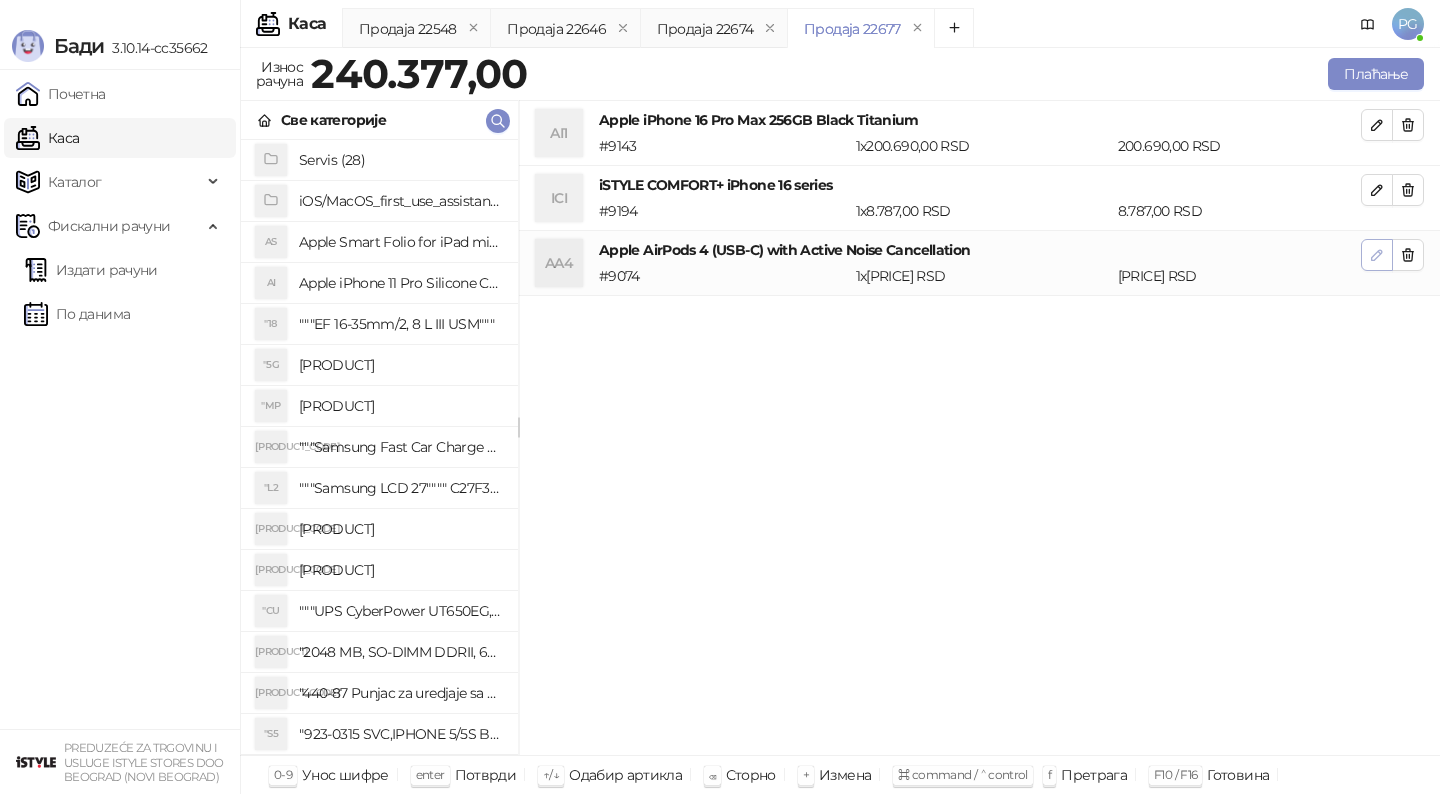 click at bounding box center (1377, 254) 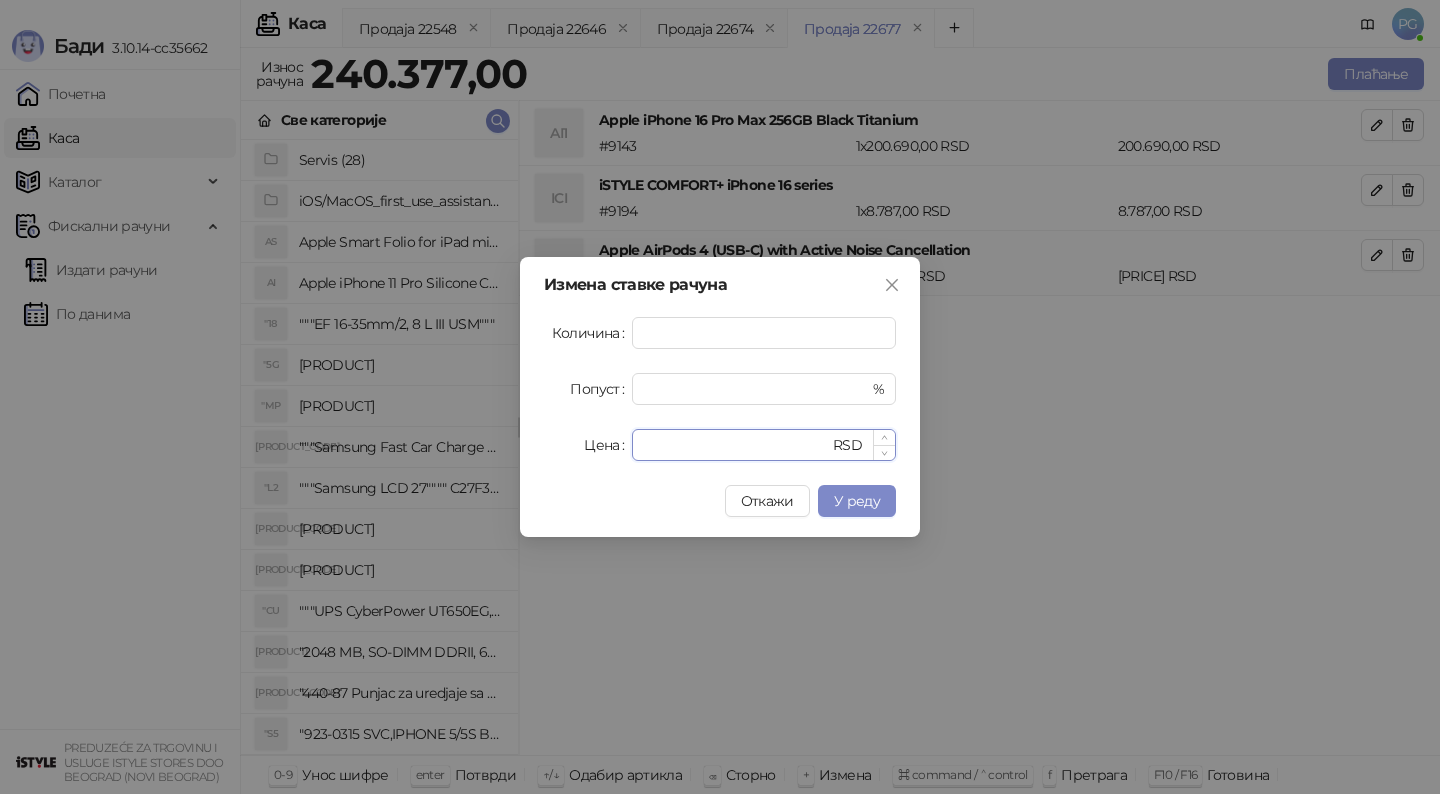 click on "*****" at bounding box center (736, 445) 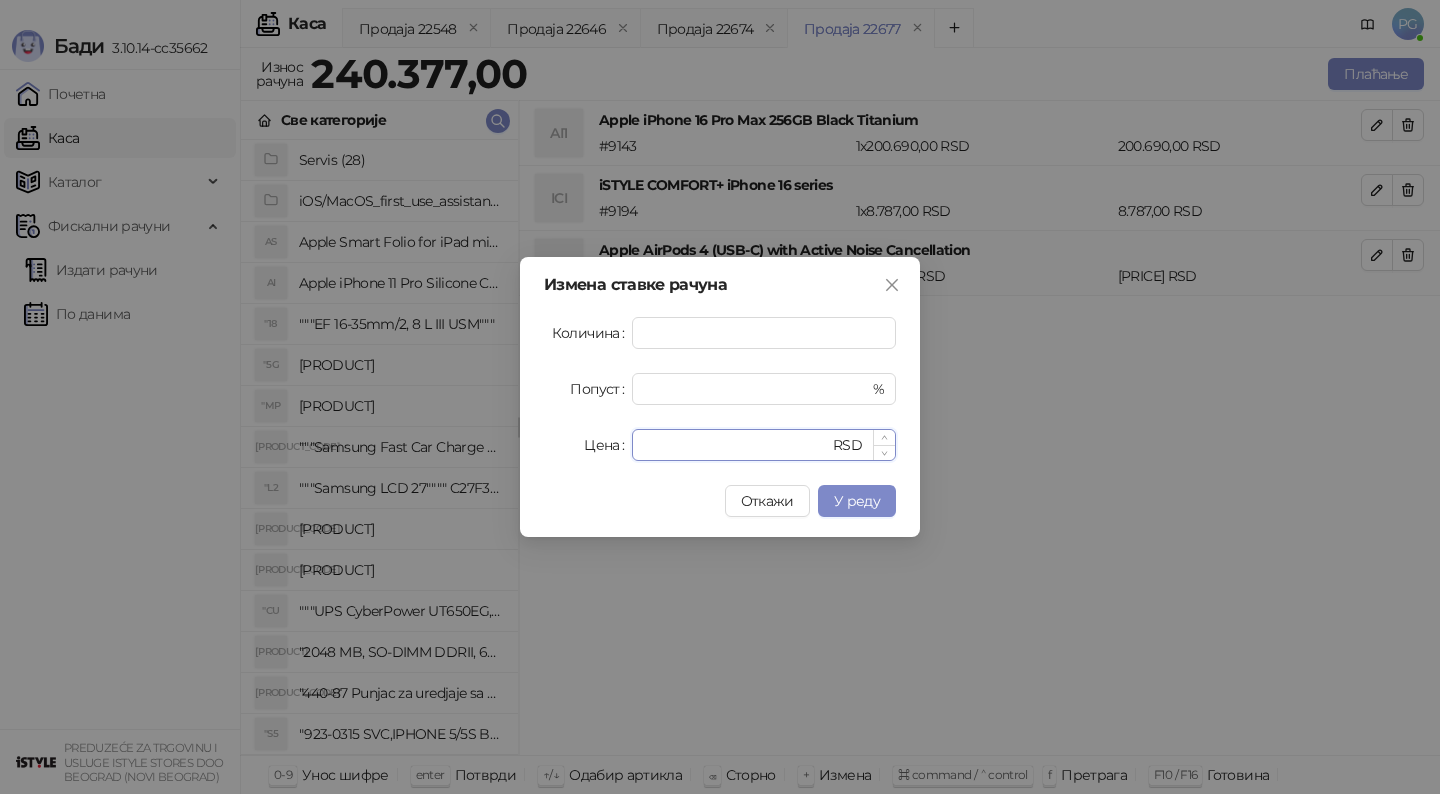 type on "*****" 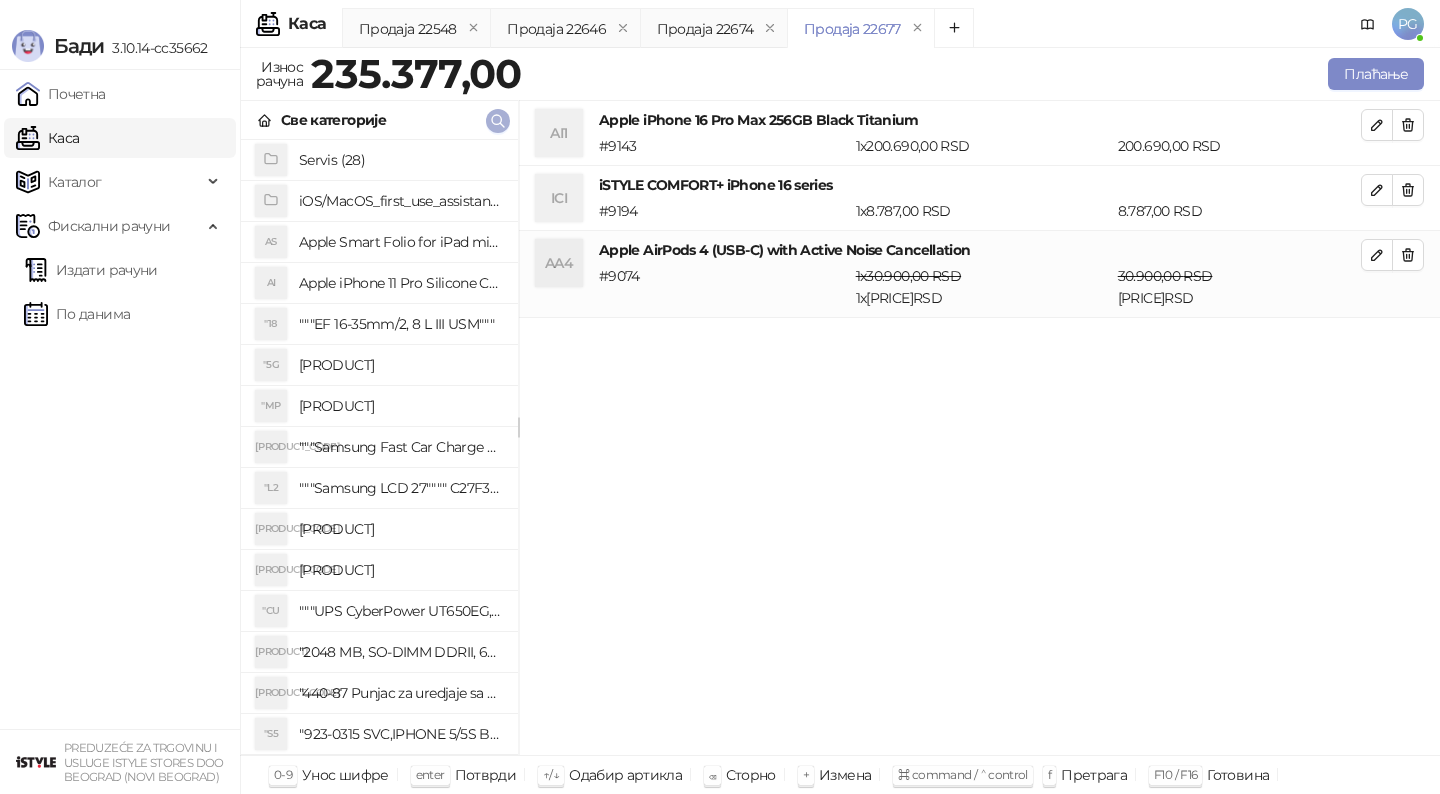 click 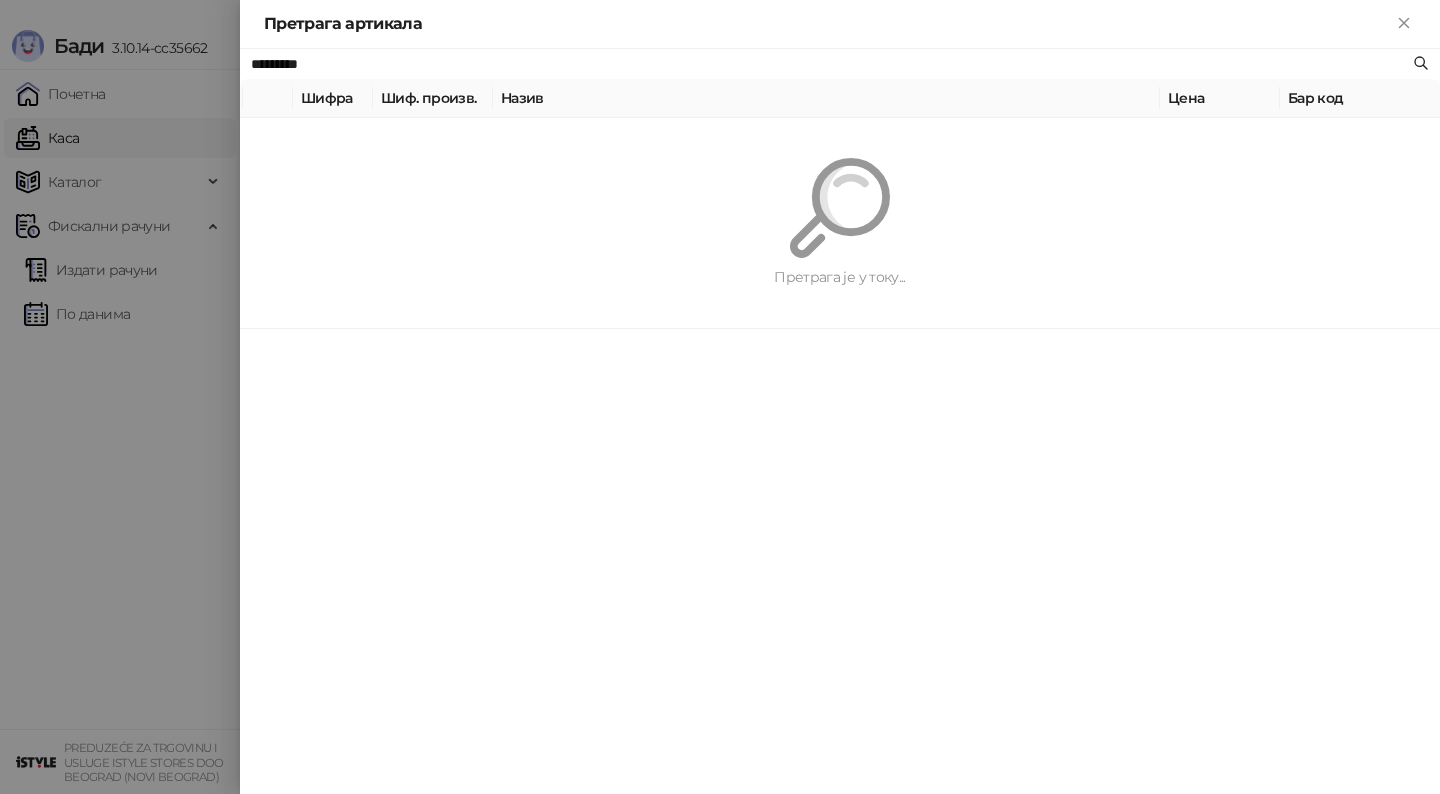 paste on "**********" 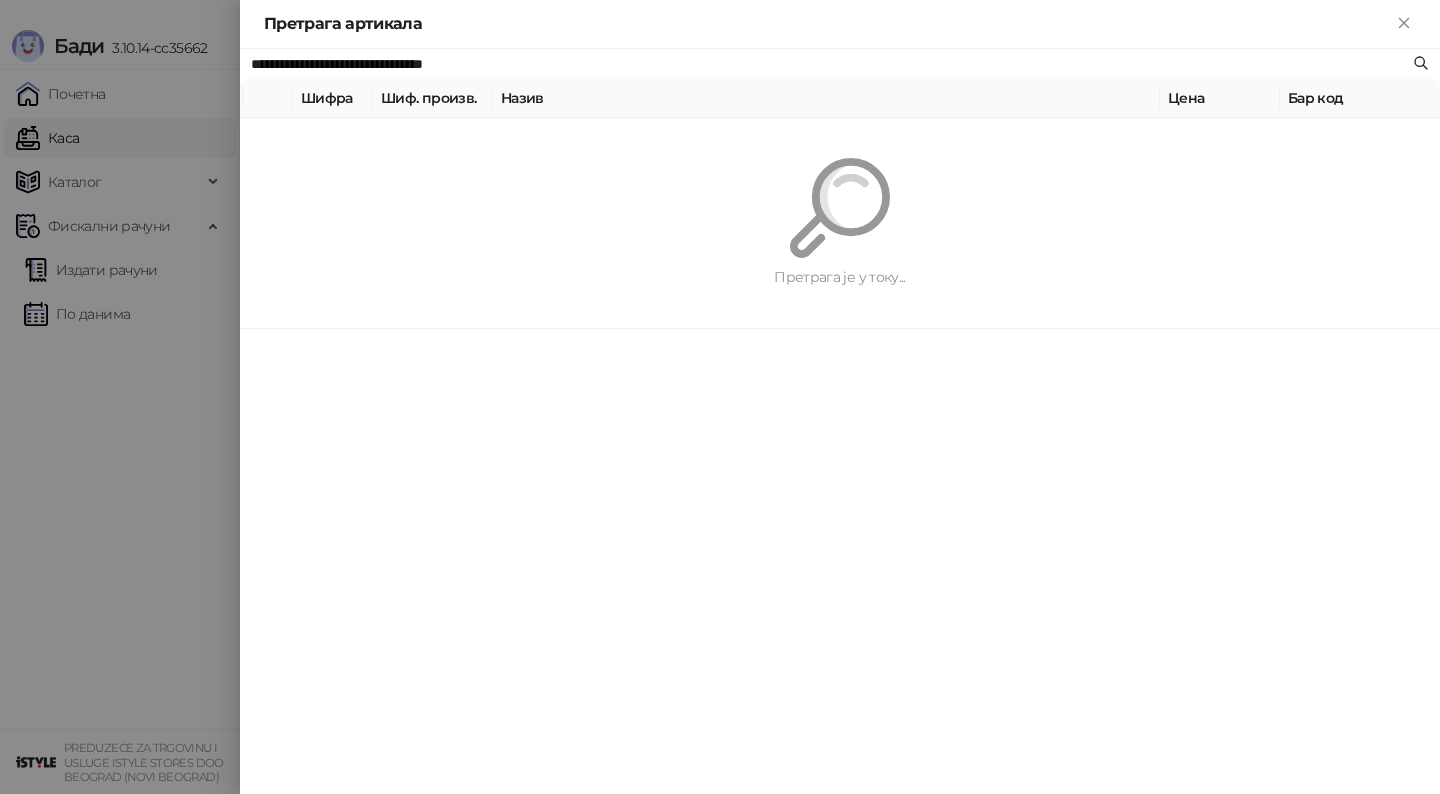 type on "**********" 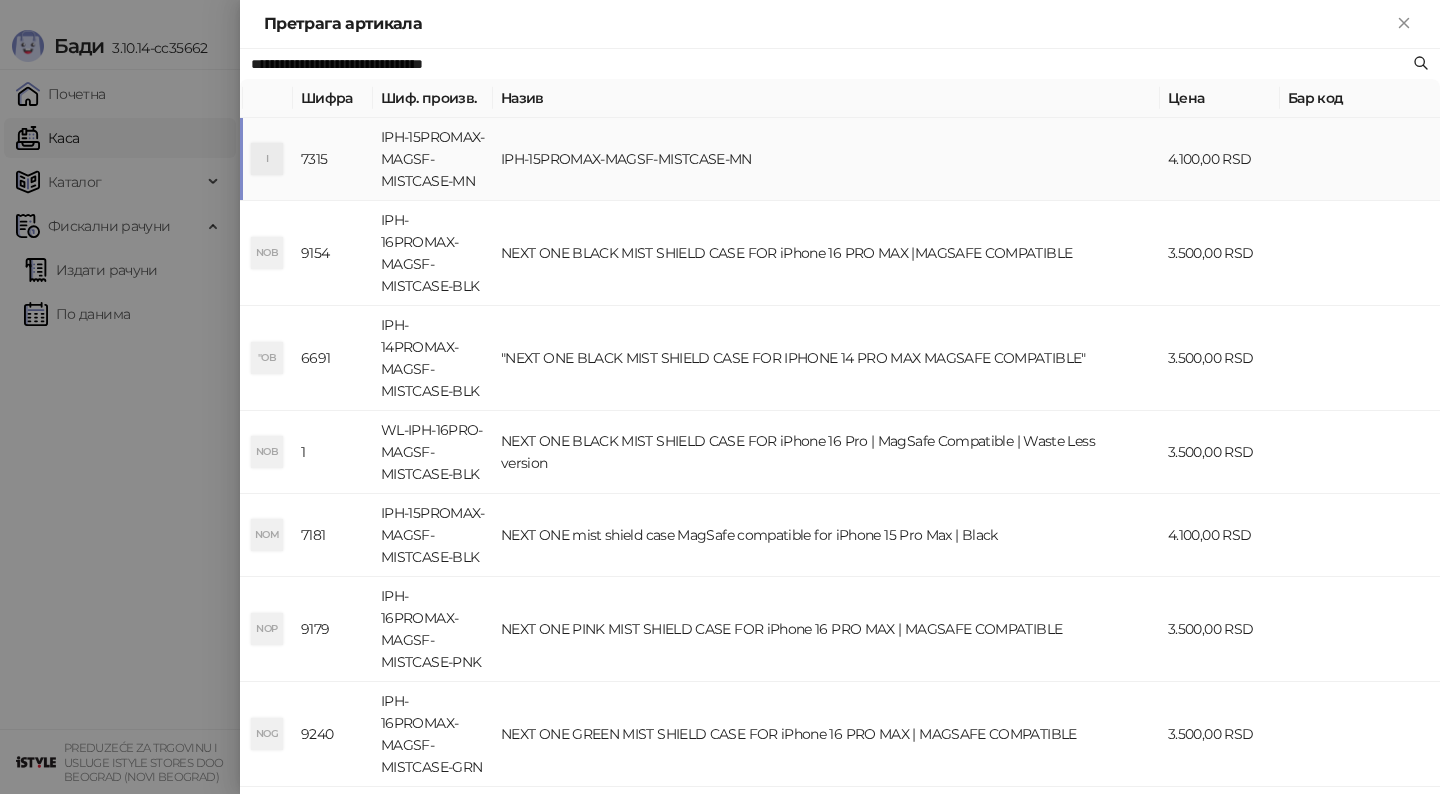 click on "IPH-15PROMAX-MAGSF-MISTCASE-MN" at bounding box center [826, 159] 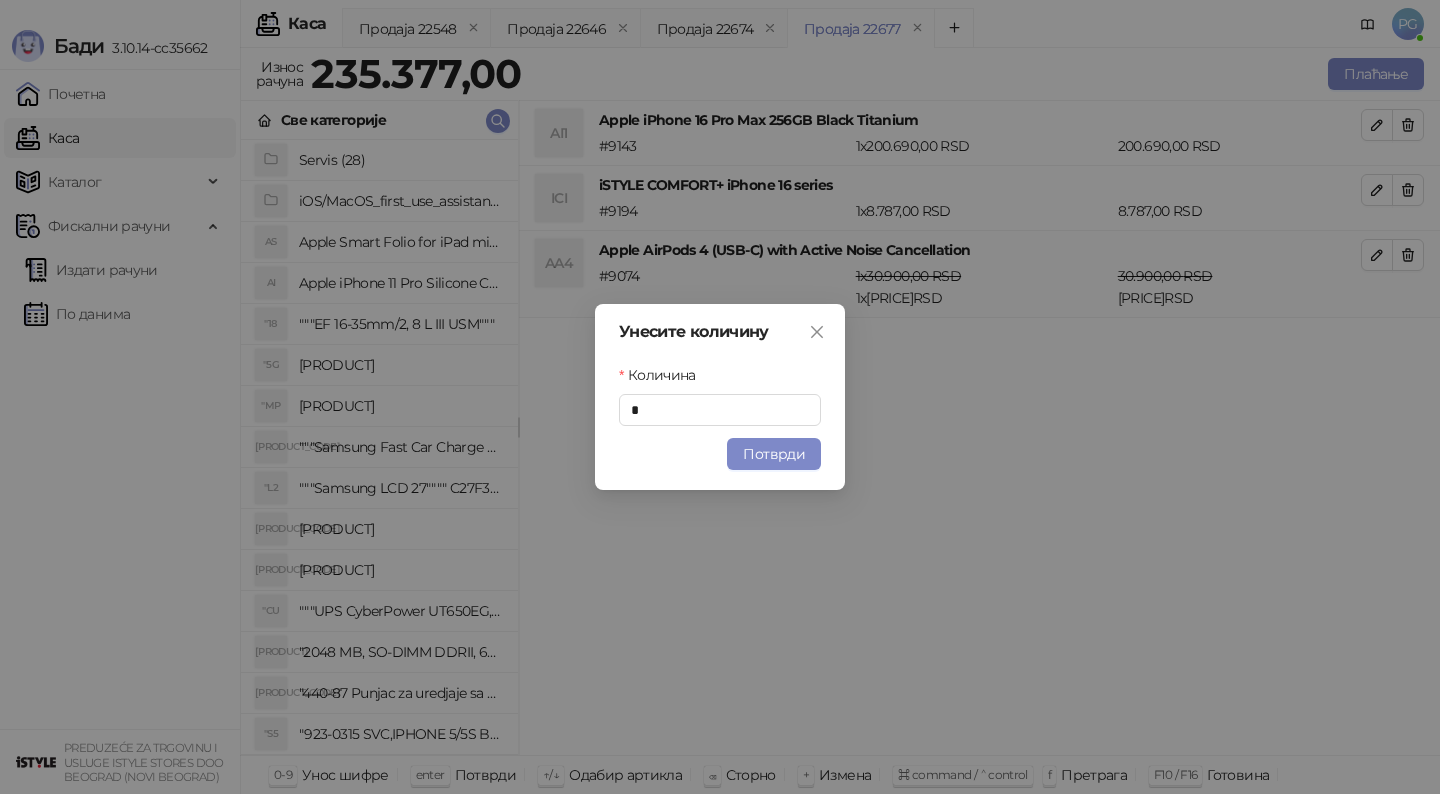 click on "Потврди" at bounding box center [774, 454] 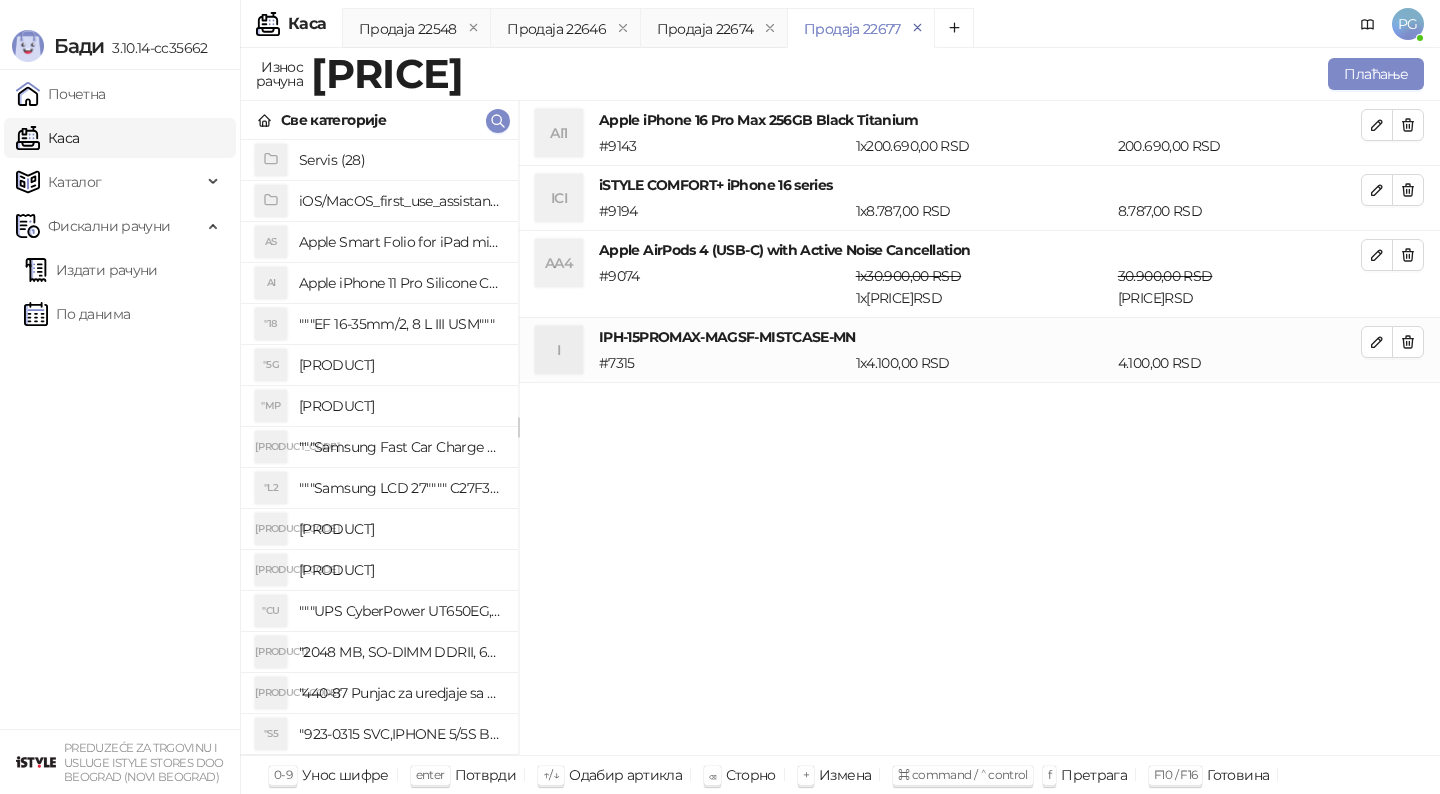 click 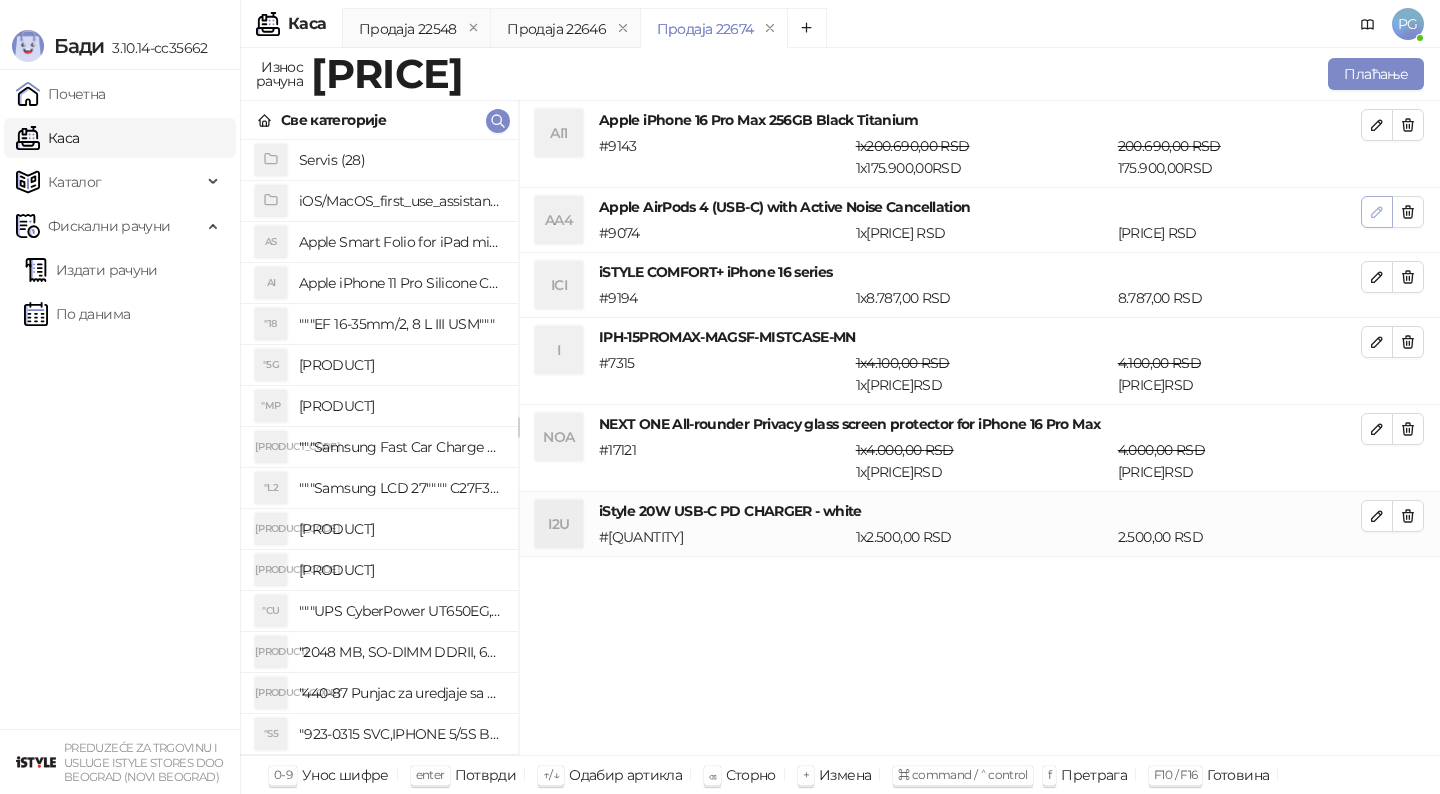 click at bounding box center (1377, 212) 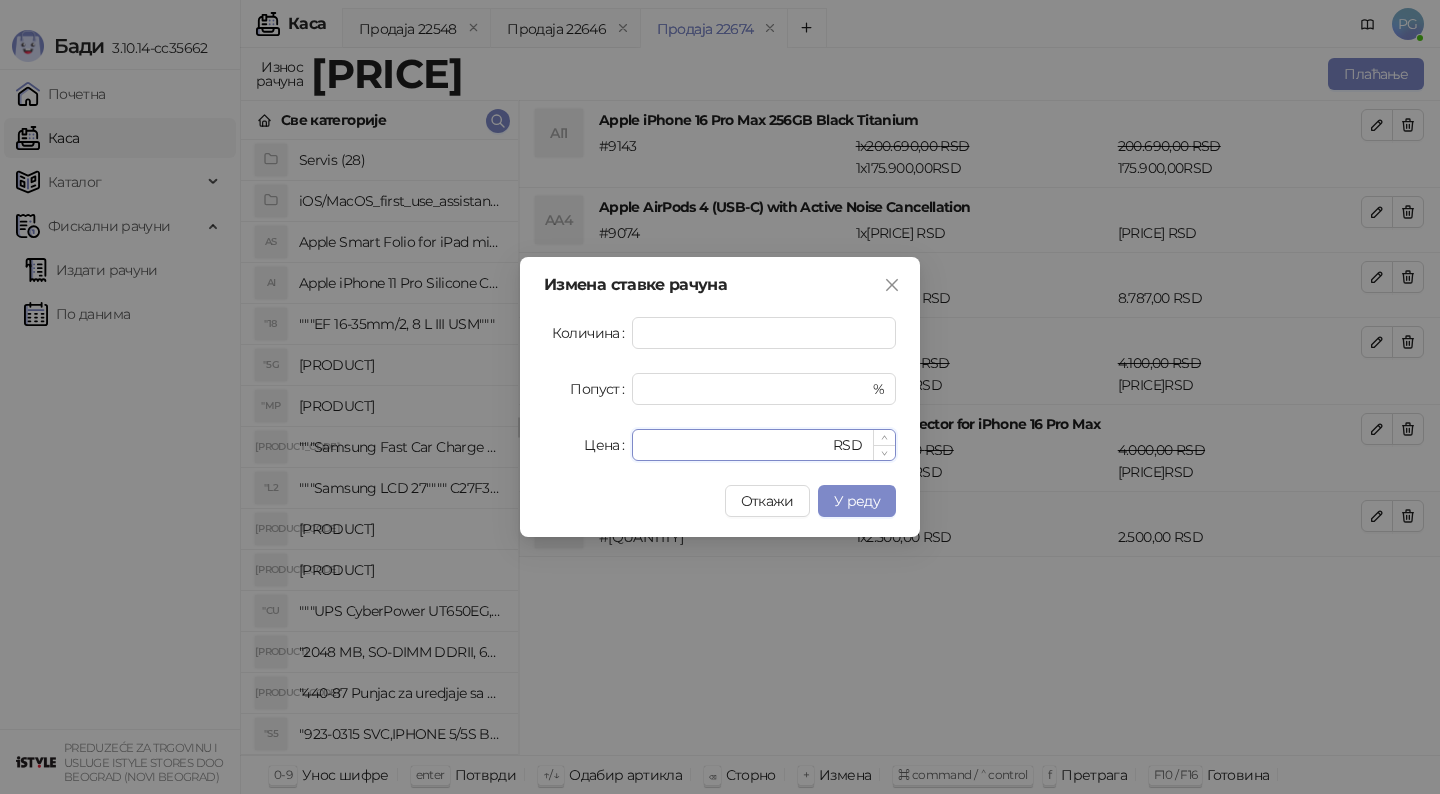 click on "*****" at bounding box center [736, 445] 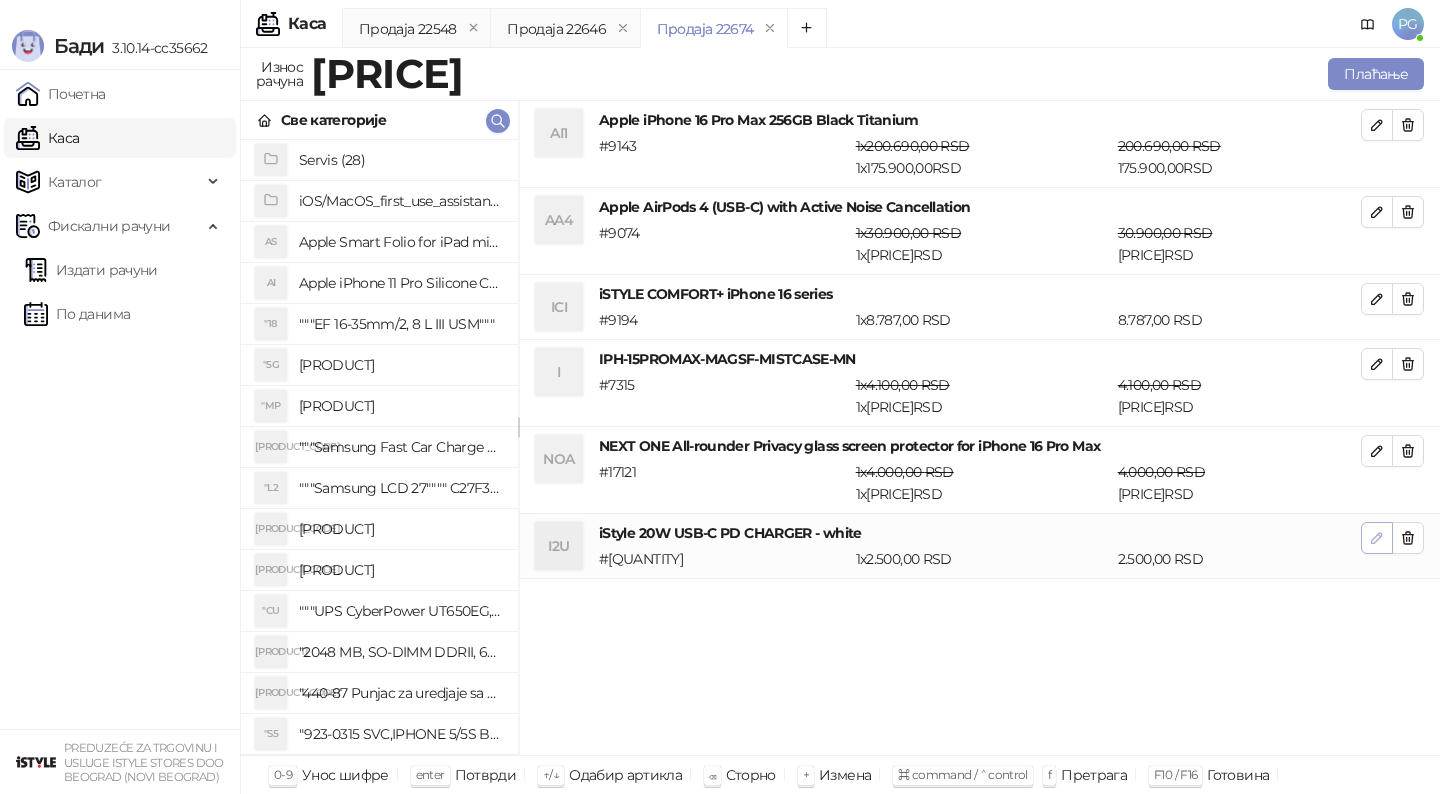 click 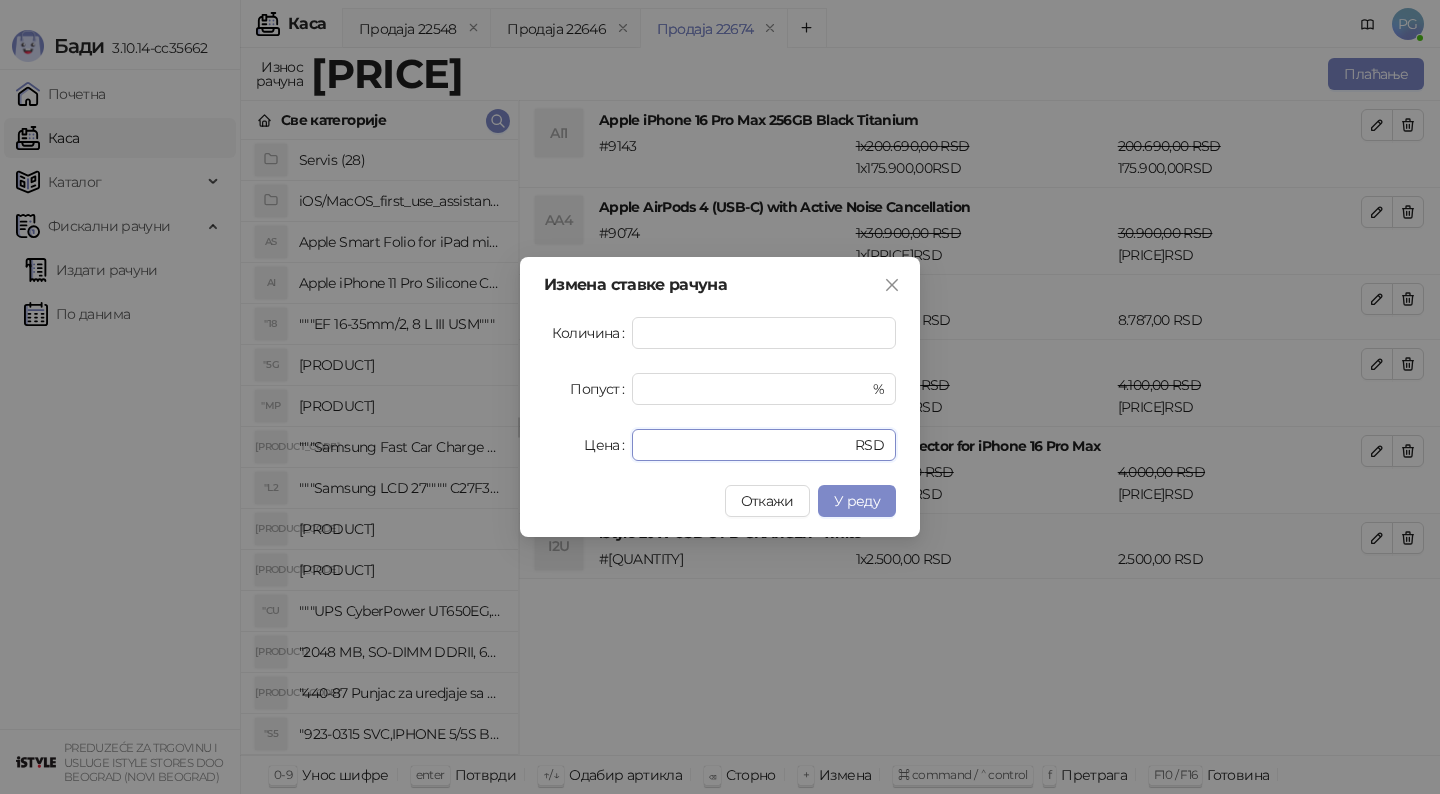 drag, startPoint x: 714, startPoint y: 450, endPoint x: 572, endPoint y: 450, distance: 142 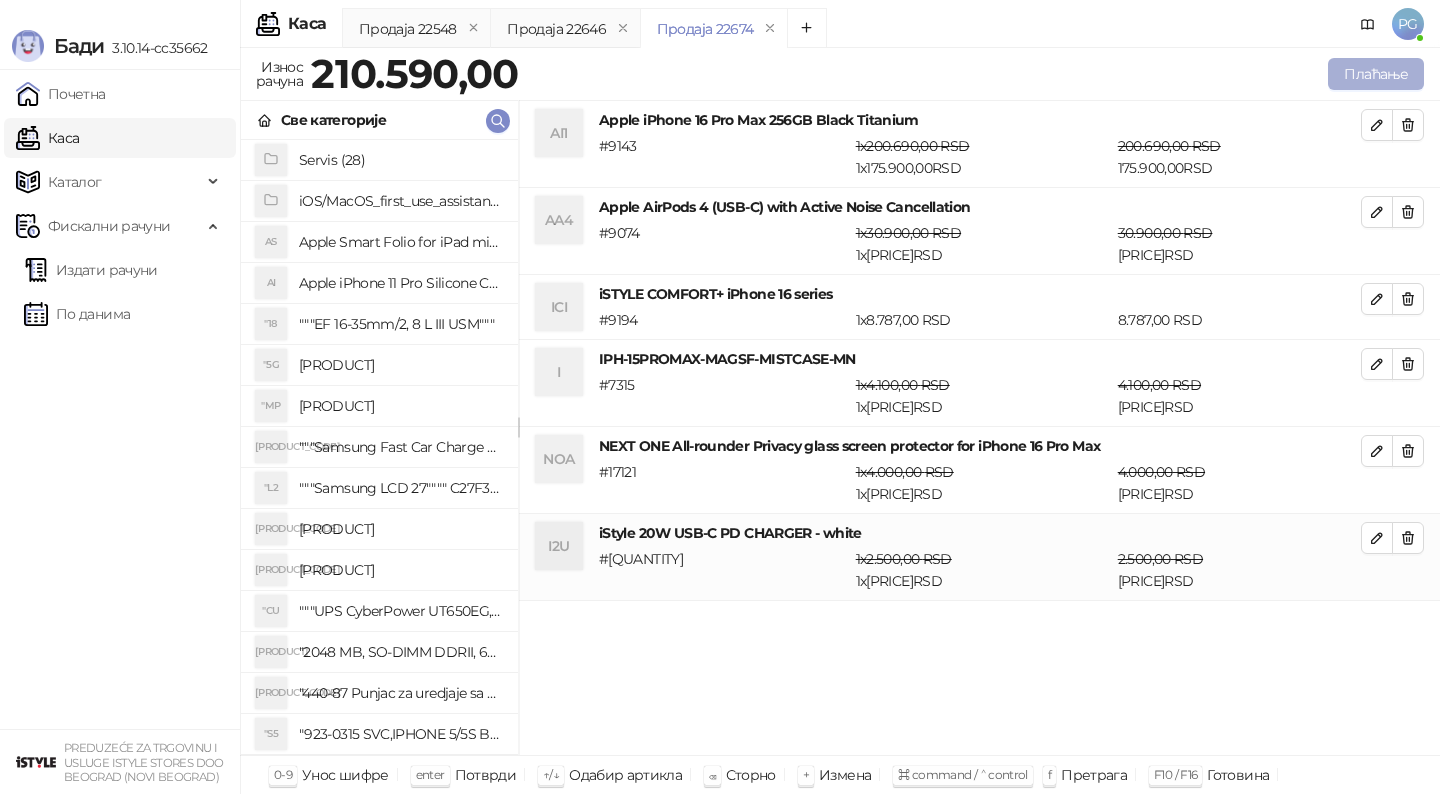 click on "Плаћање" at bounding box center [1376, 74] 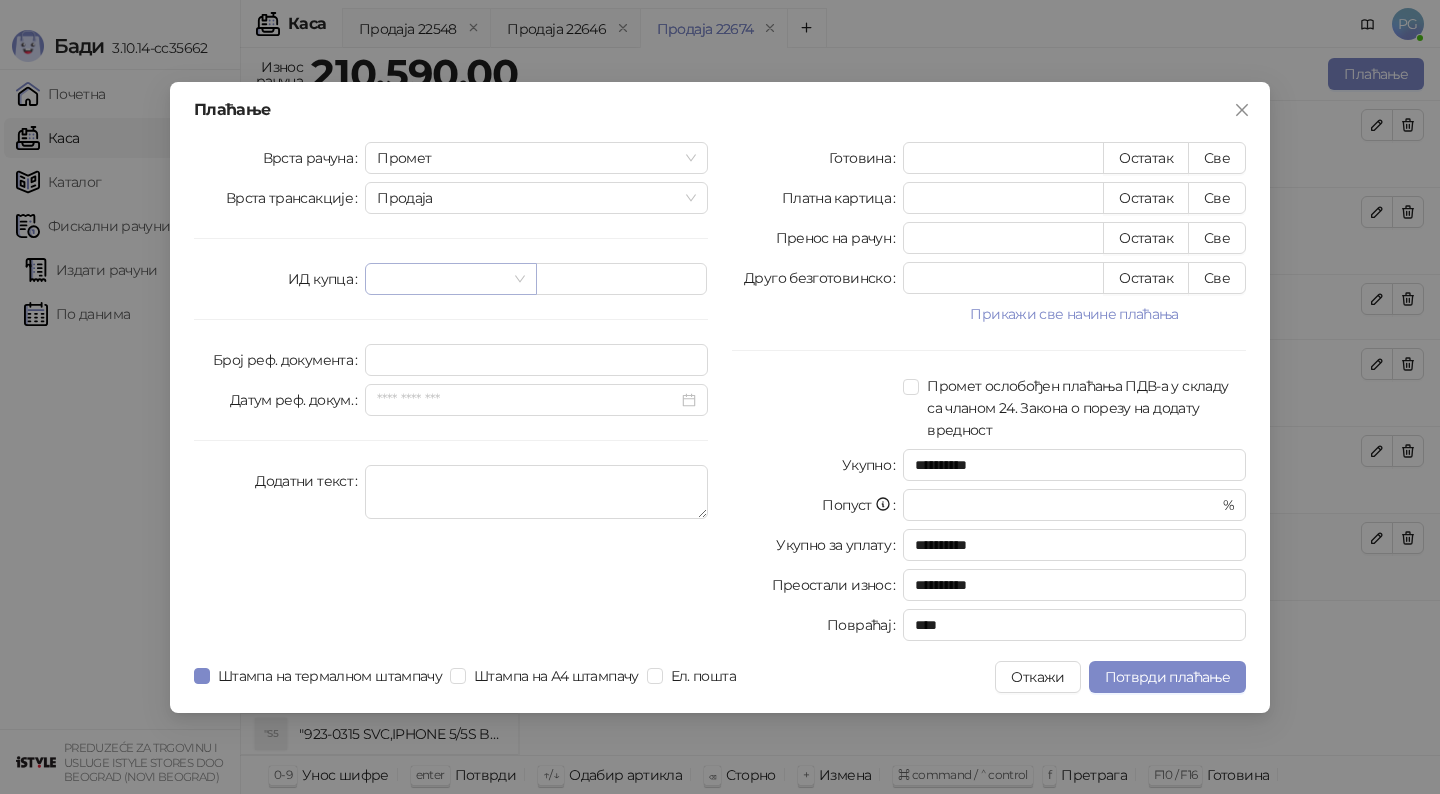 click at bounding box center [441, 279] 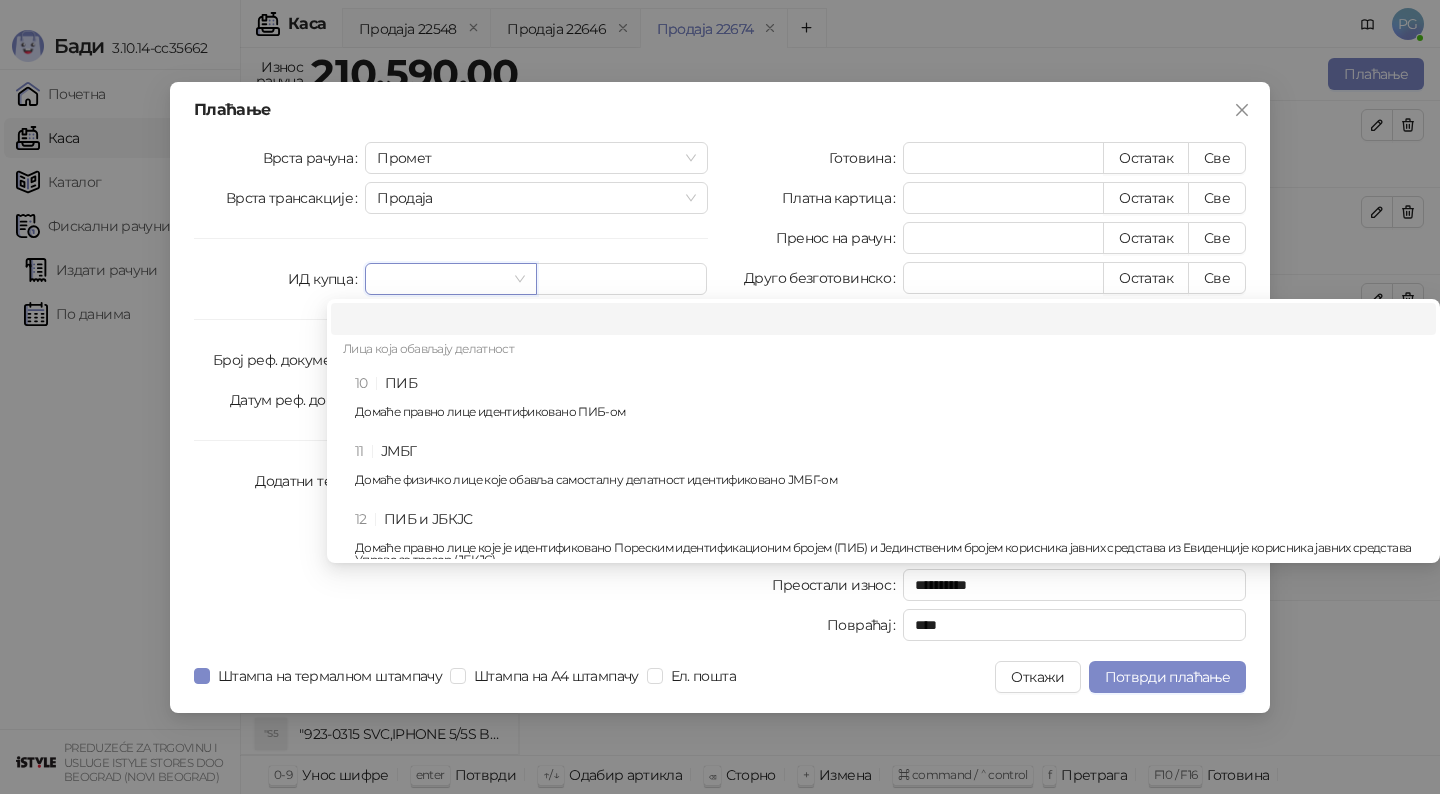 click on "10 ПИБ Домаће правно лице идентификовано ПИБ-ом" at bounding box center [889, 401] 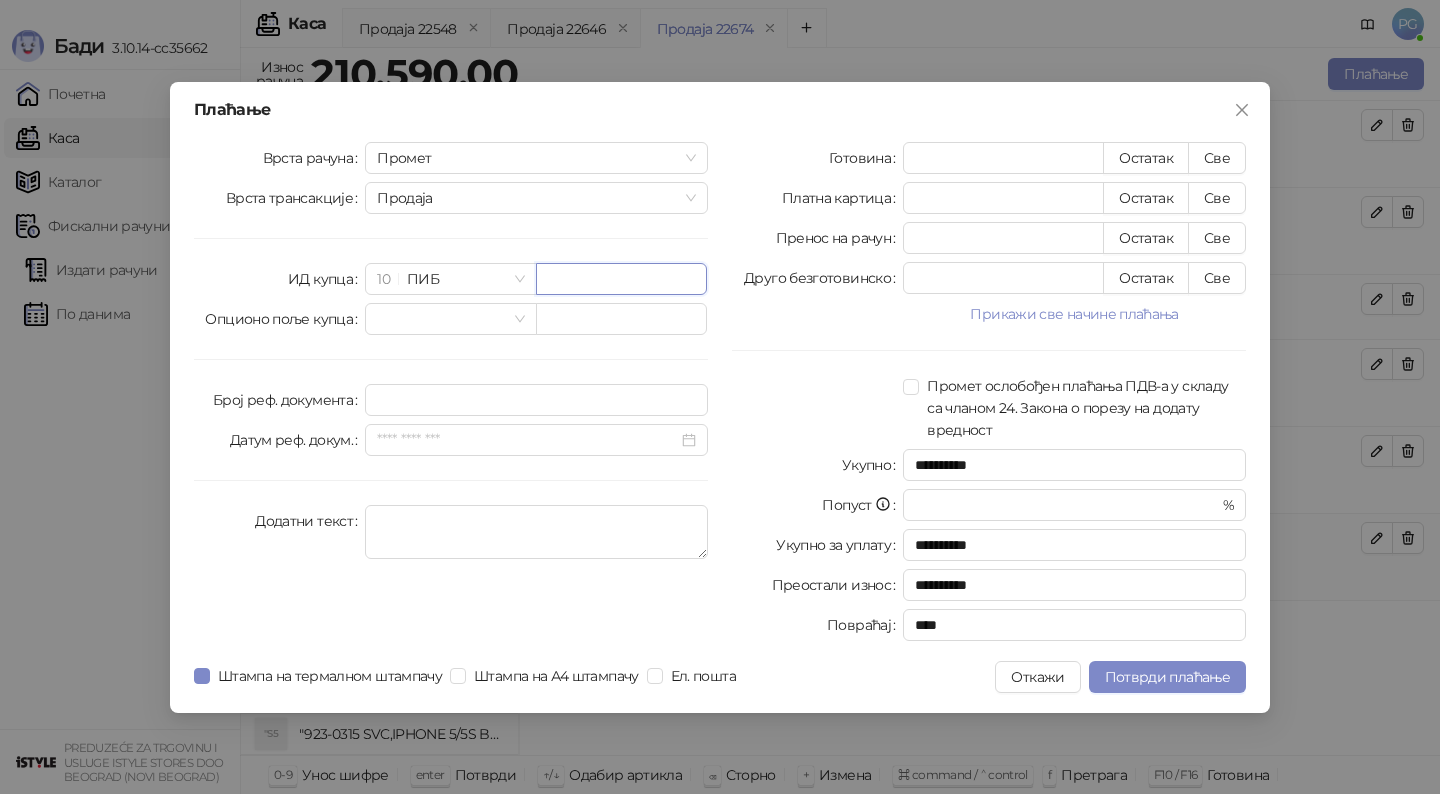 paste on "*********" 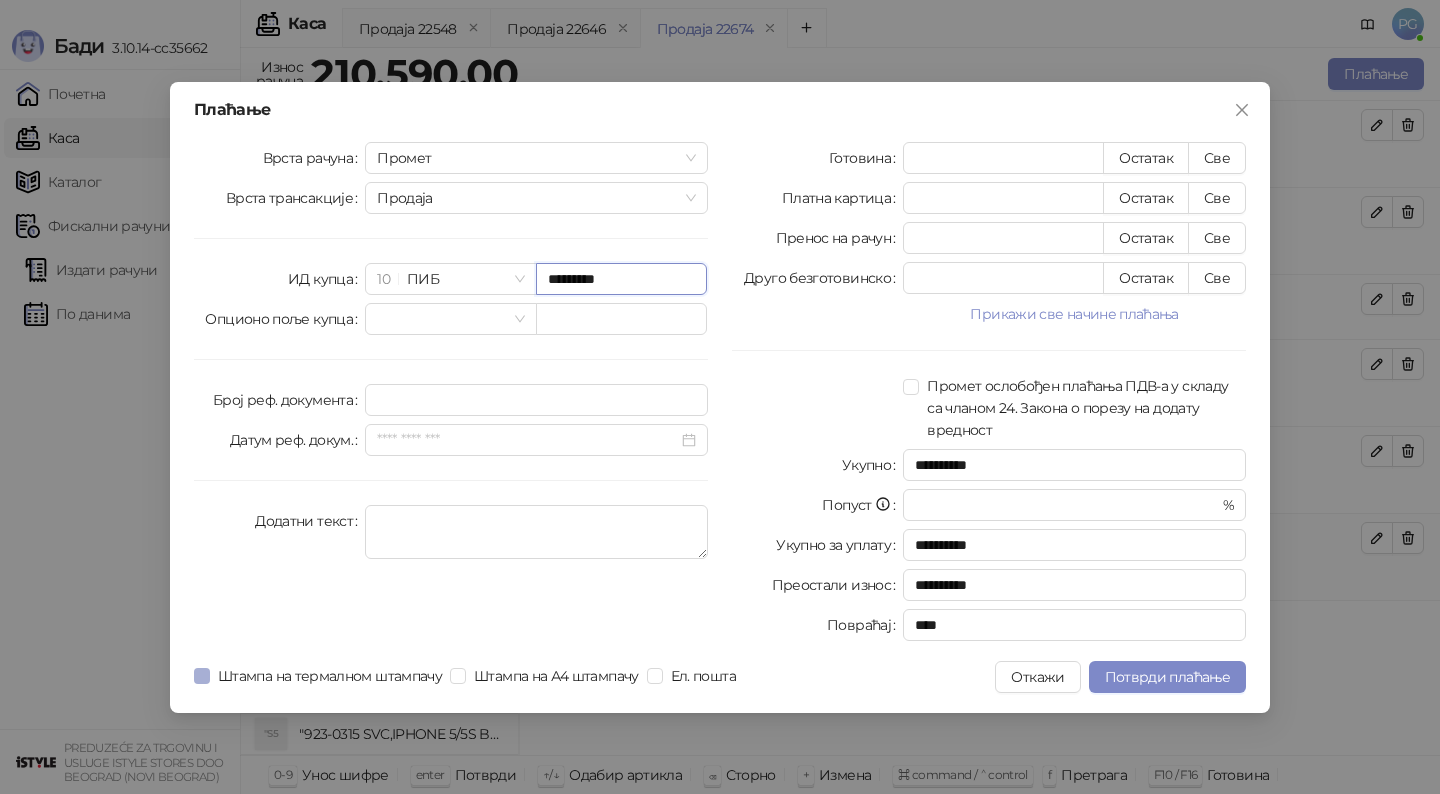 type on "*********" 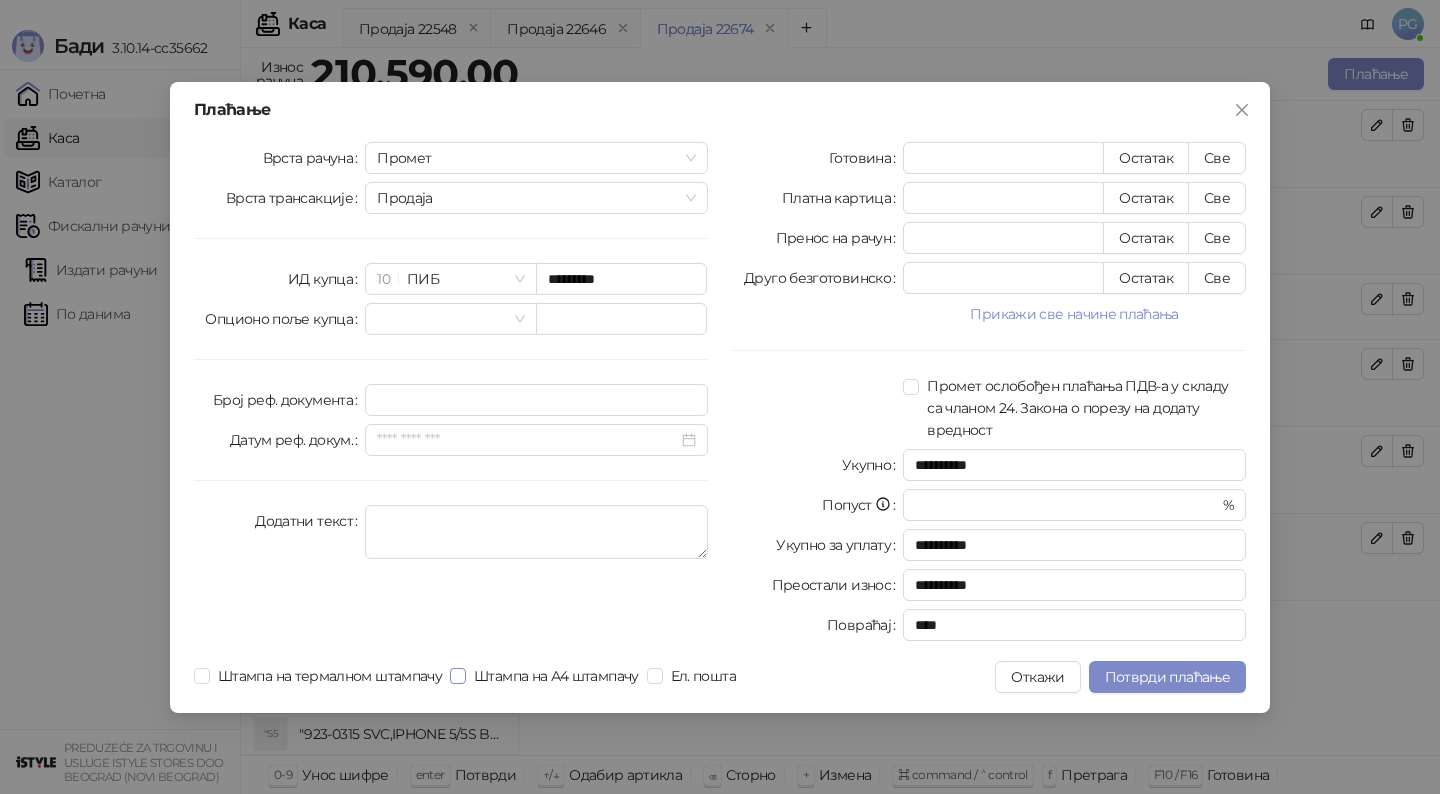 click on "Штампа на А4 штампачу" at bounding box center (556, 676) 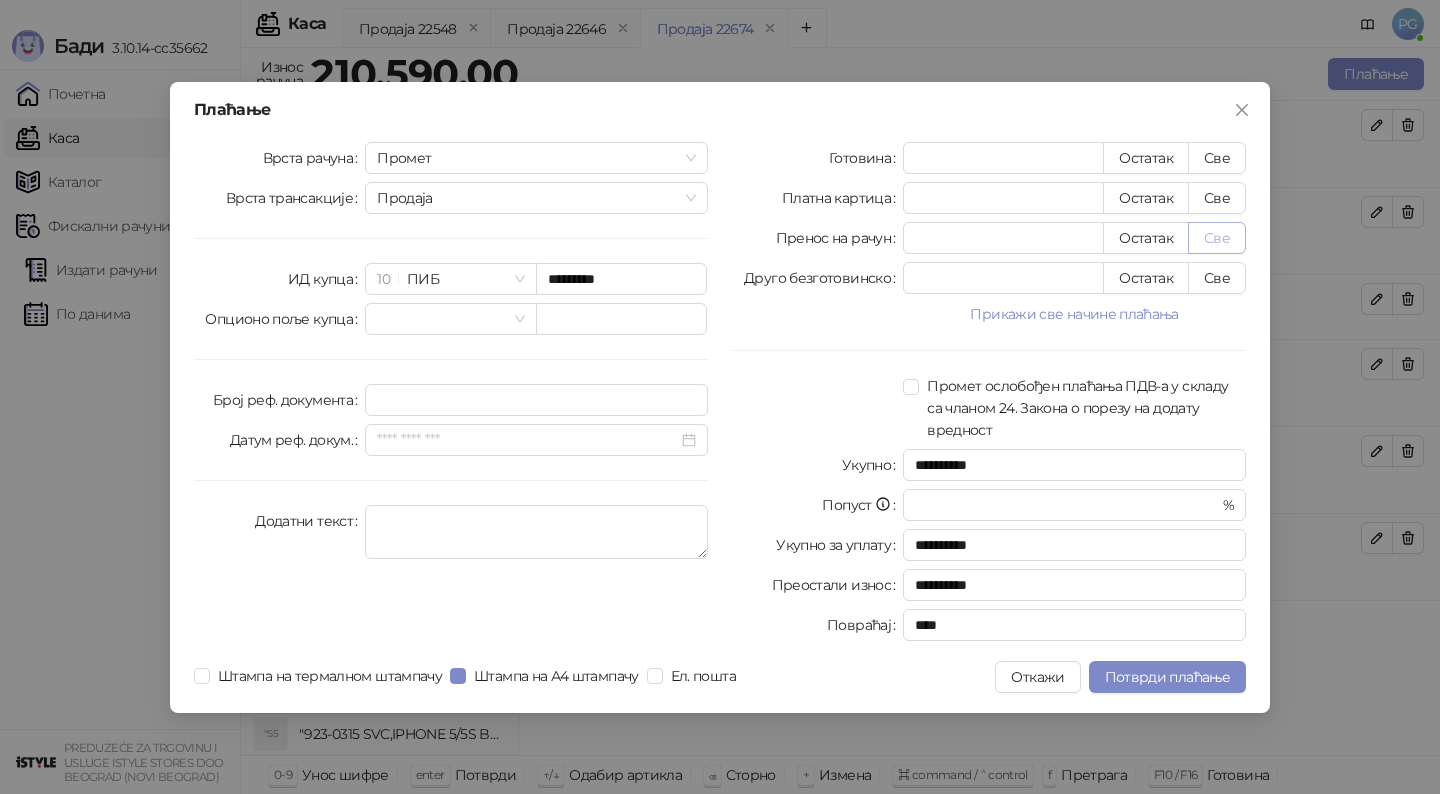 click on "Све" at bounding box center (1217, 238) 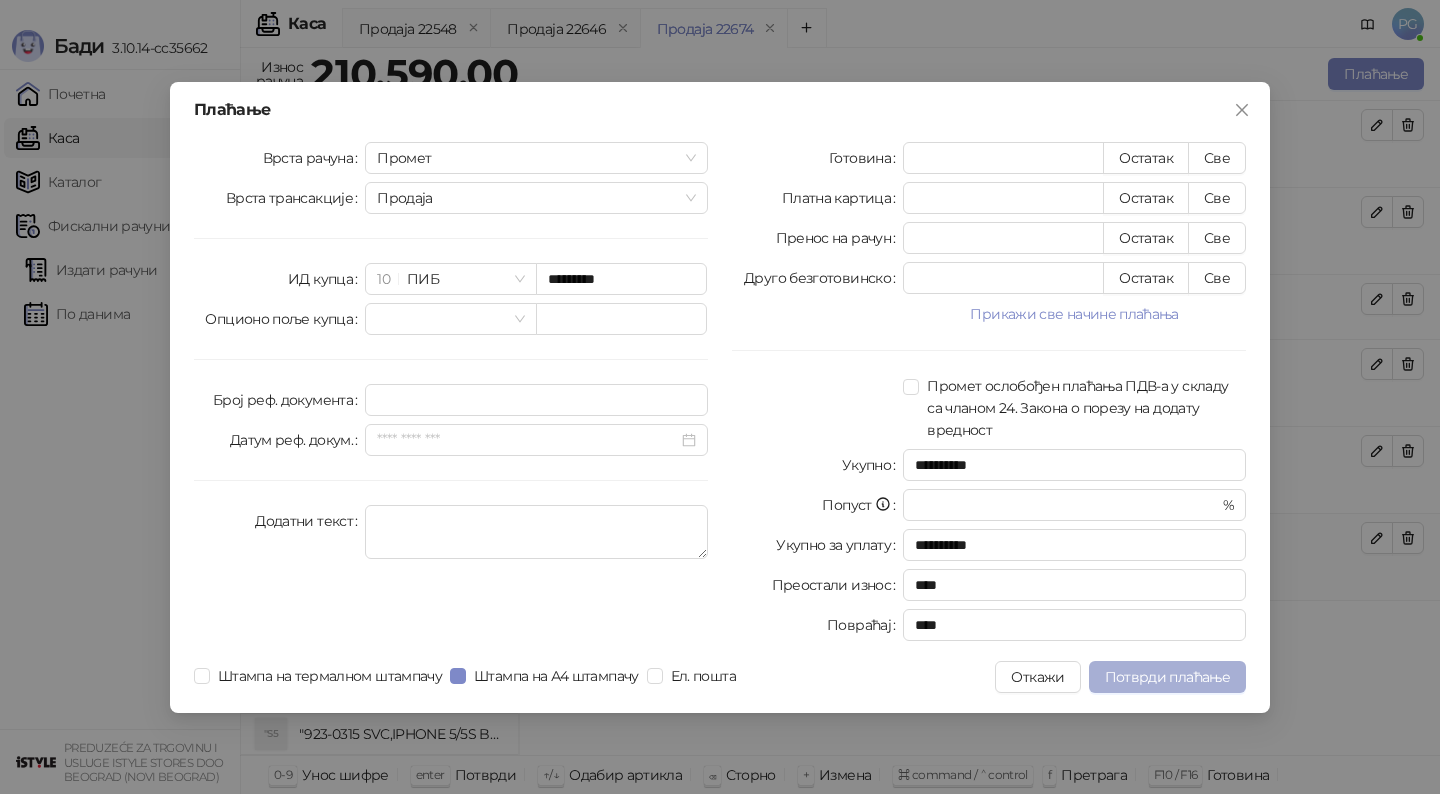 click on "Потврди плаћање" at bounding box center (1167, 677) 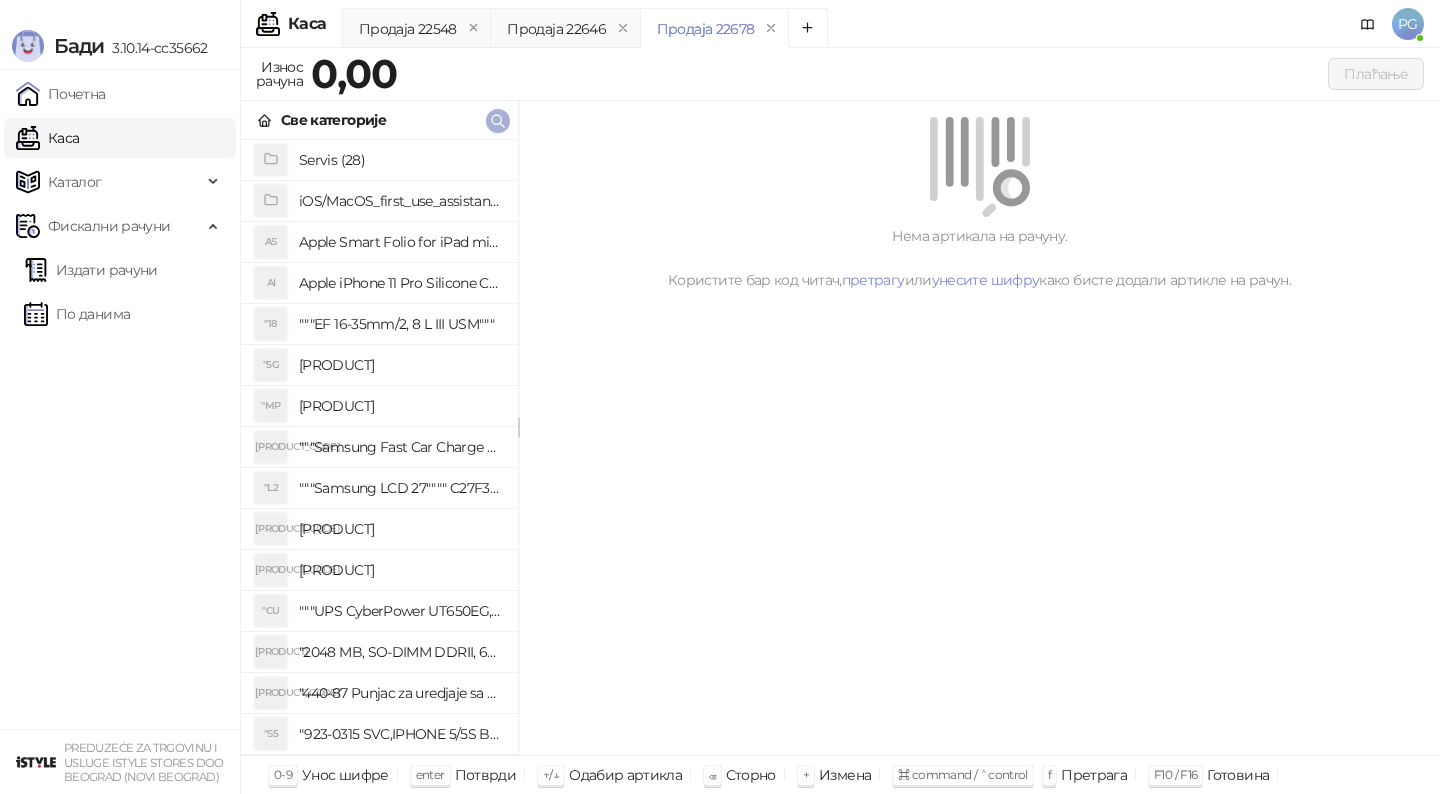 click 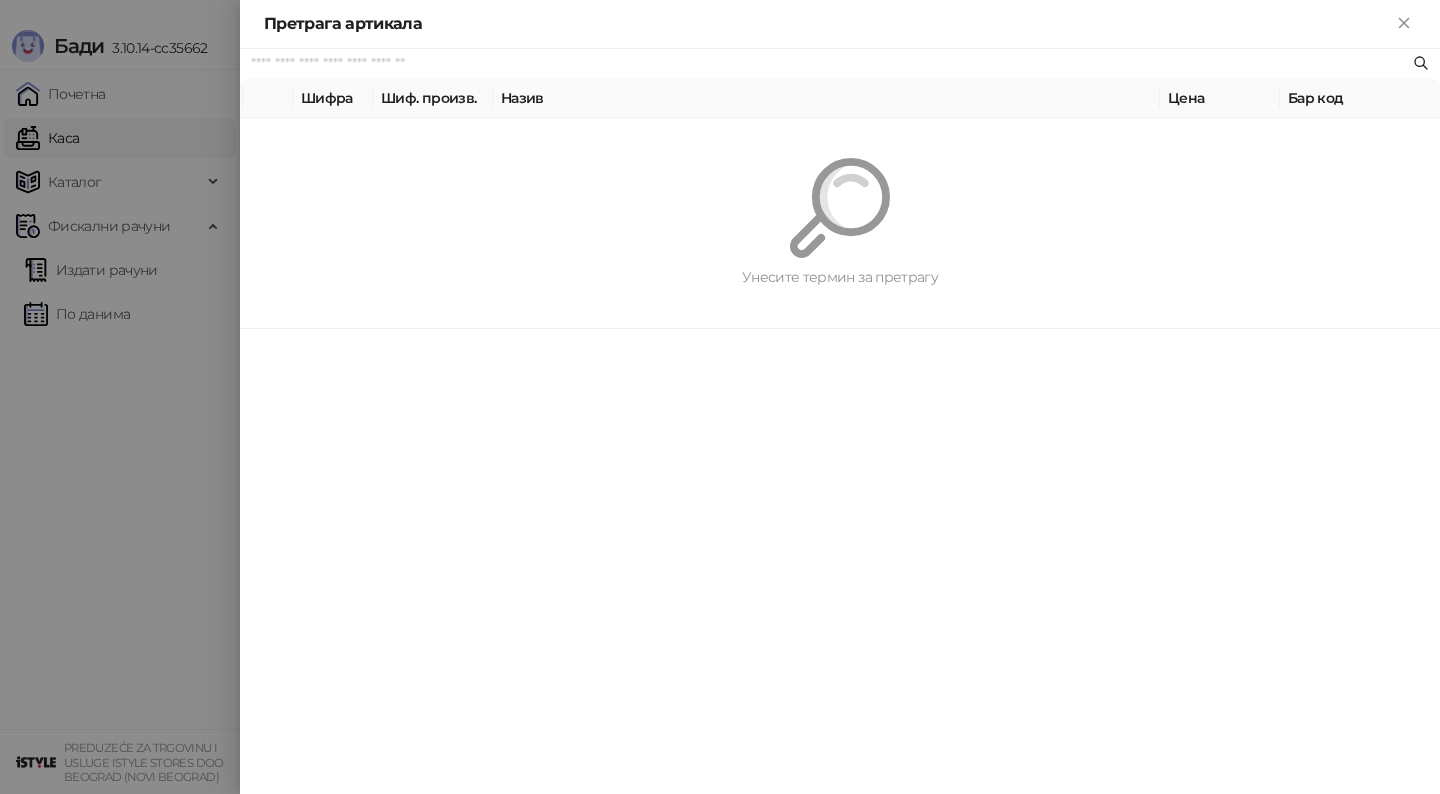 paste on "*********" 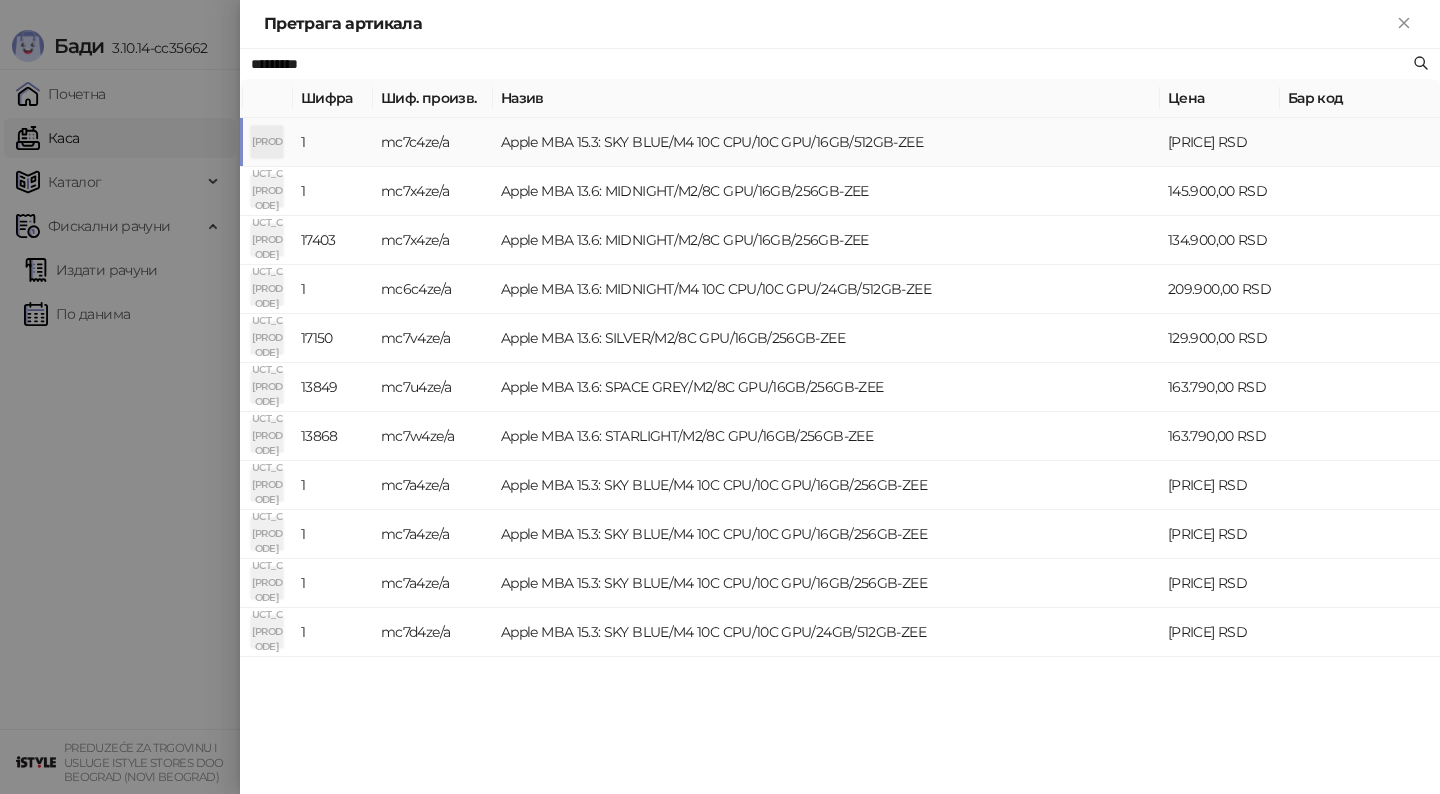 type on "*********" 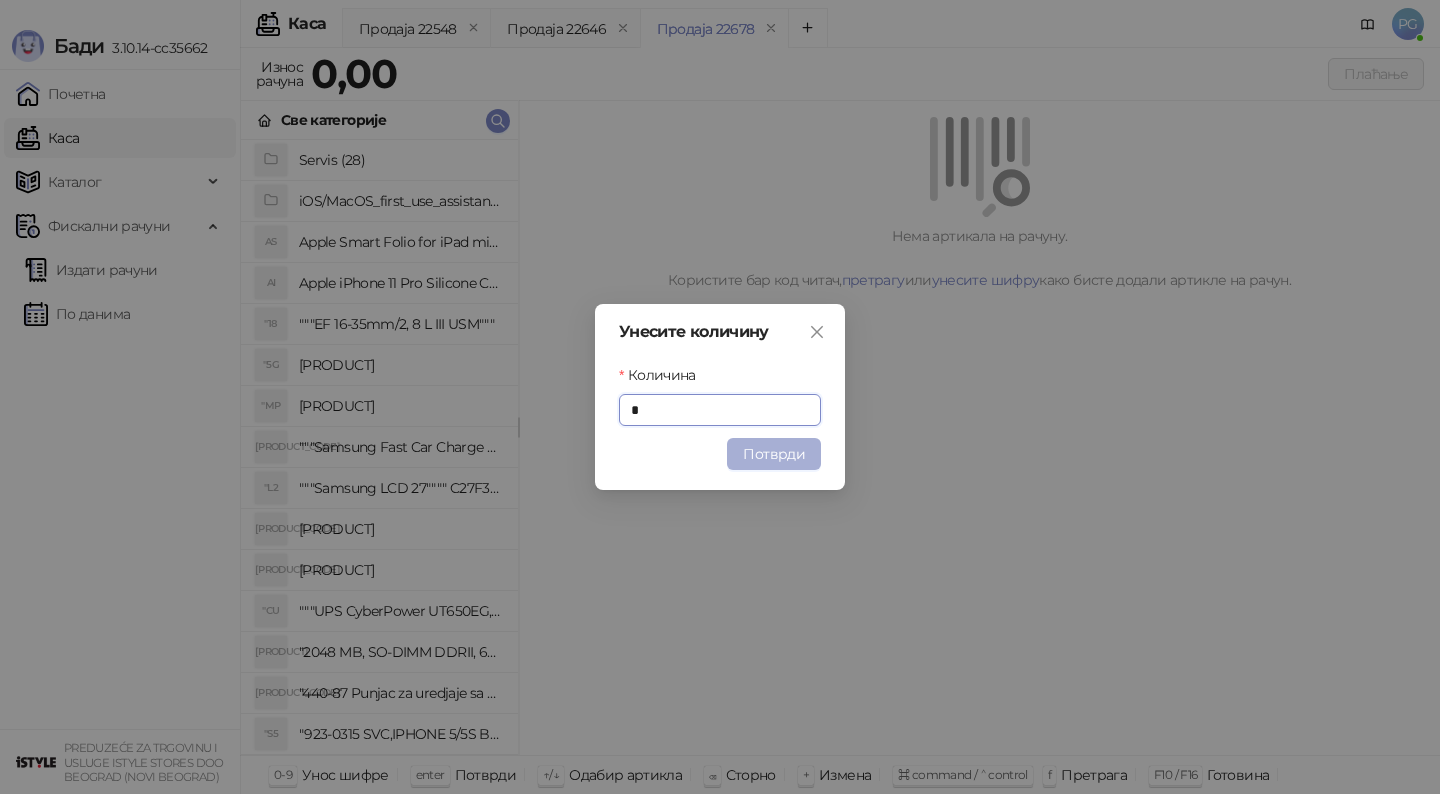 click on "Потврди" at bounding box center (774, 454) 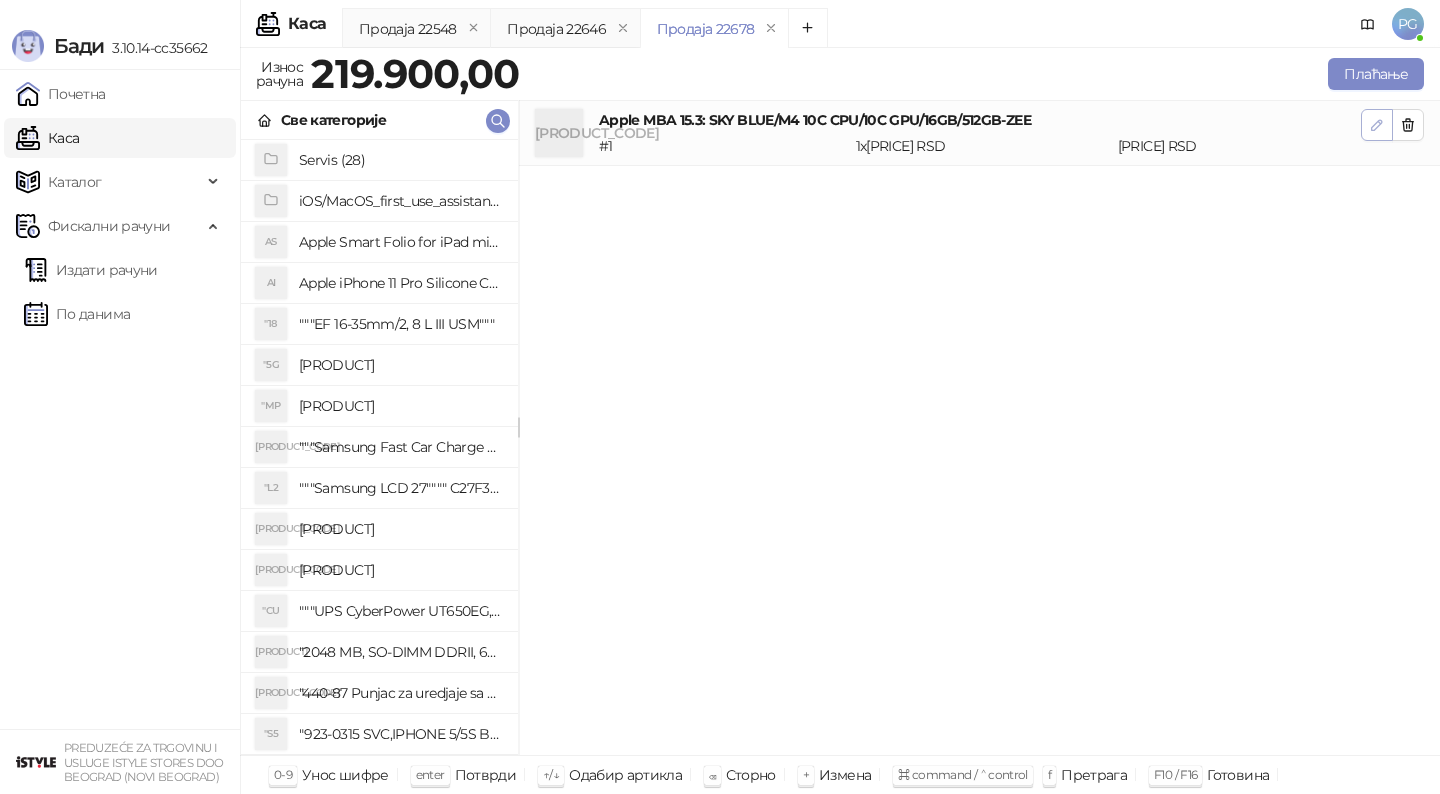 click at bounding box center [1377, 125] 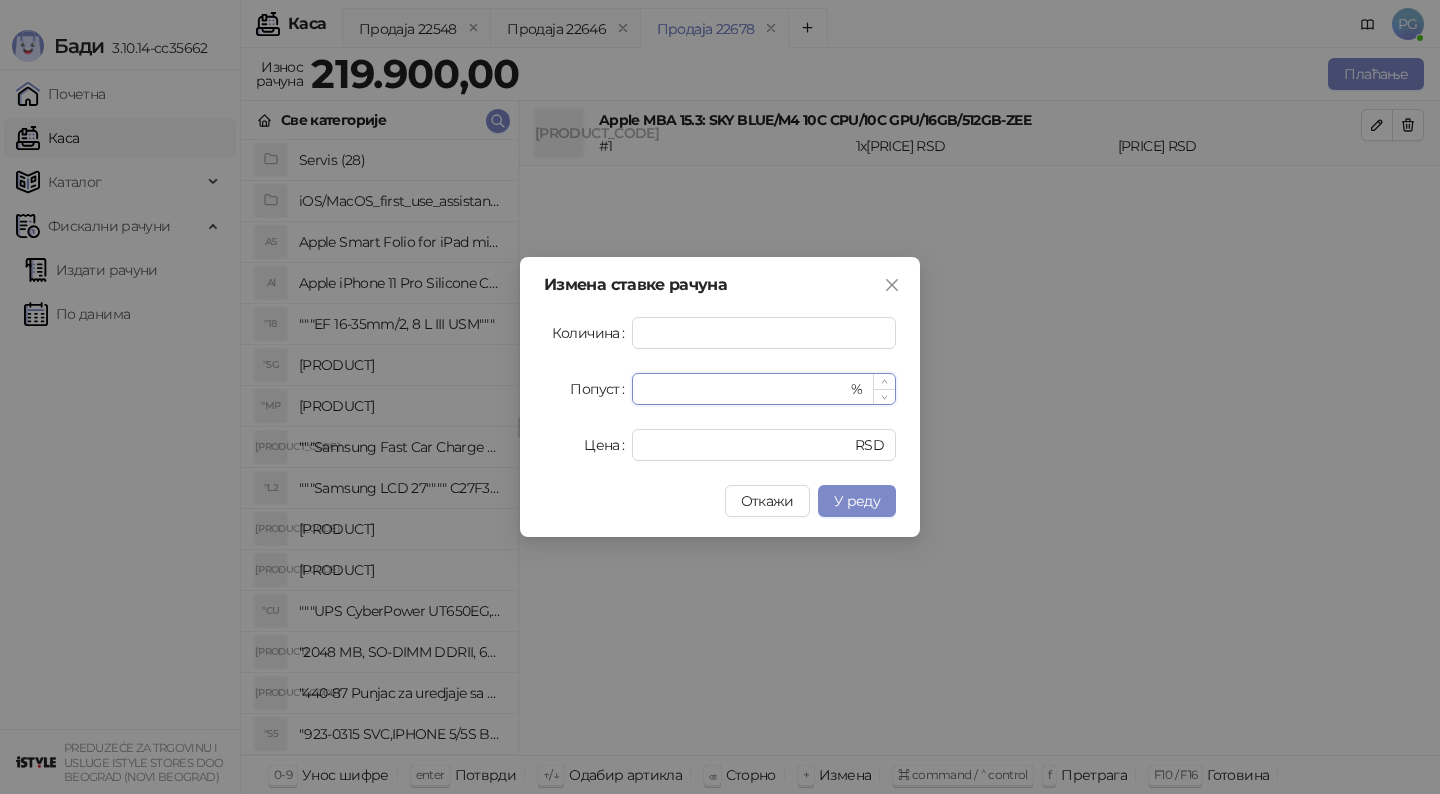 click on "*" at bounding box center (745, 389) 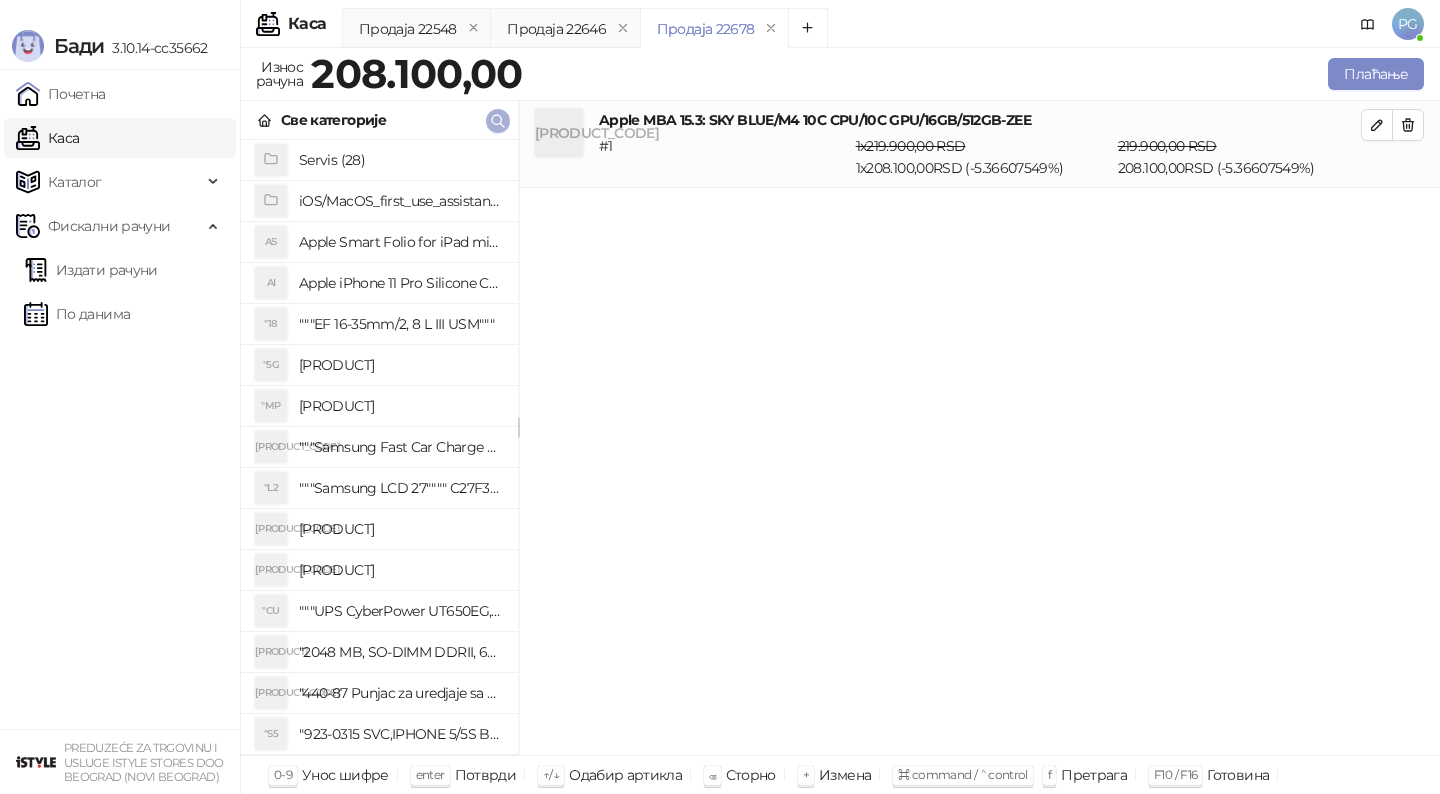 click 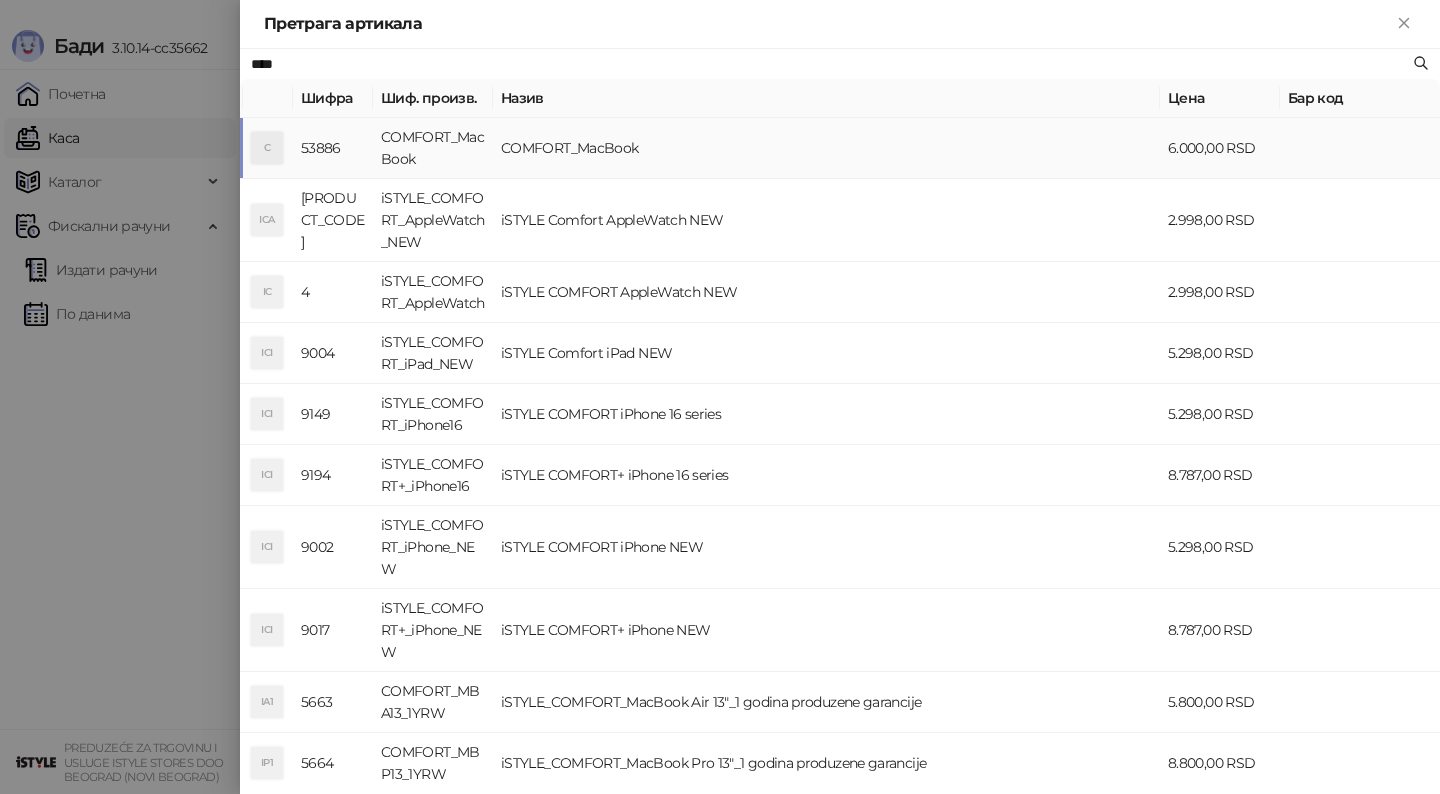 click on "COMFORT_MacBook" at bounding box center (826, 148) 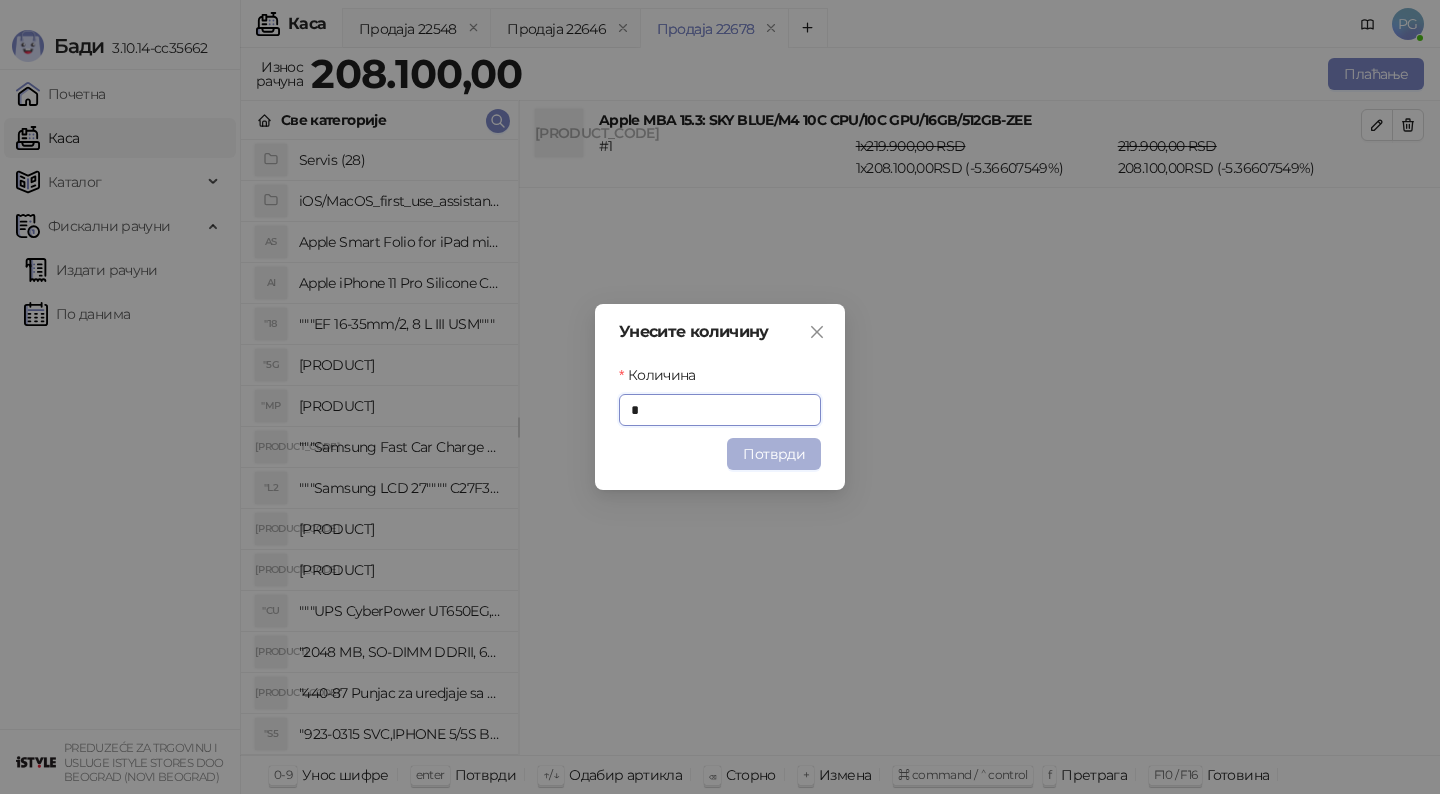 click on "Потврди" at bounding box center (774, 454) 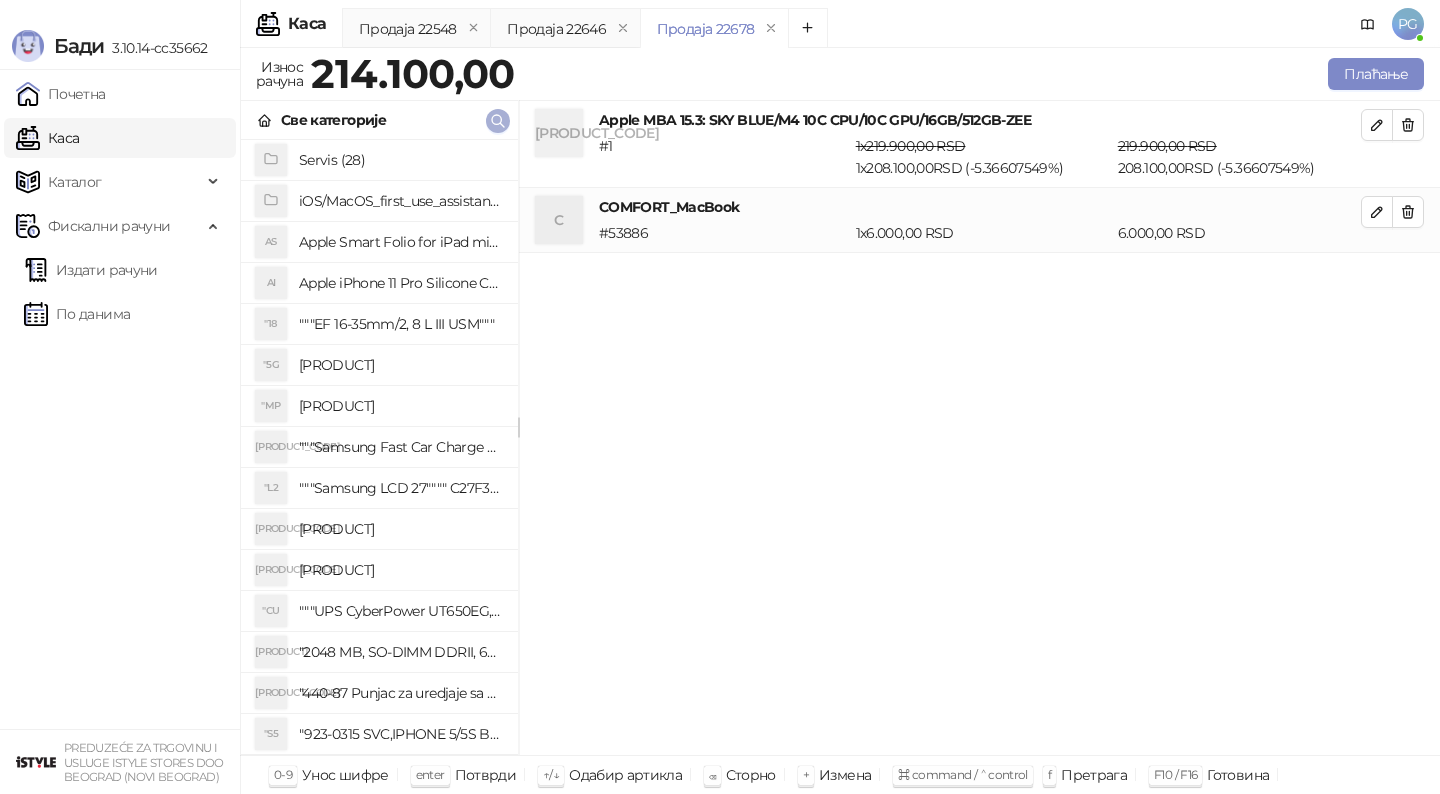 click at bounding box center [498, 120] 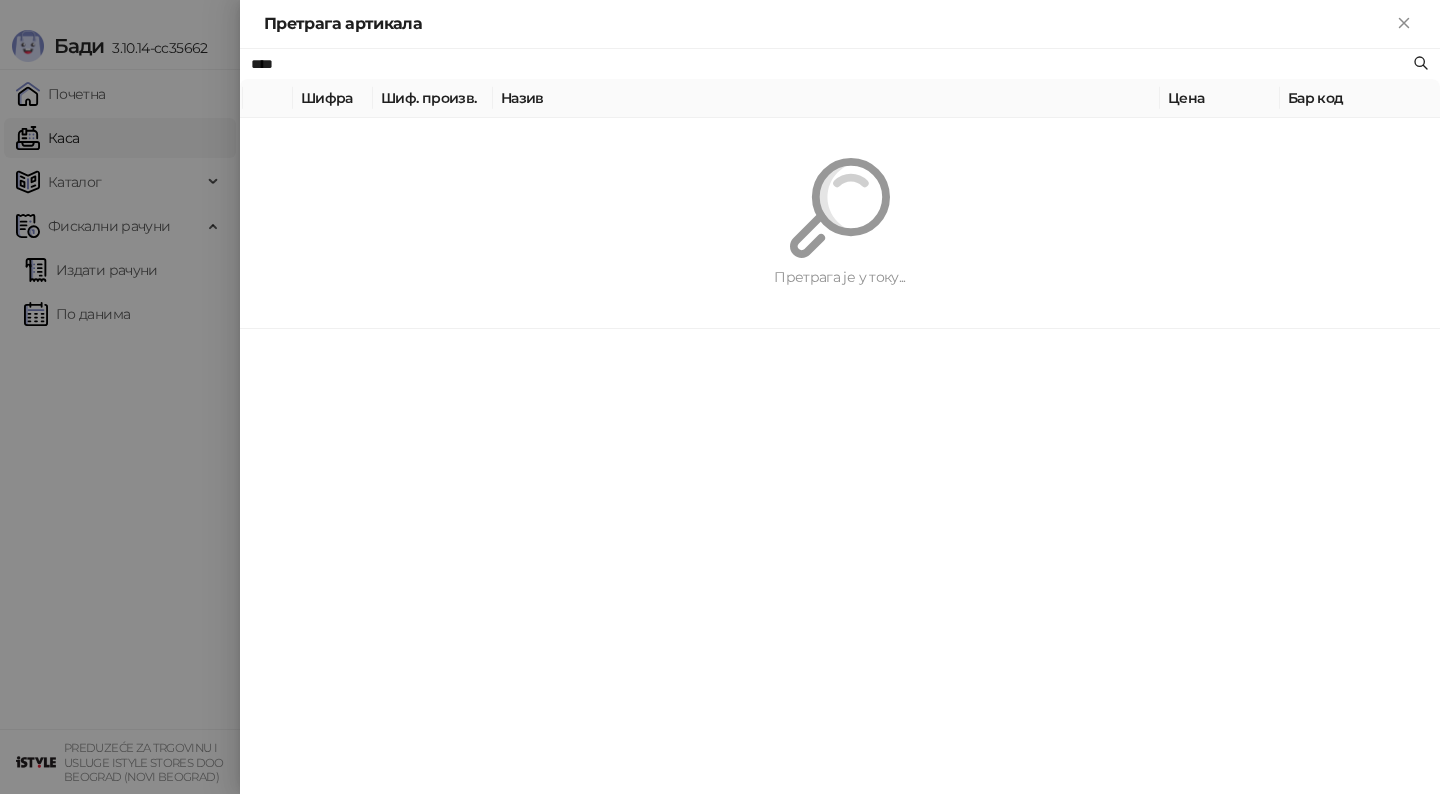 paste on "**********" 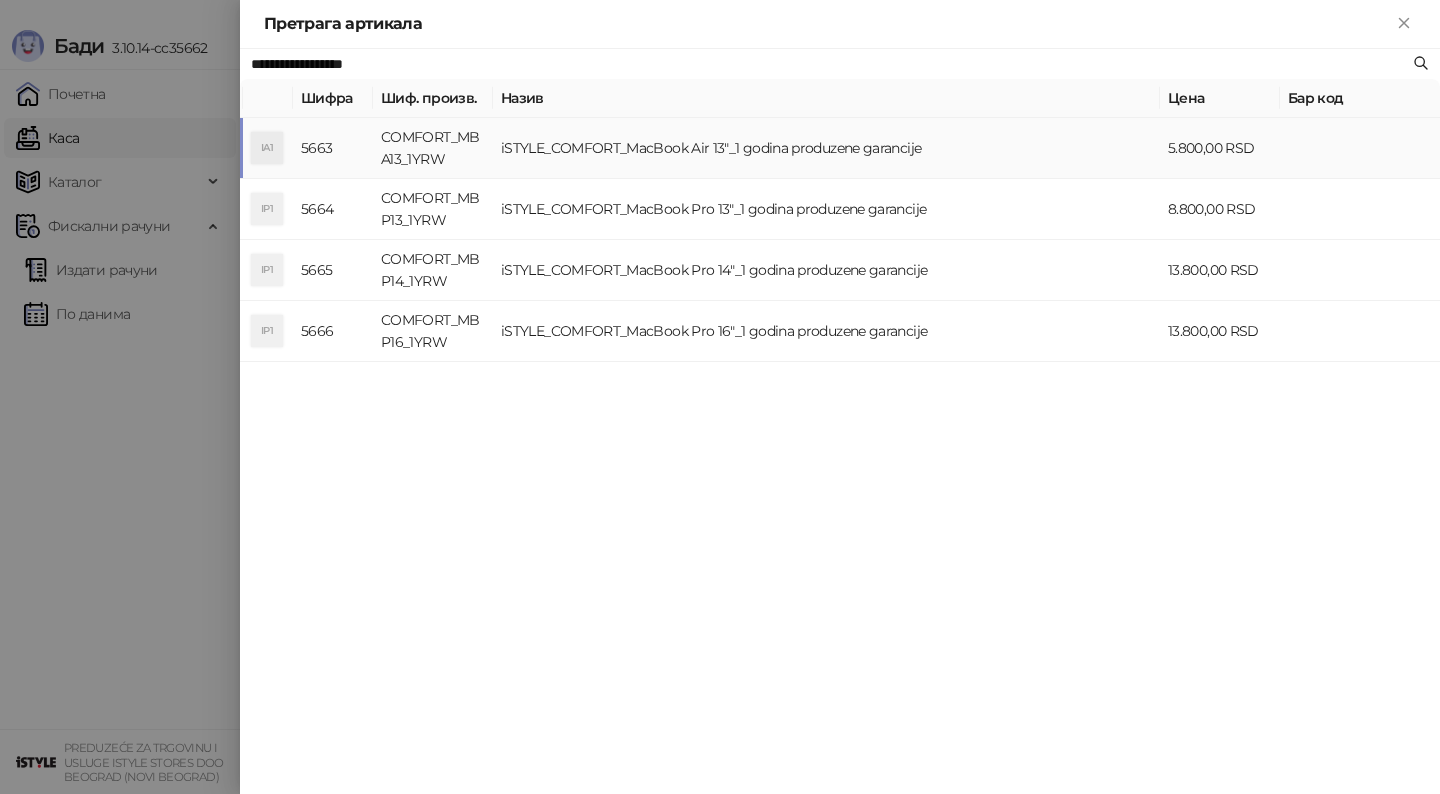 type on "**********" 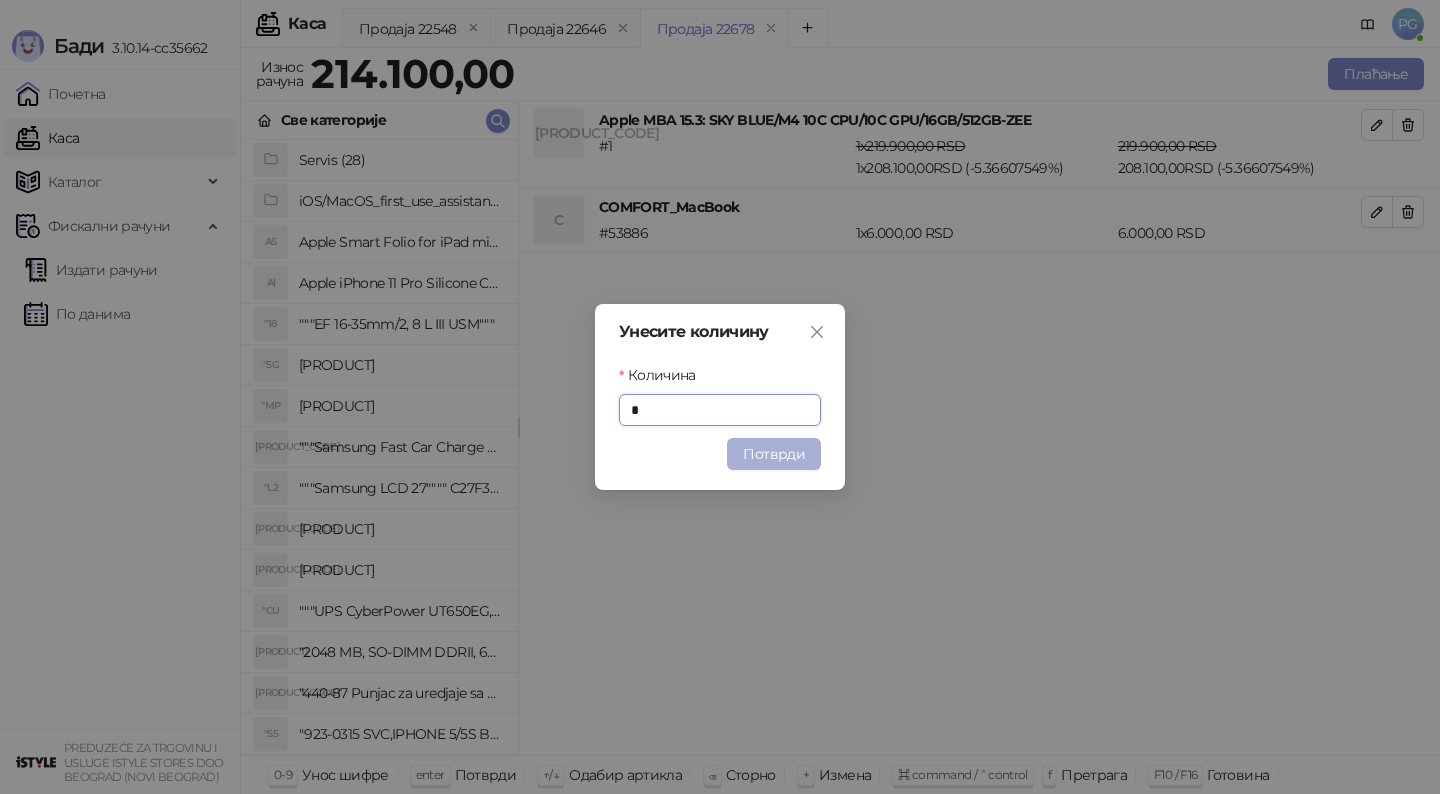 click on "Потврди" at bounding box center [774, 454] 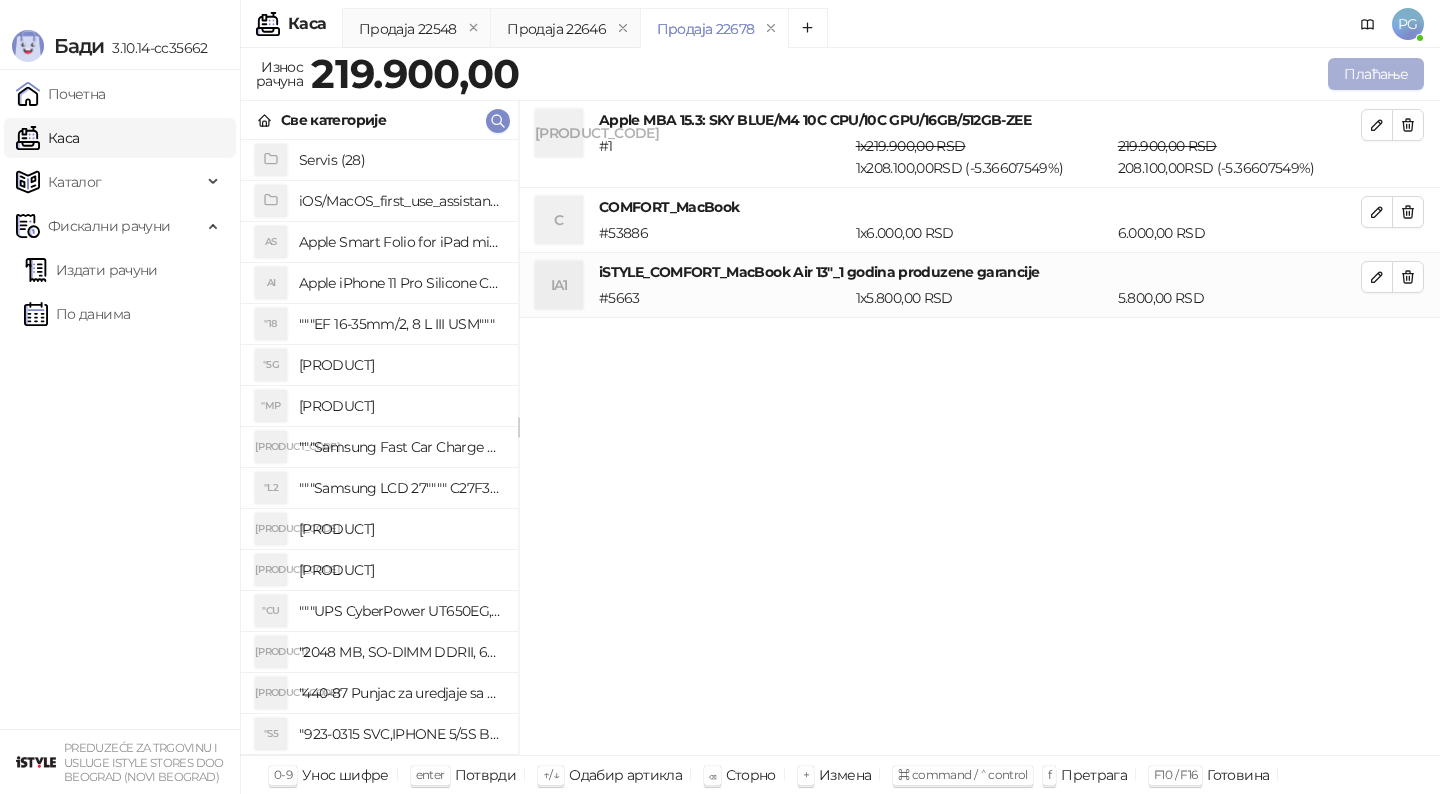 click on "Плаћање" at bounding box center (1376, 74) 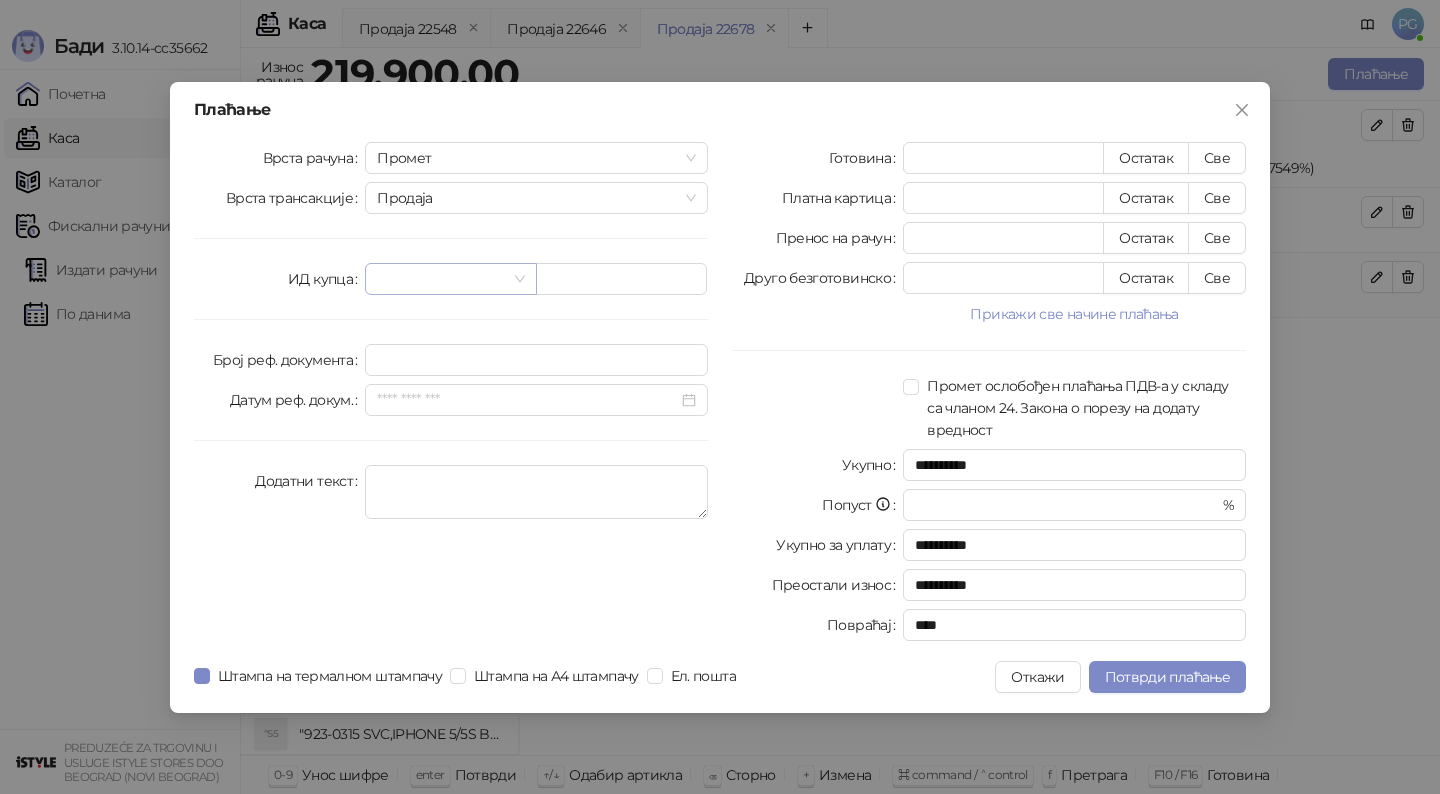click at bounding box center (441, 279) 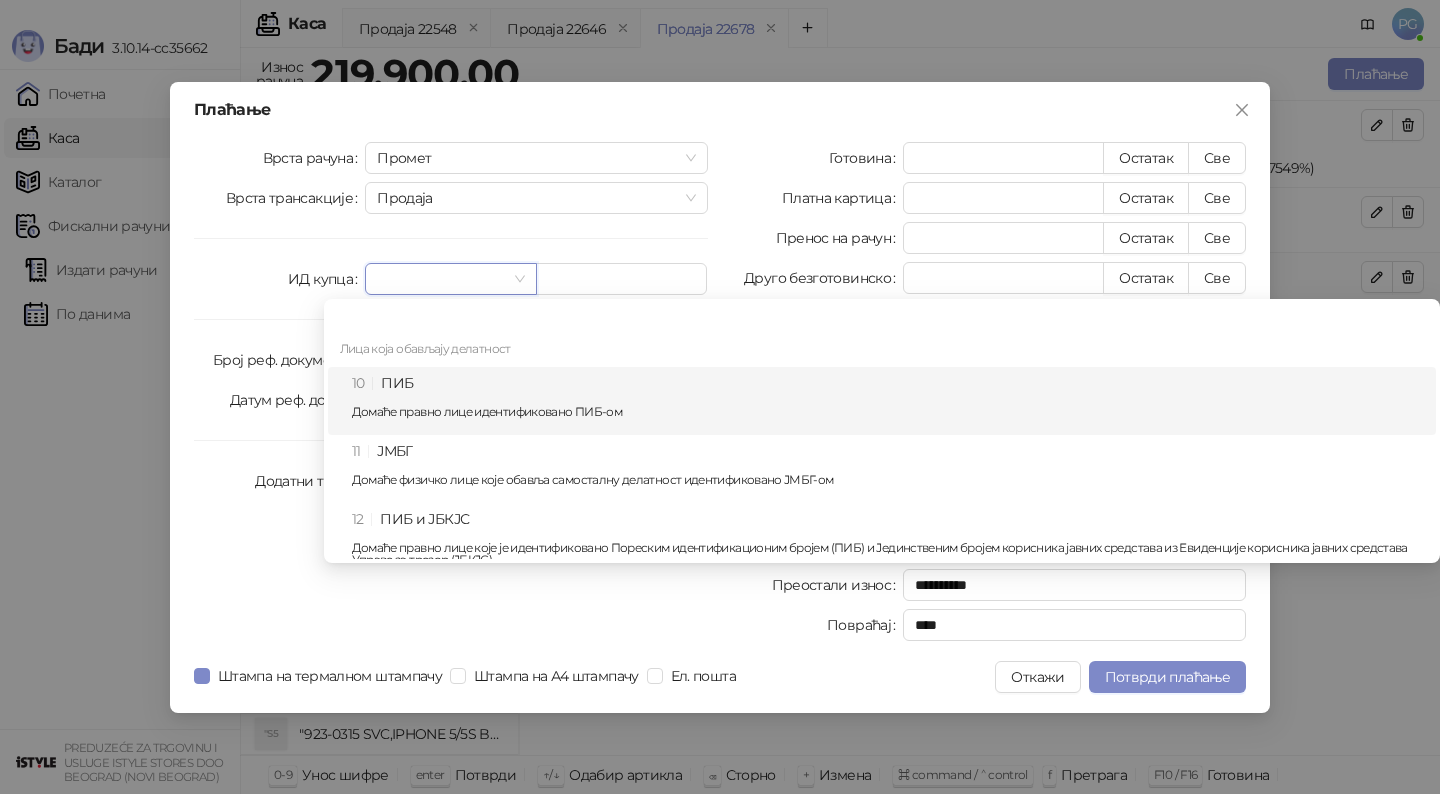 click on "Домаће правно лице идентификовано ПИБ-ом" at bounding box center (888, 412) 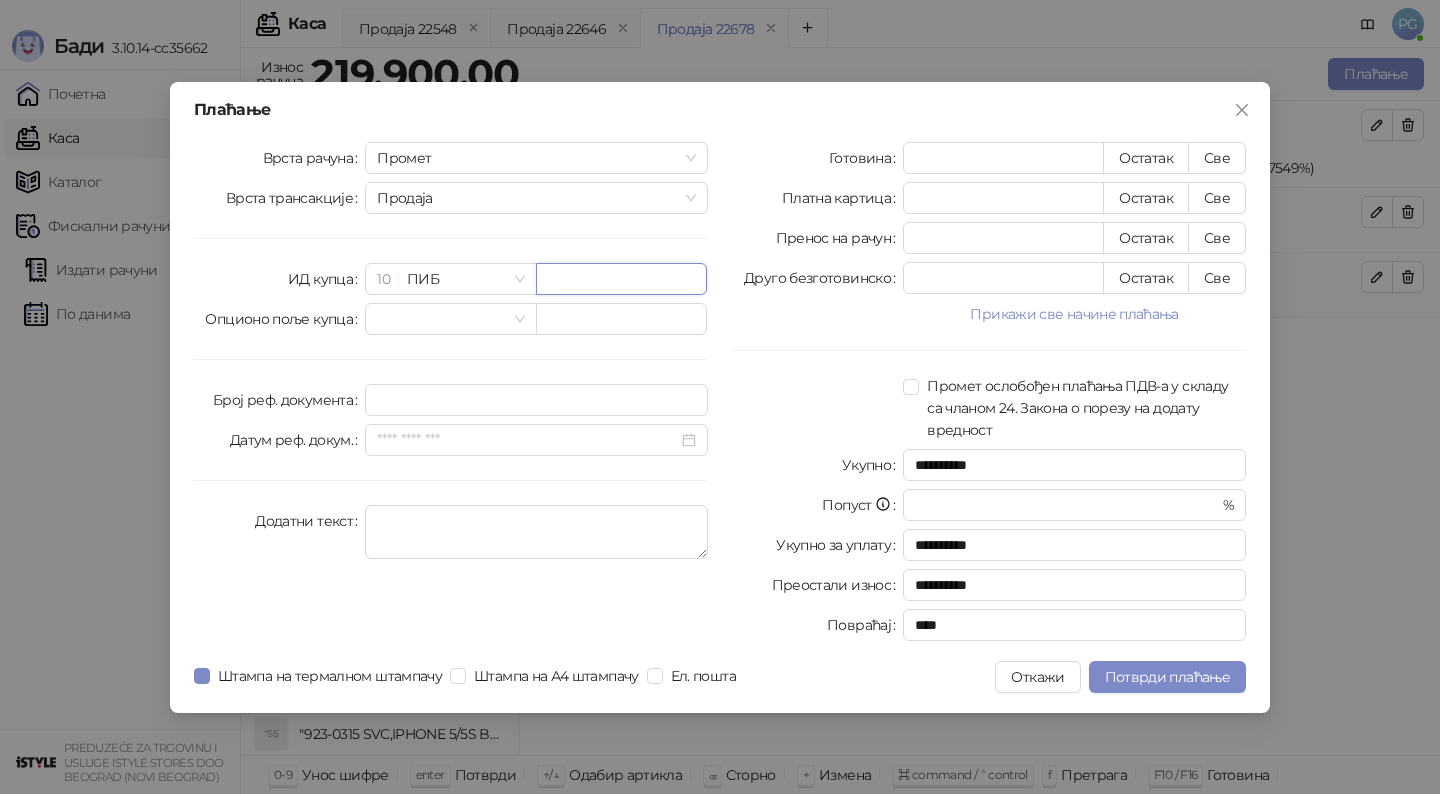 paste on "*********" 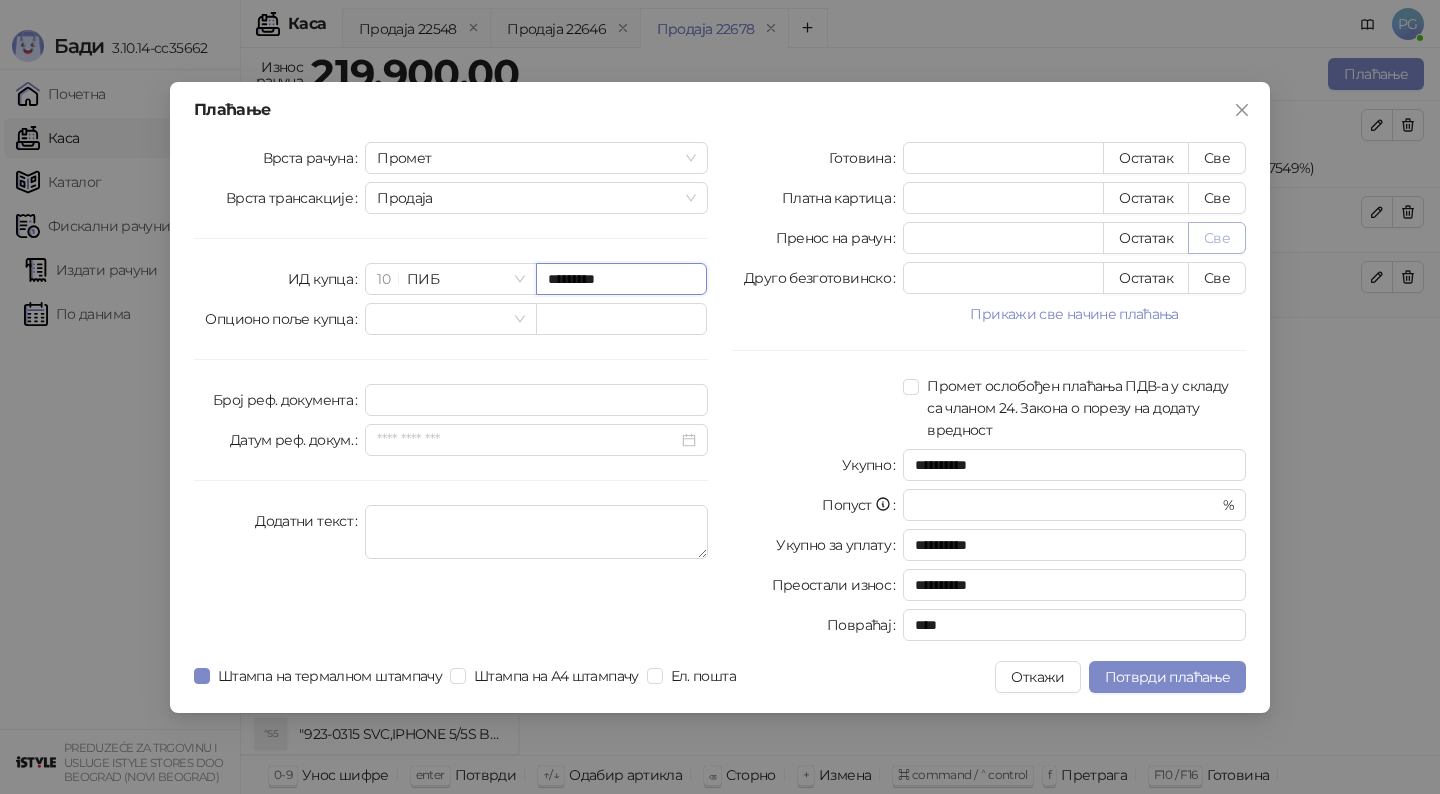 type on "*********" 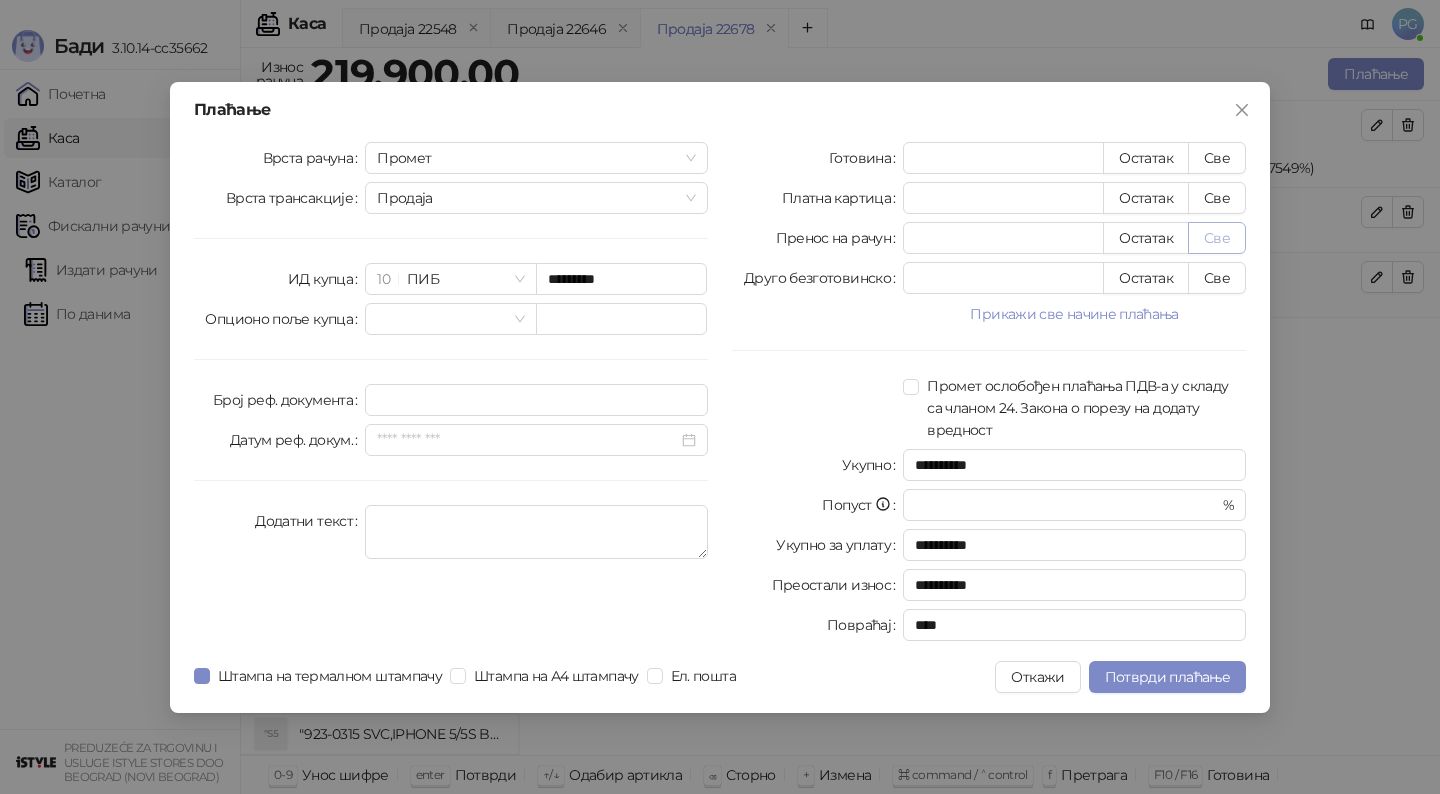 click on "Све" at bounding box center (1217, 238) 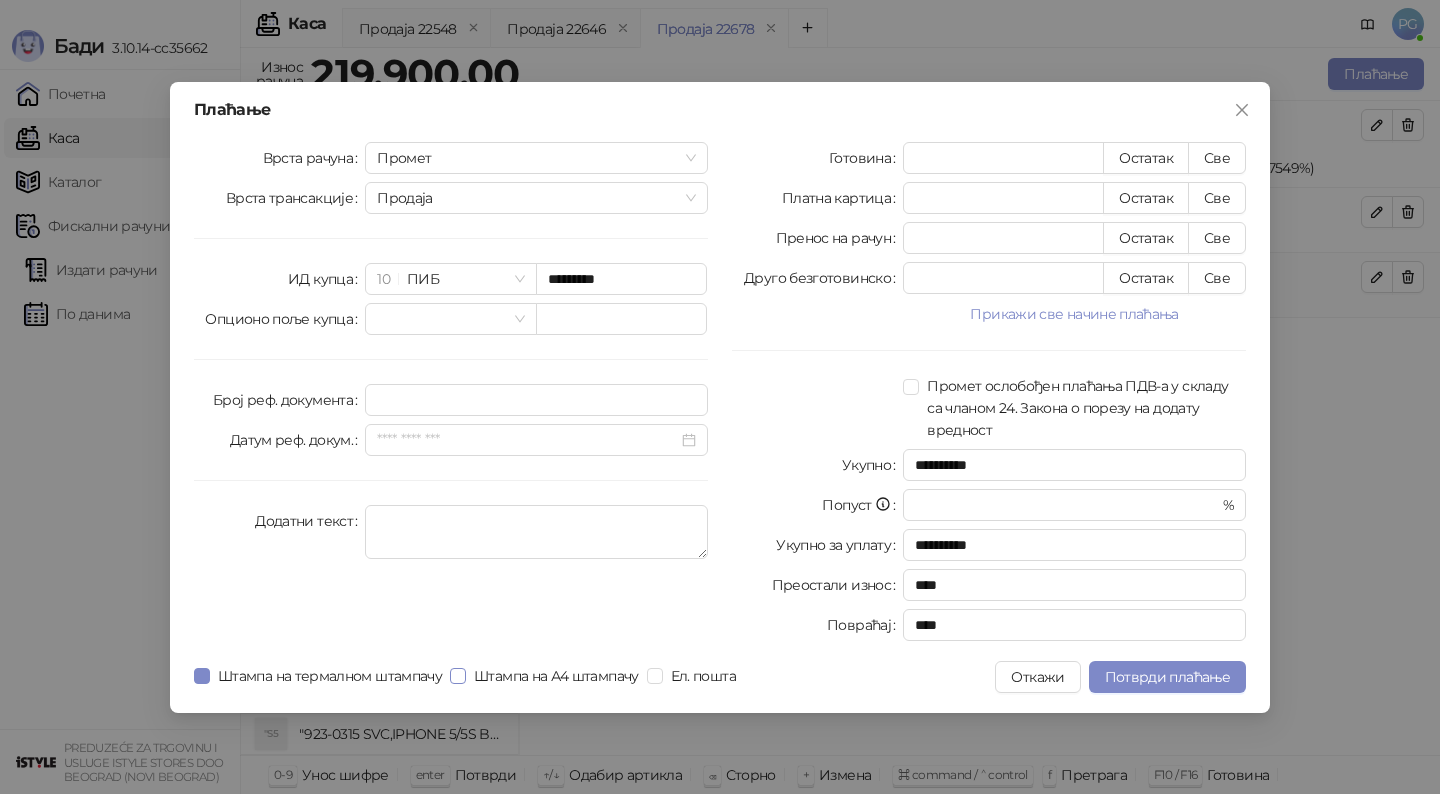 click on "Штампа на А4 штампачу" at bounding box center [556, 676] 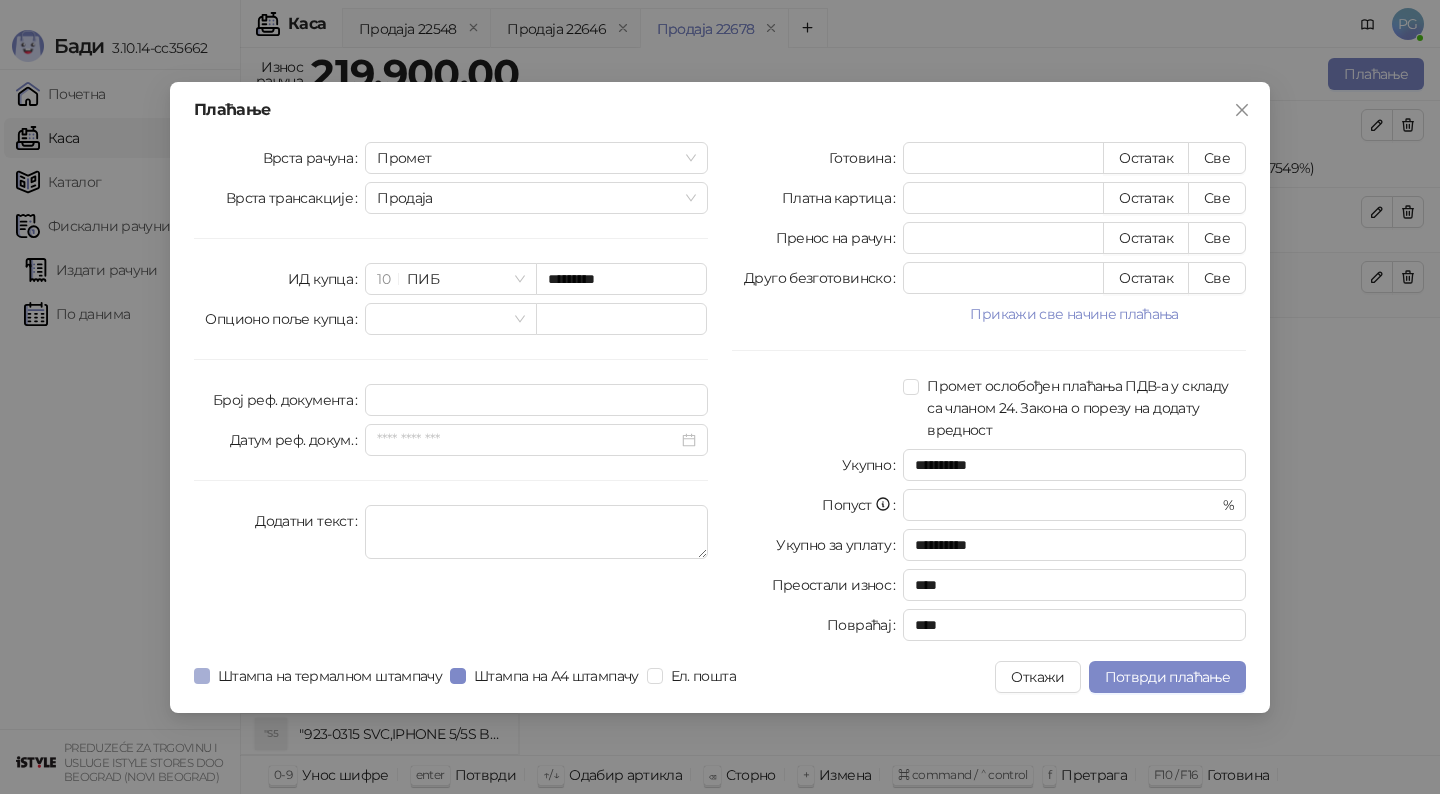 click on "Штампа на термалном штампачу" at bounding box center (330, 676) 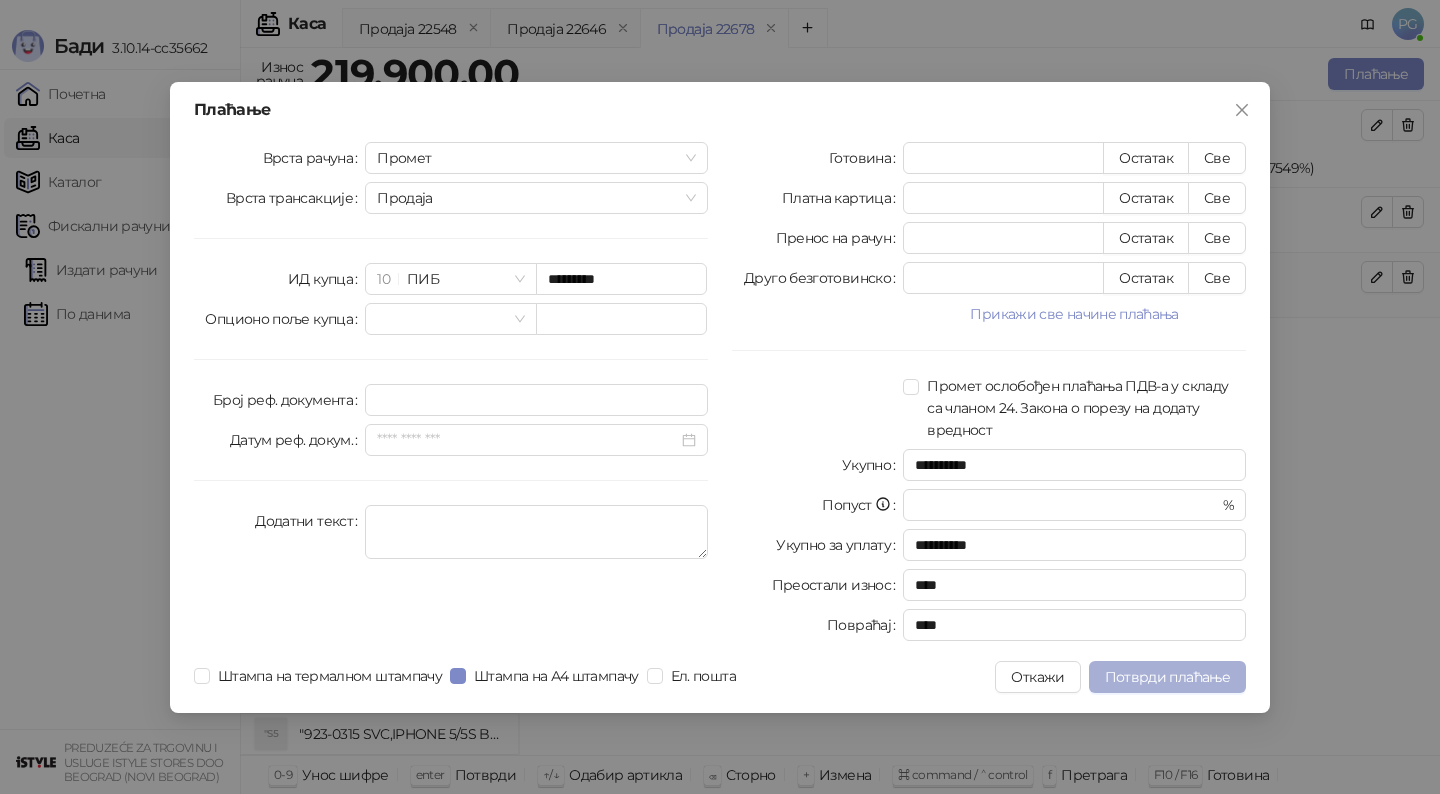 click on "Потврди плаћање" at bounding box center (1167, 677) 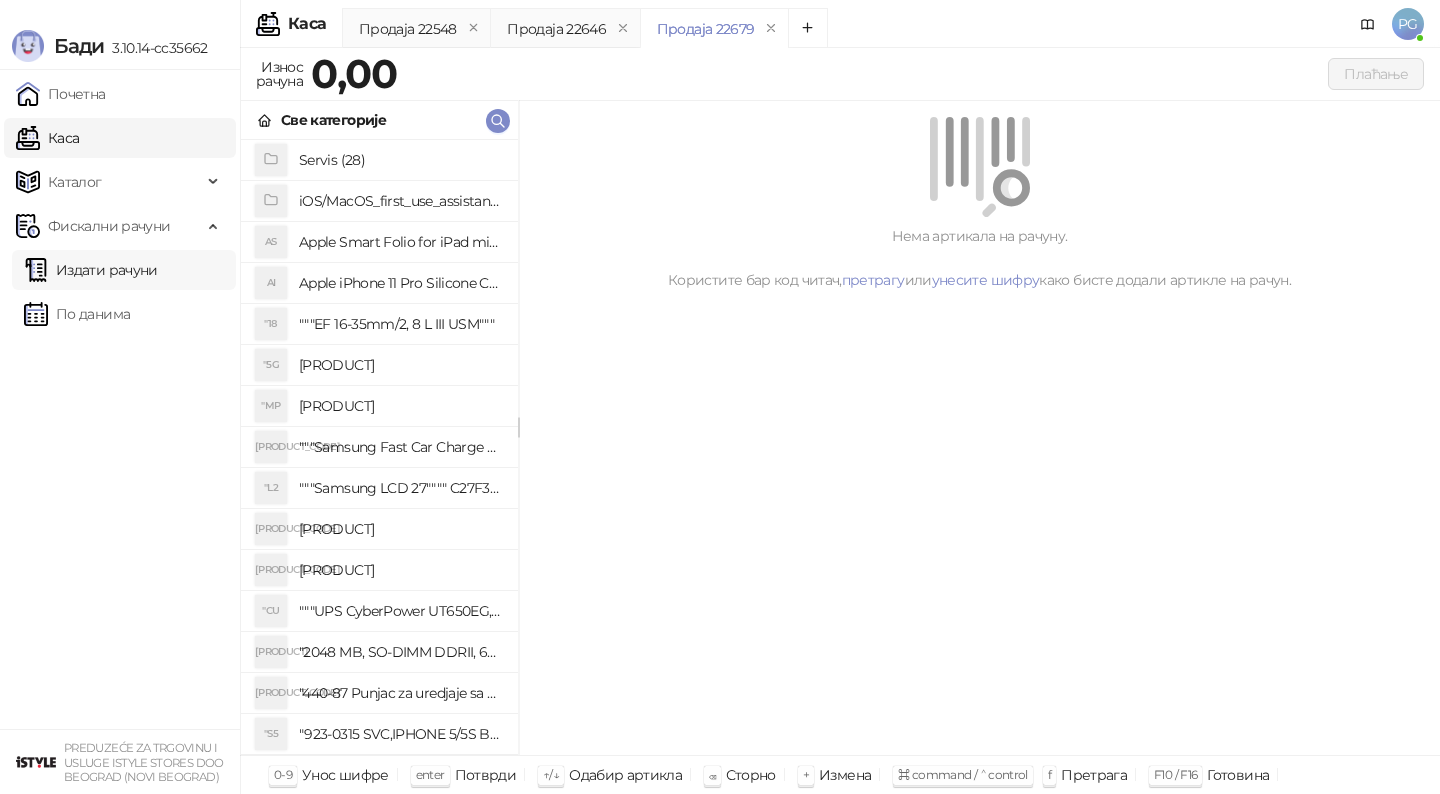 click on "Издати рачуни" at bounding box center [91, 270] 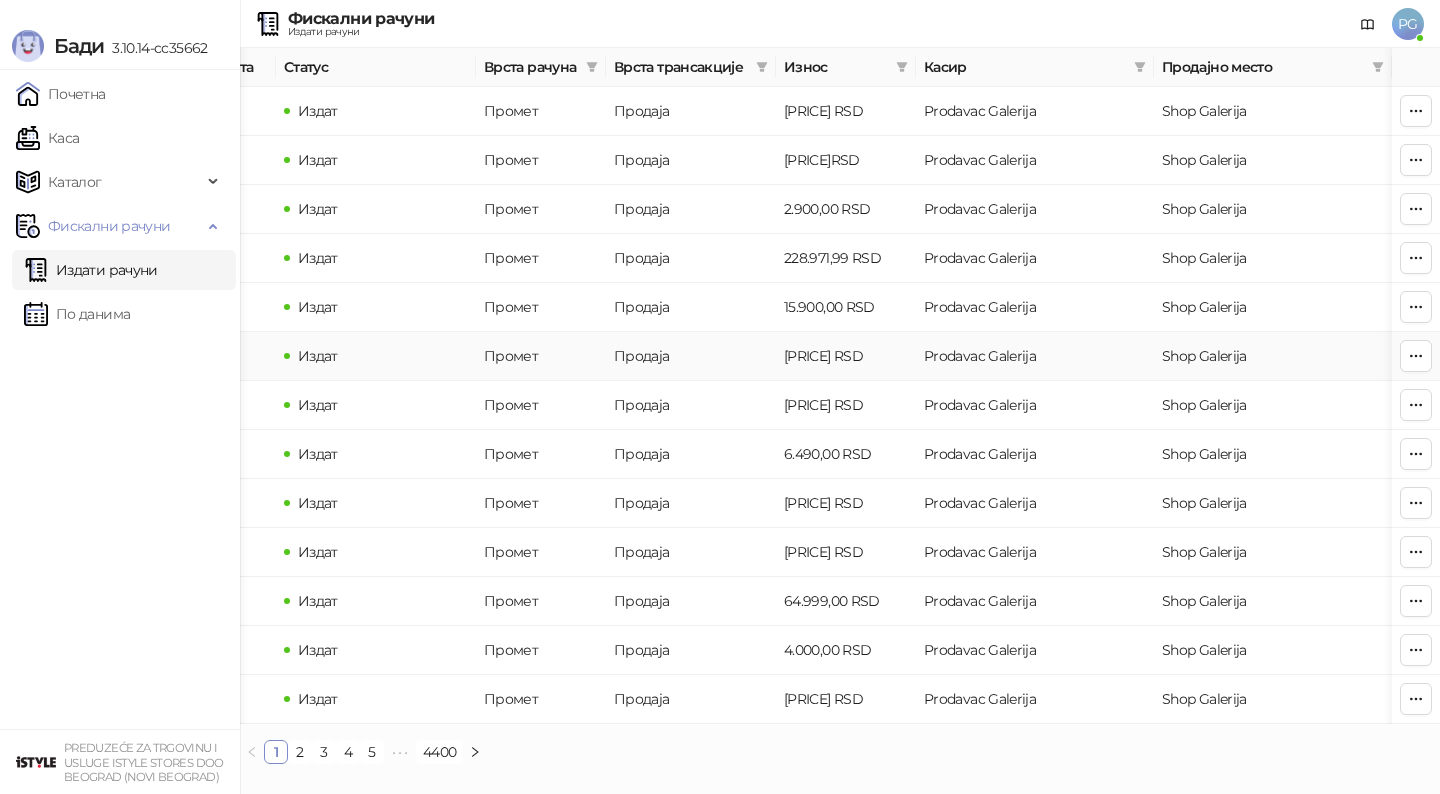scroll, scrollTop: 0, scrollLeft: 0, axis: both 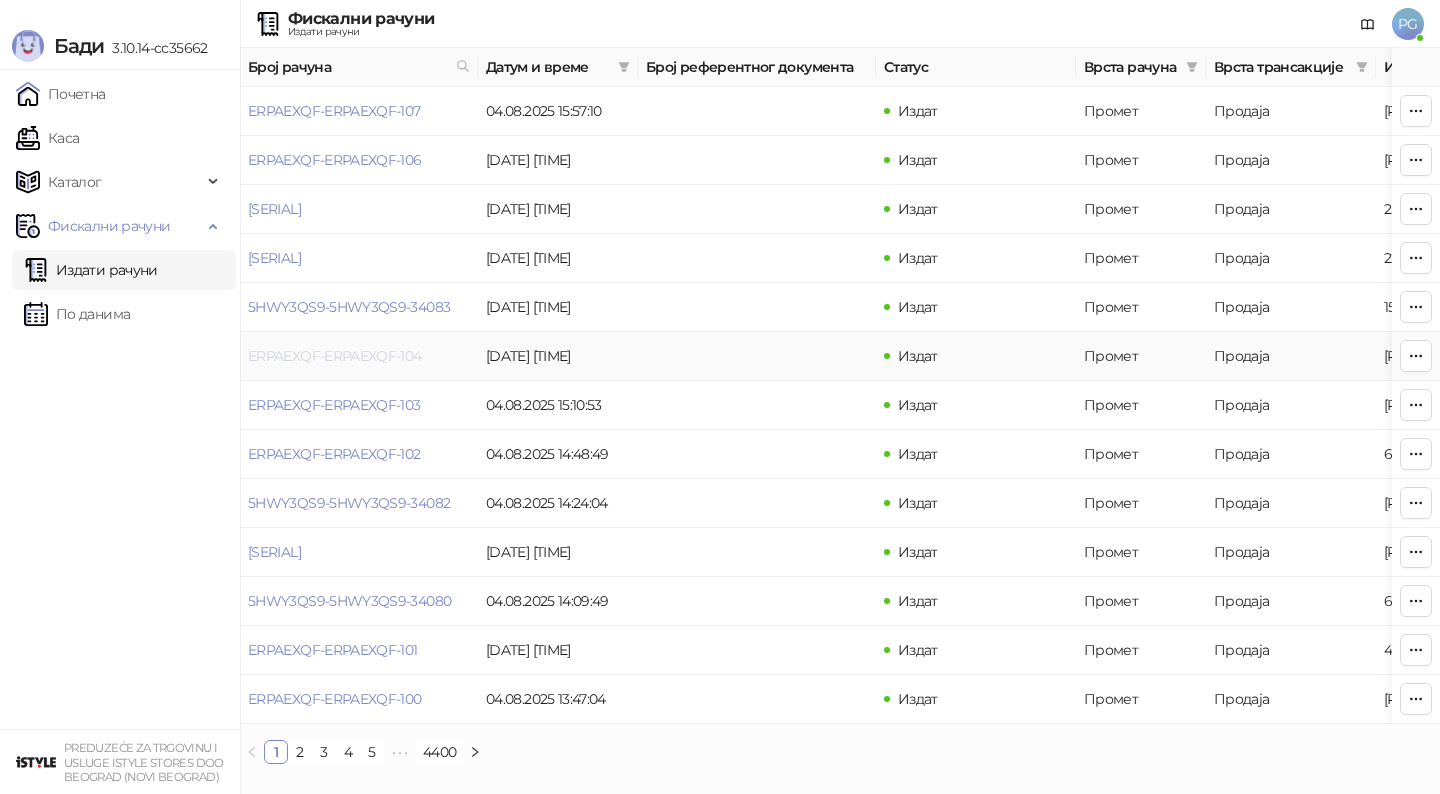 click on "ERPAEXQF-ERPAEXQF-104" at bounding box center (335, 356) 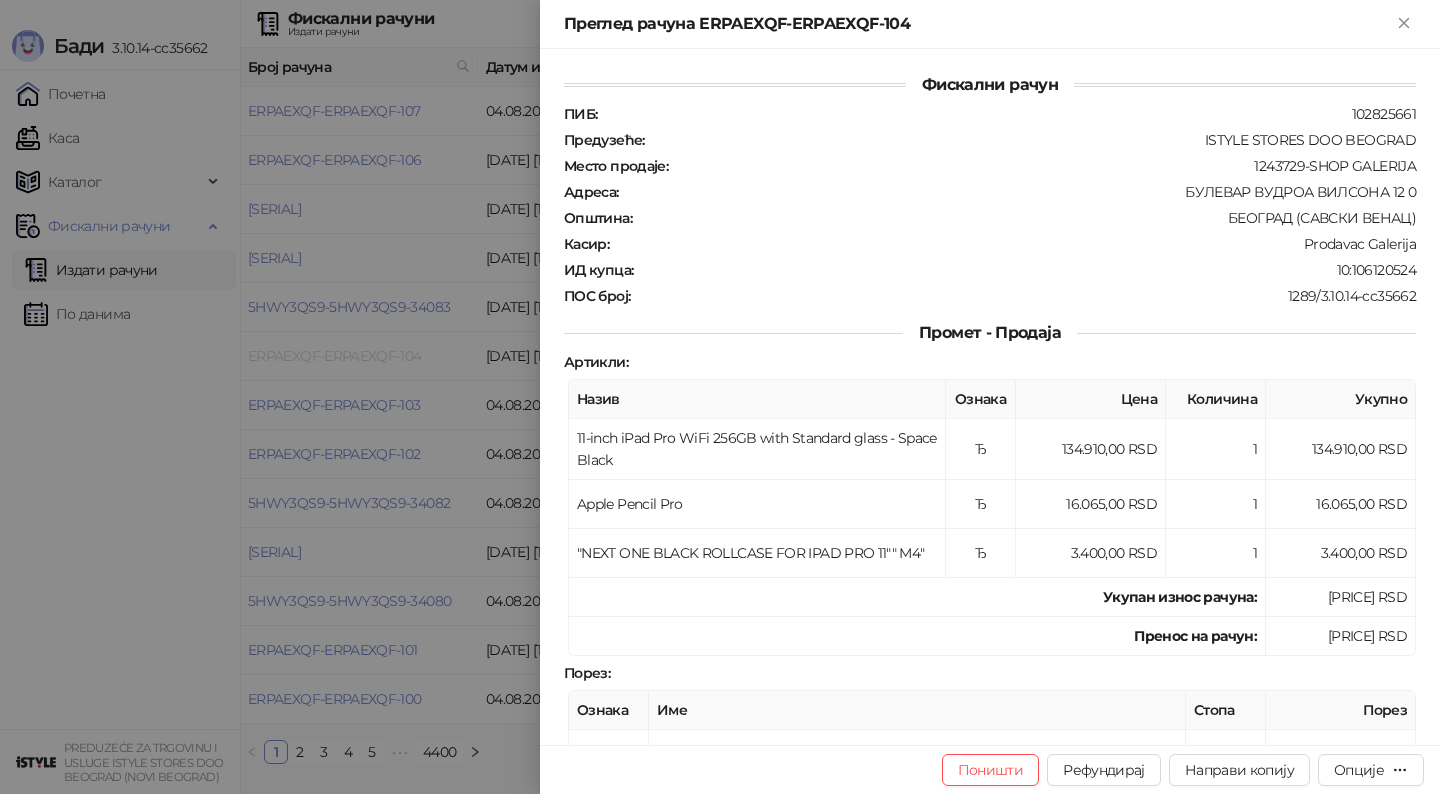click at bounding box center (720, 397) 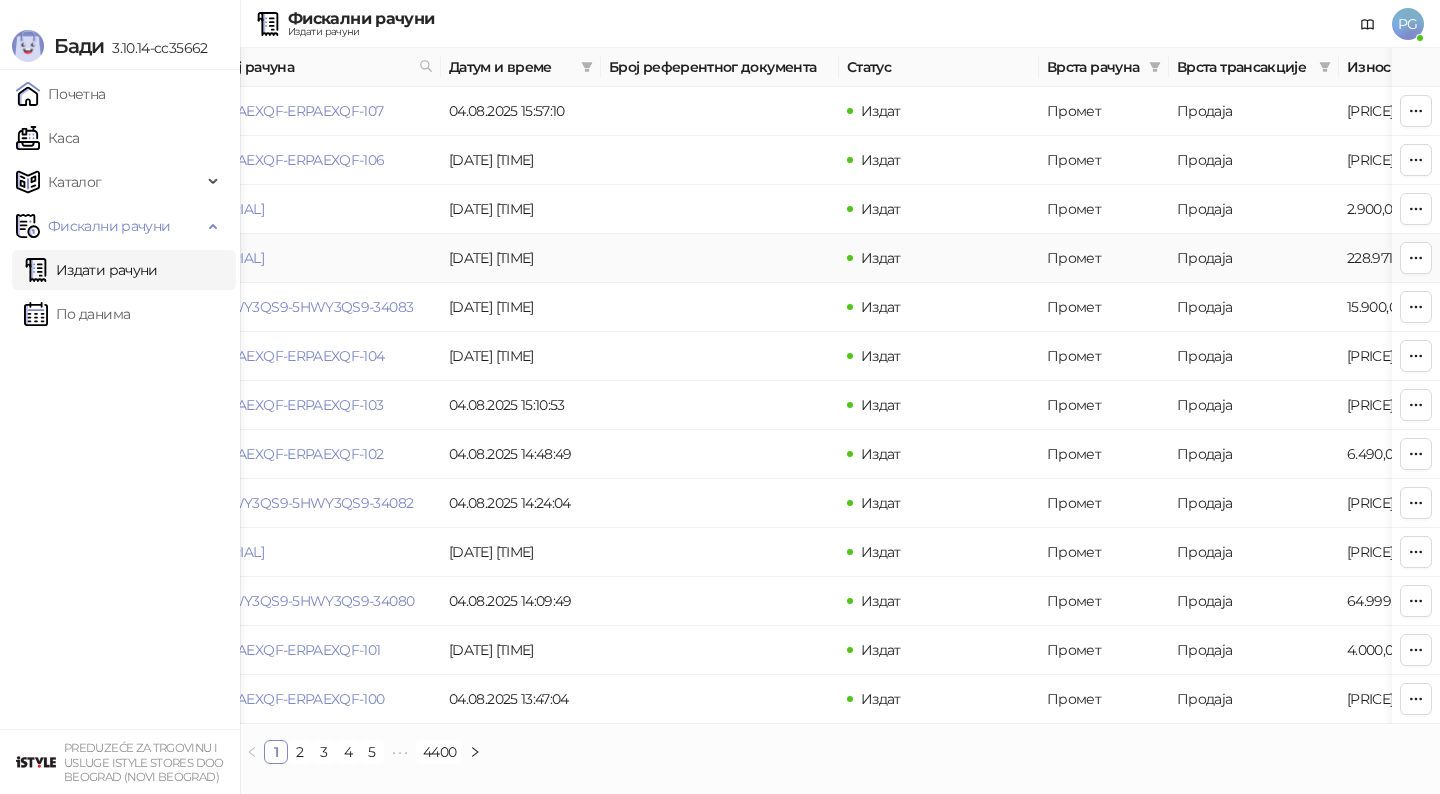 scroll, scrollTop: 0, scrollLeft: 0, axis: both 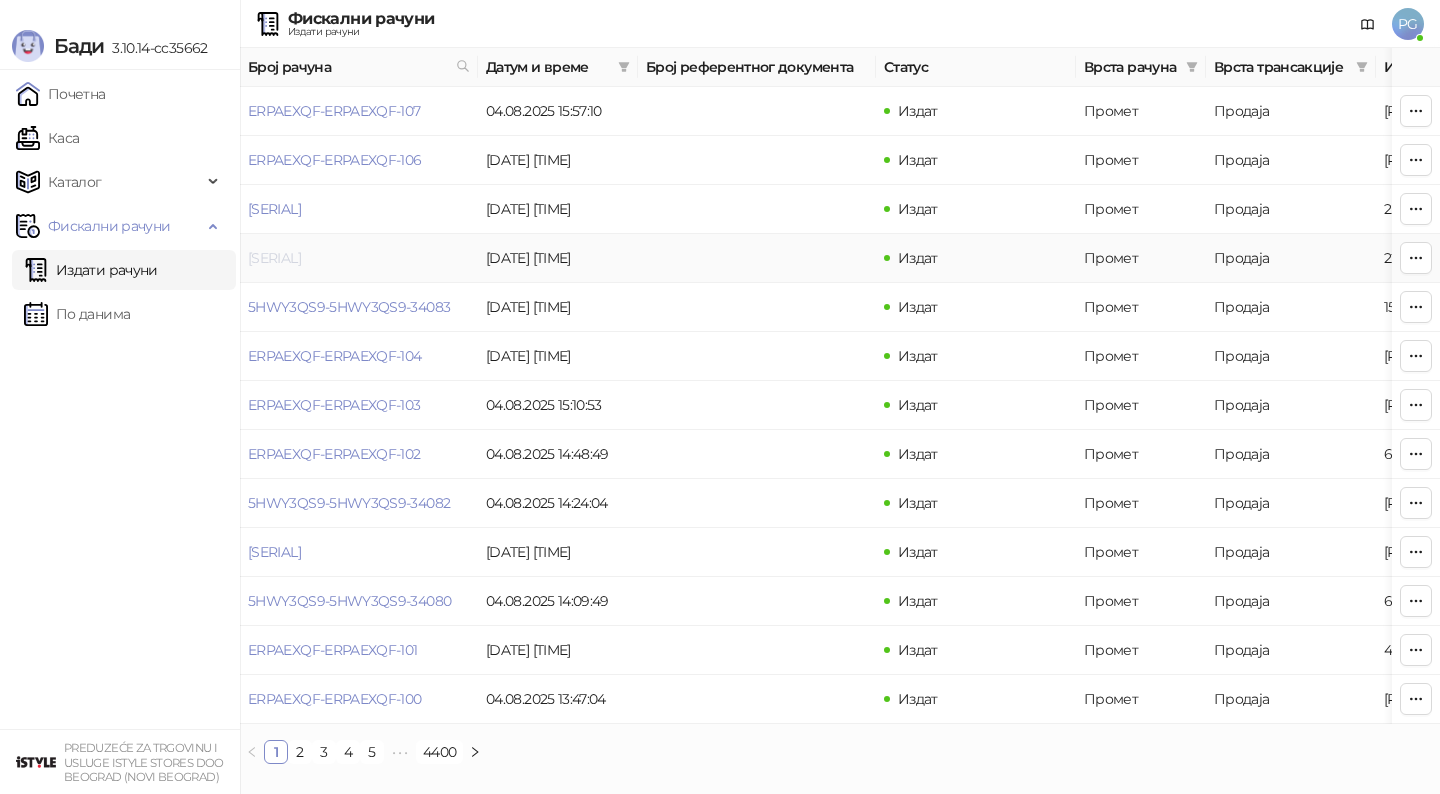 click on "[SERIAL]" at bounding box center (274, 258) 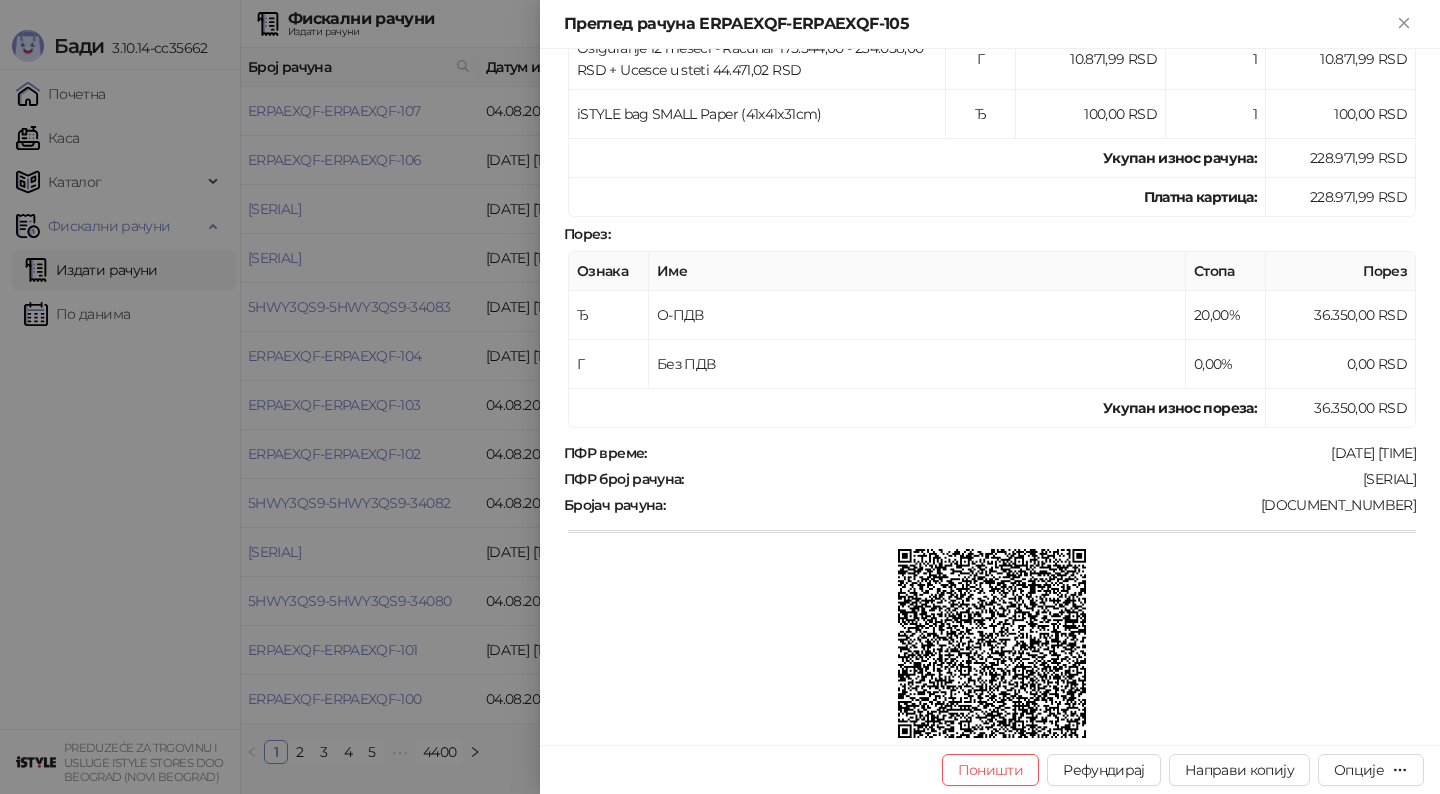 scroll, scrollTop: 619, scrollLeft: 0, axis: vertical 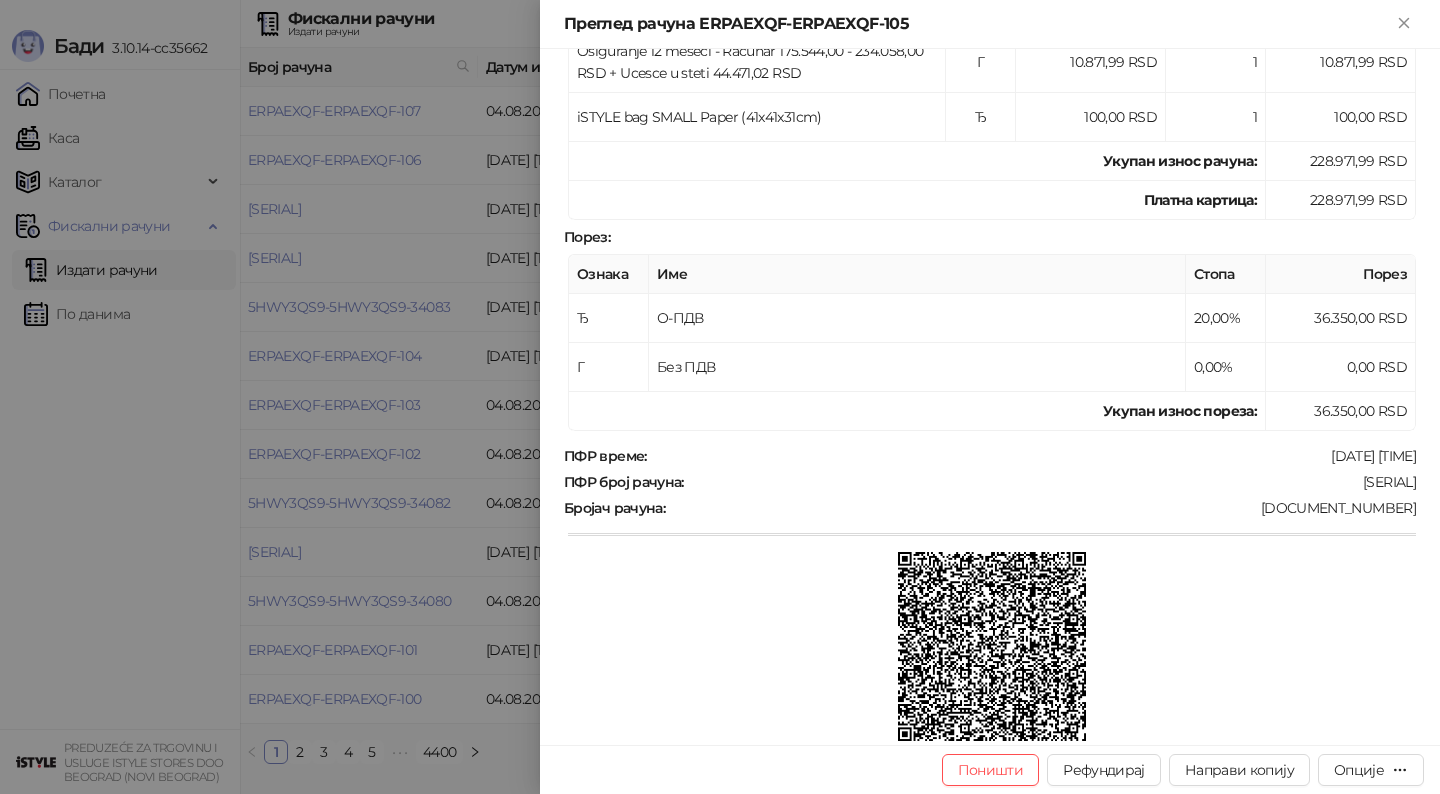 click at bounding box center (720, 397) 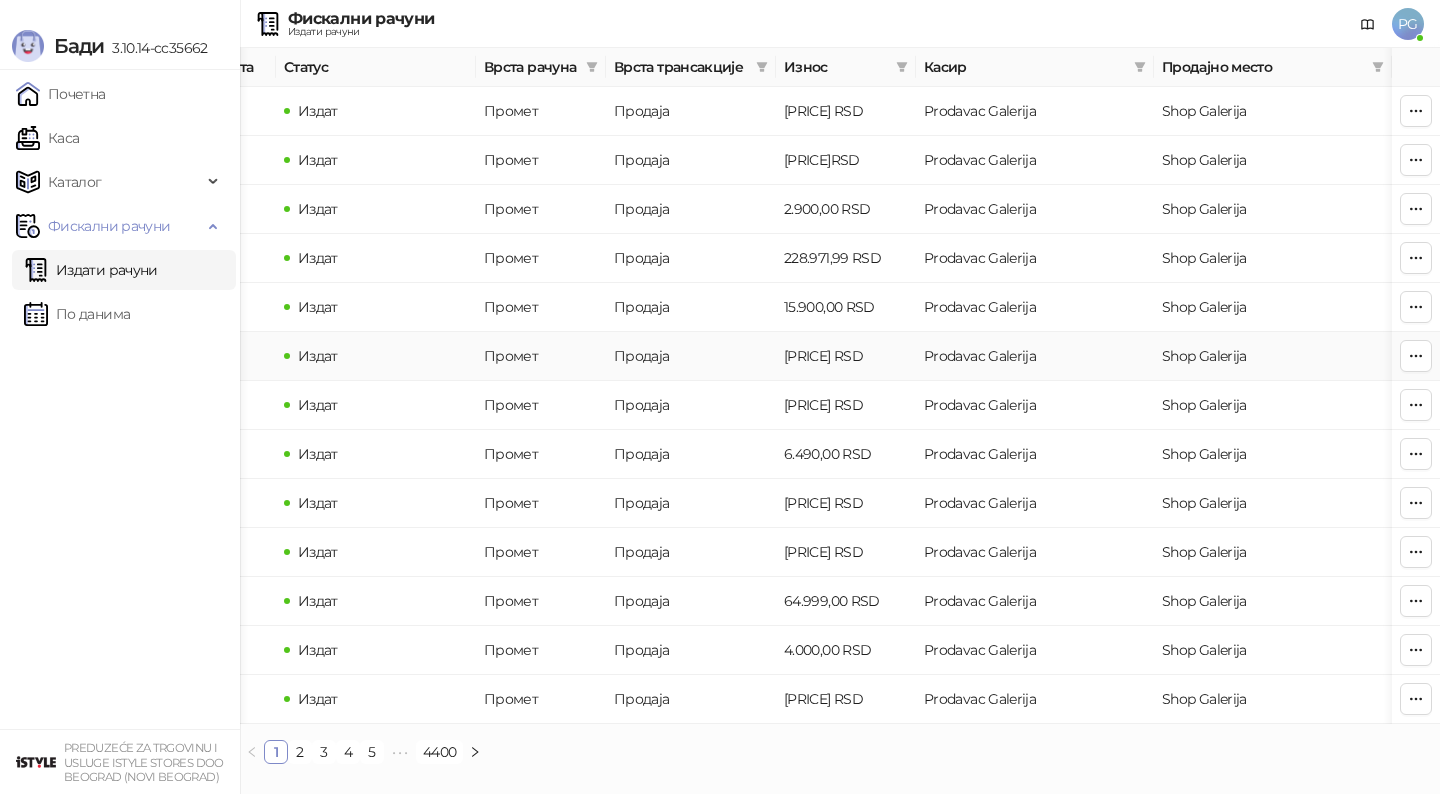 scroll, scrollTop: 0, scrollLeft: 0, axis: both 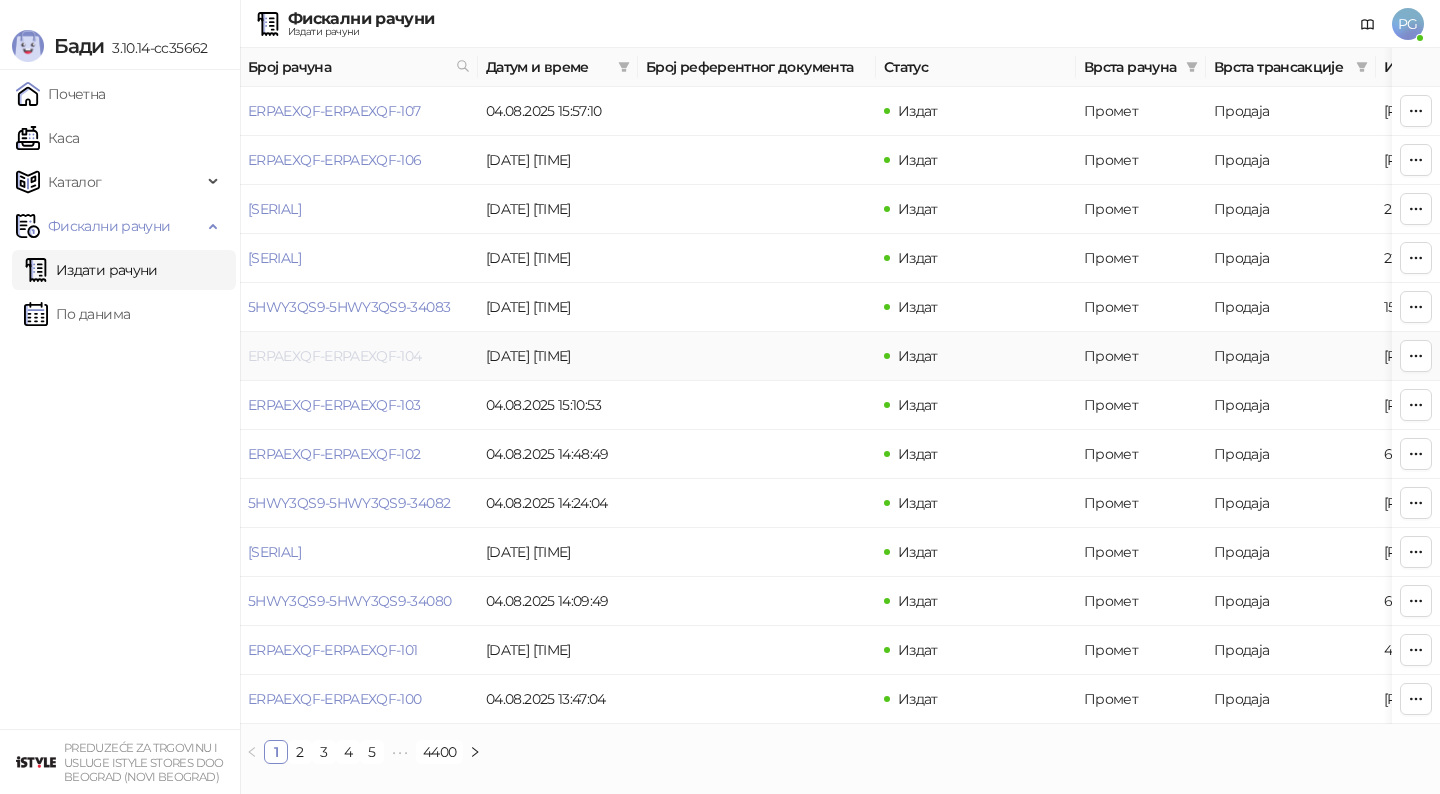 click on "ERPAEXQF-ERPAEXQF-104" at bounding box center [335, 356] 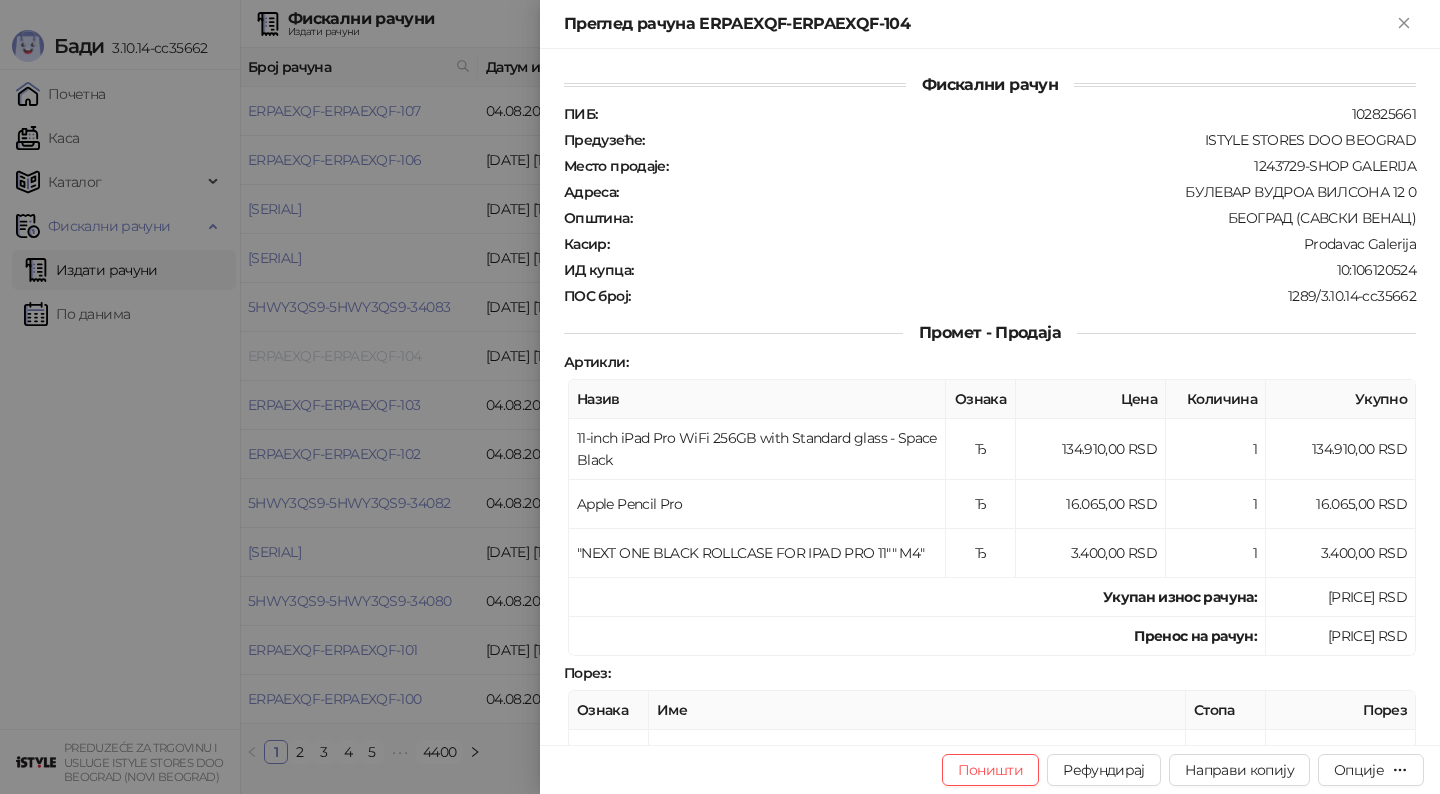 click at bounding box center (720, 397) 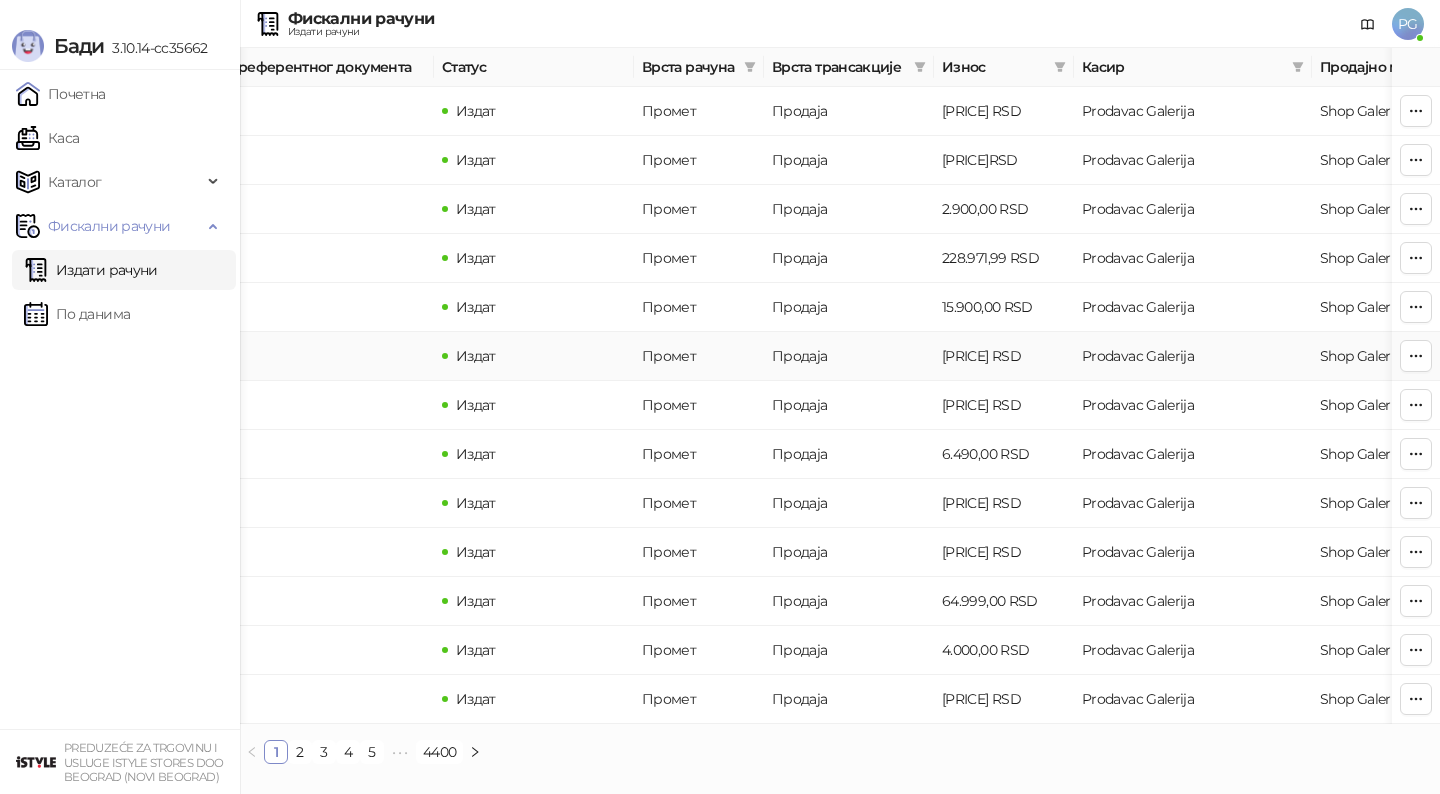scroll, scrollTop: 0, scrollLeft: 444, axis: horizontal 